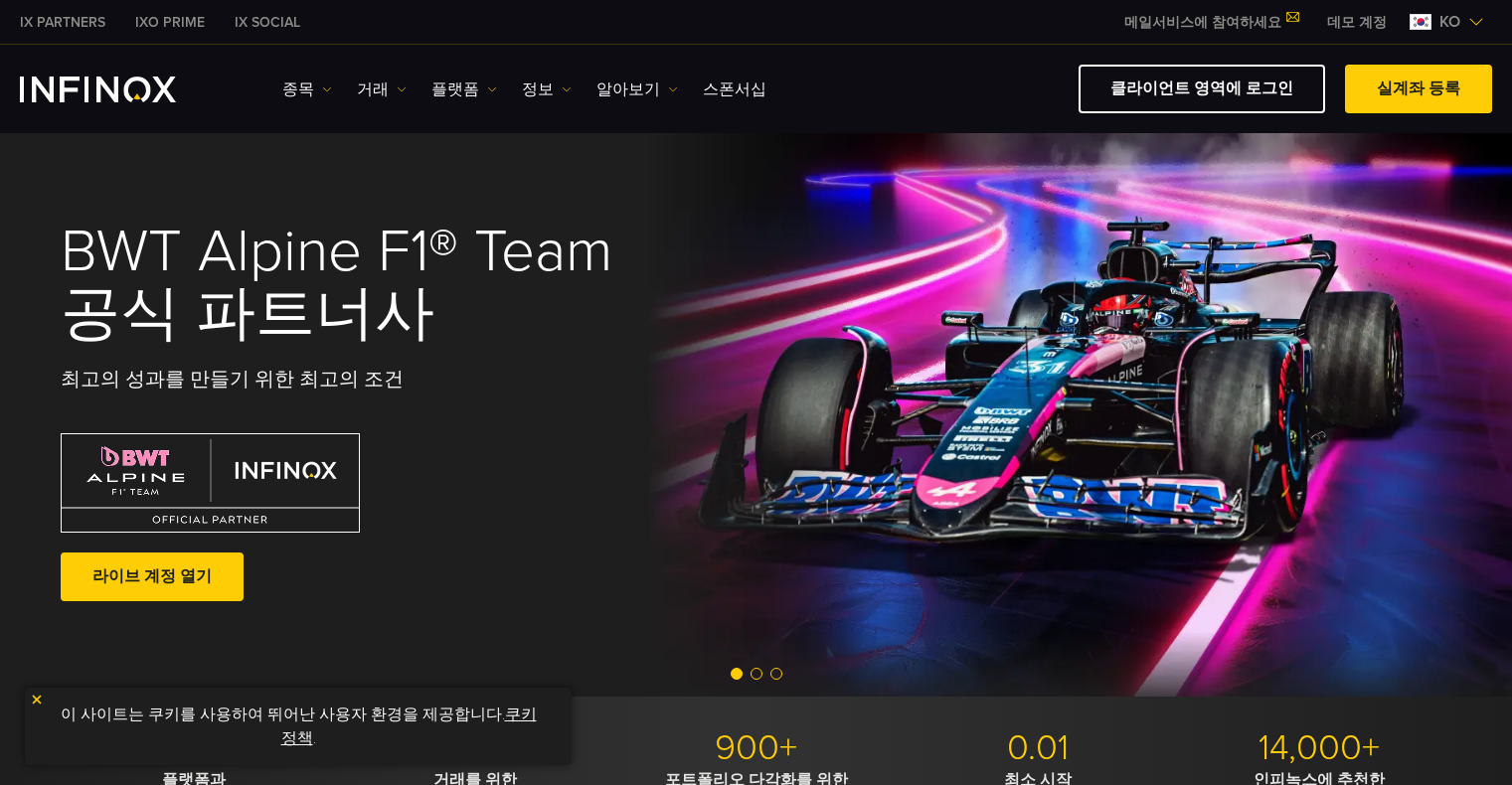 scroll, scrollTop: 0, scrollLeft: 0, axis: both 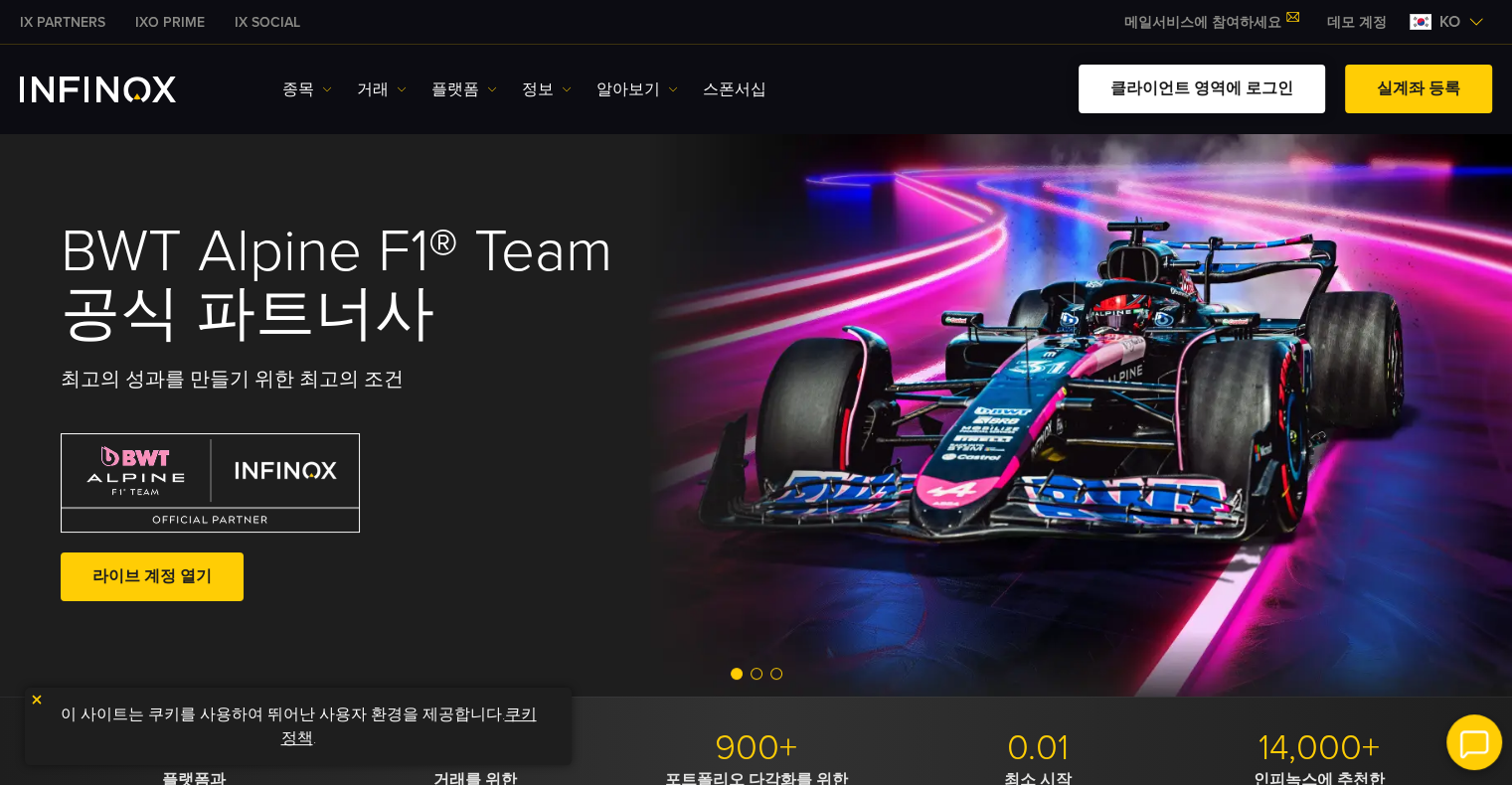 click on "클라이언트 영역에 로그인" at bounding box center [1202, 88] 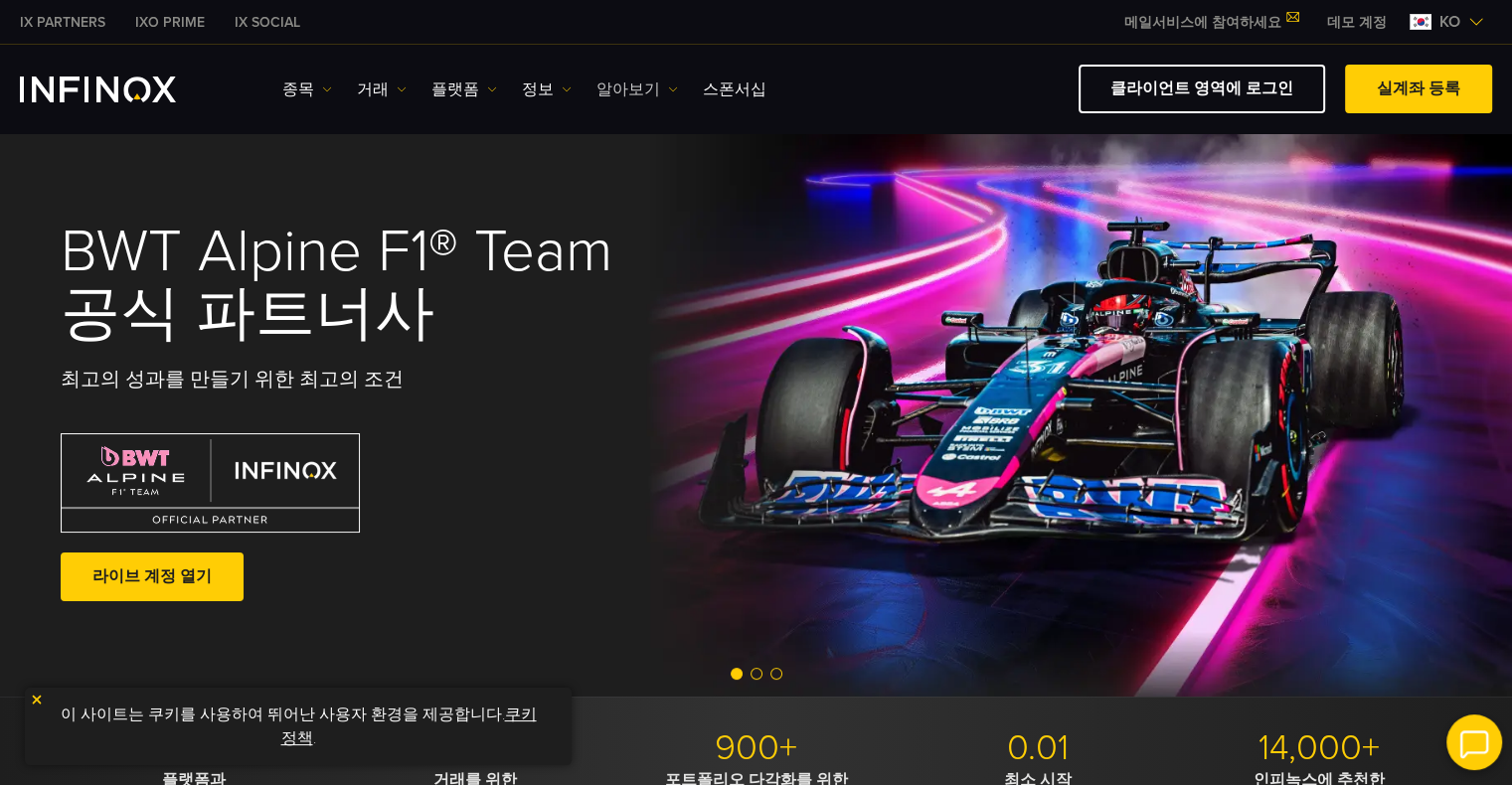 click on "알아보기" at bounding box center (637, 89) 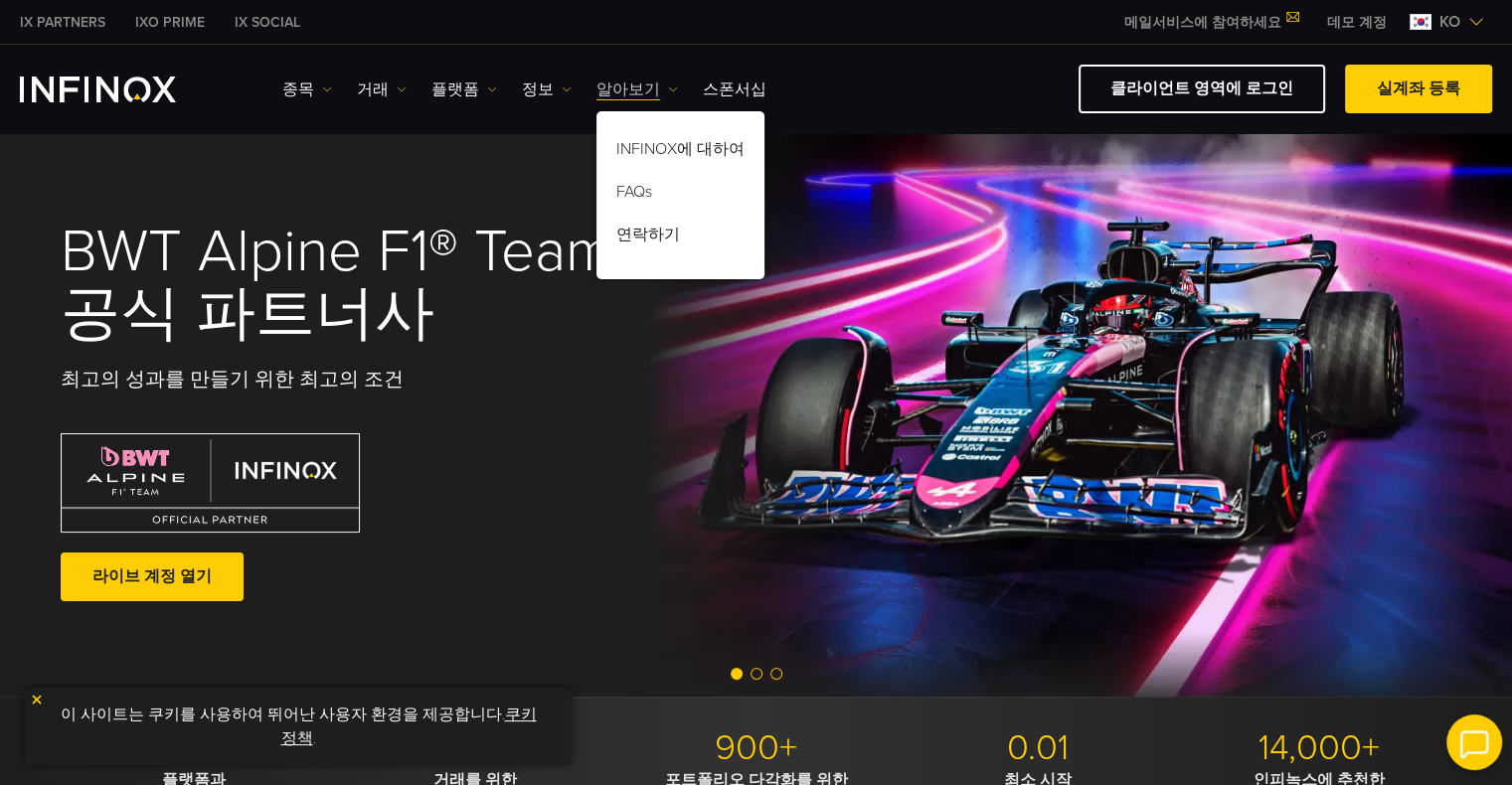 scroll, scrollTop: 0, scrollLeft: 0, axis: both 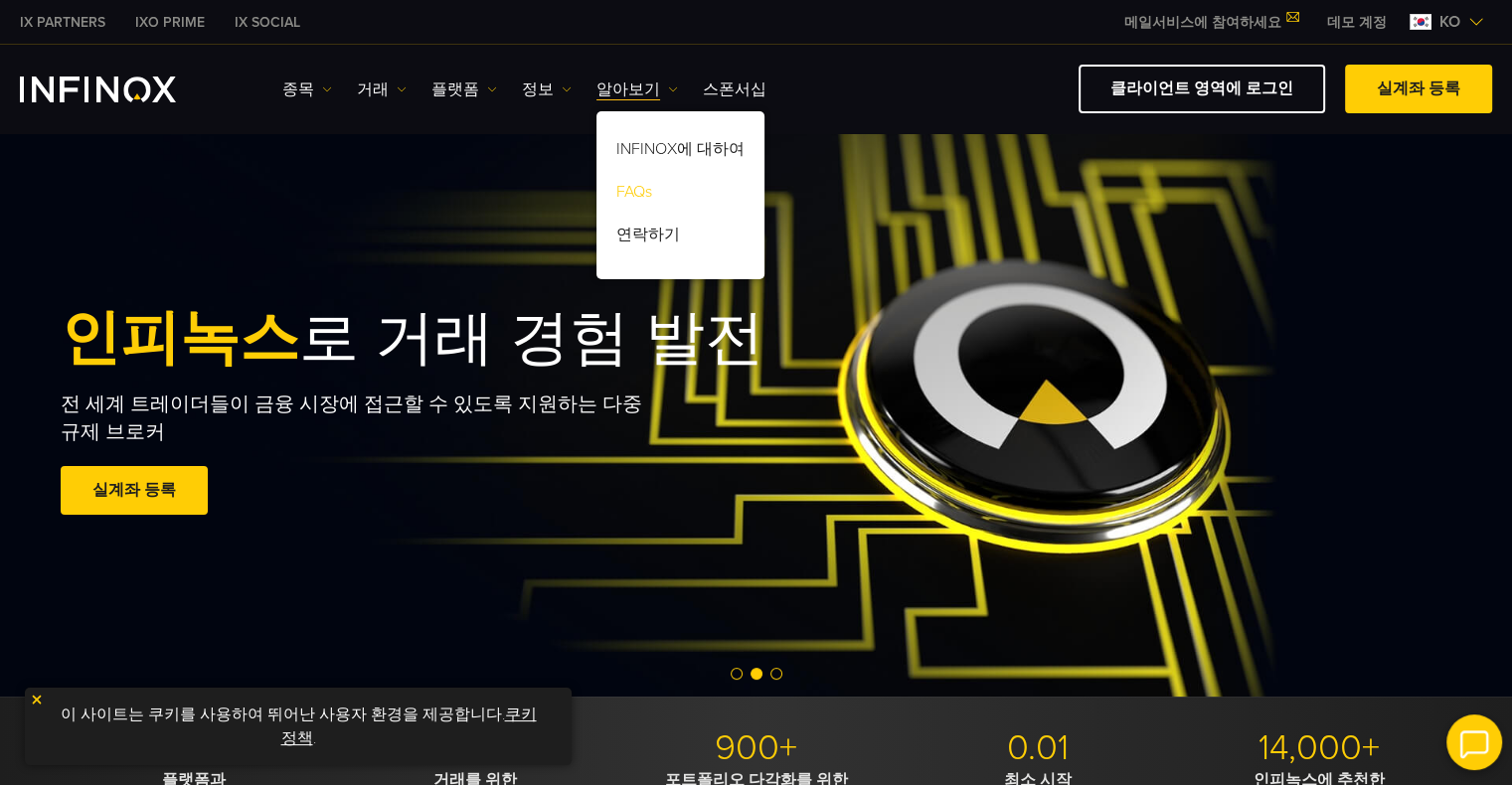 click on "FAQs" at bounding box center (680, 195) 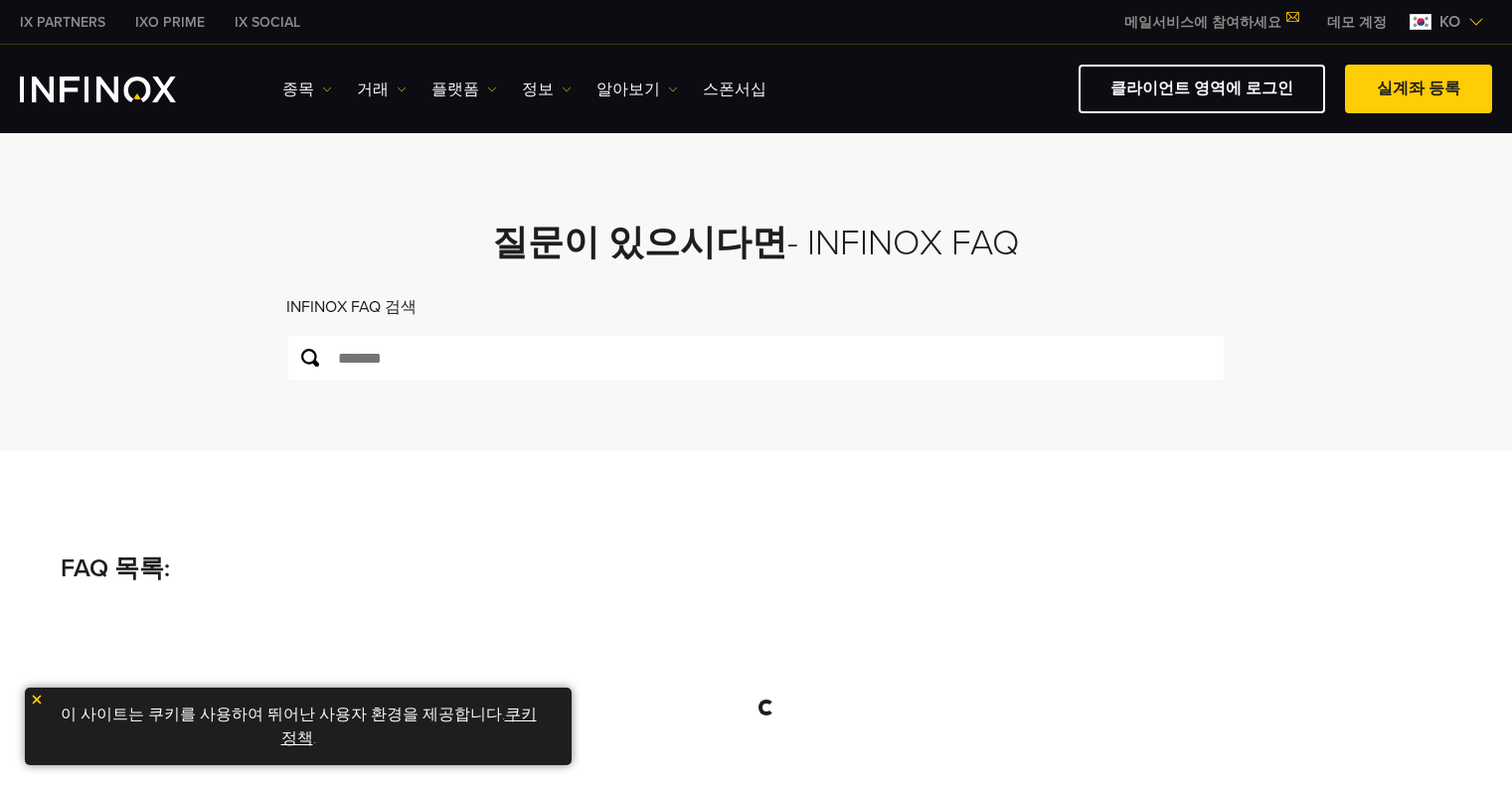 scroll, scrollTop: 0, scrollLeft: 0, axis: both 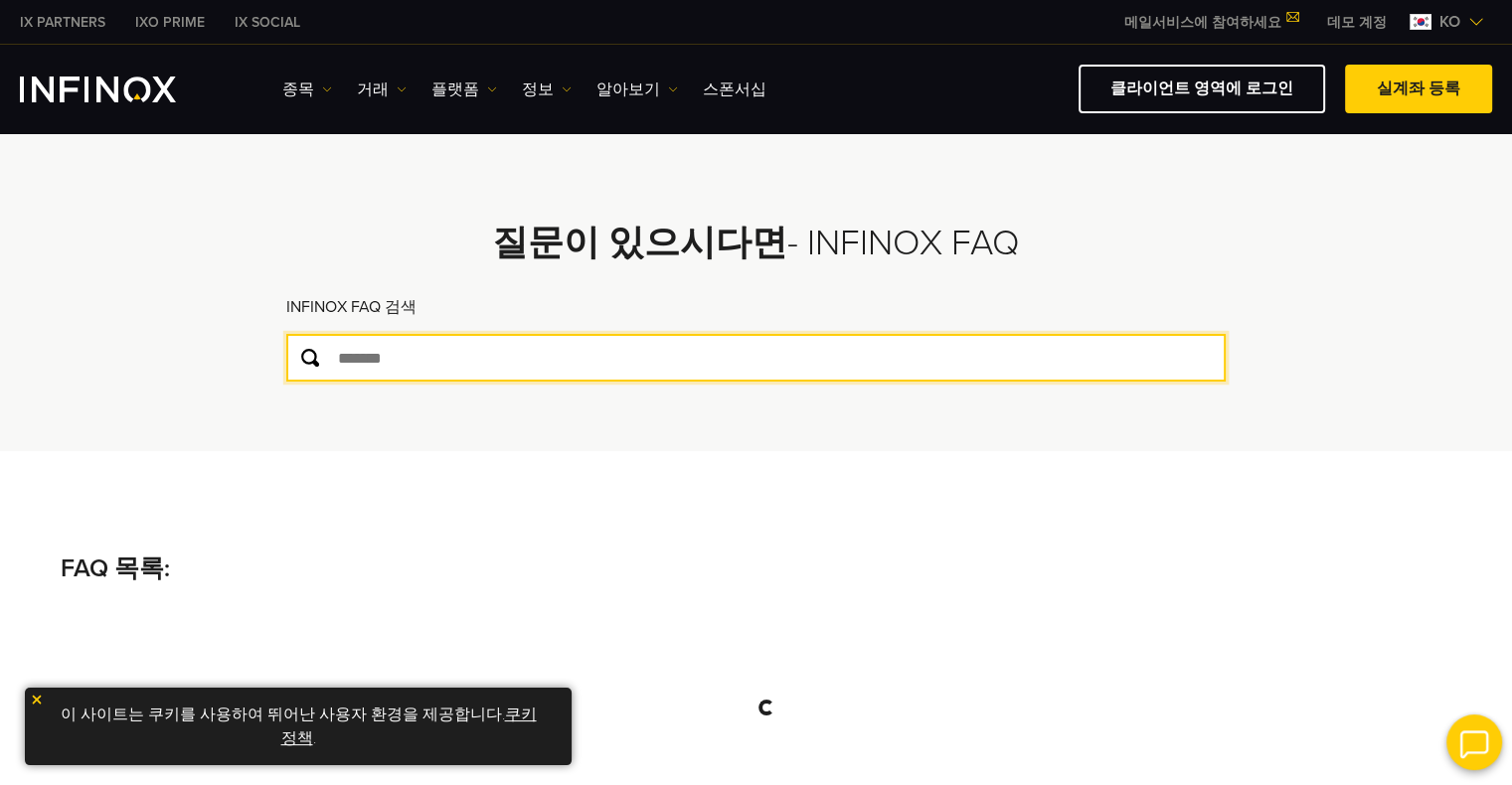 click at bounding box center [756, 358] 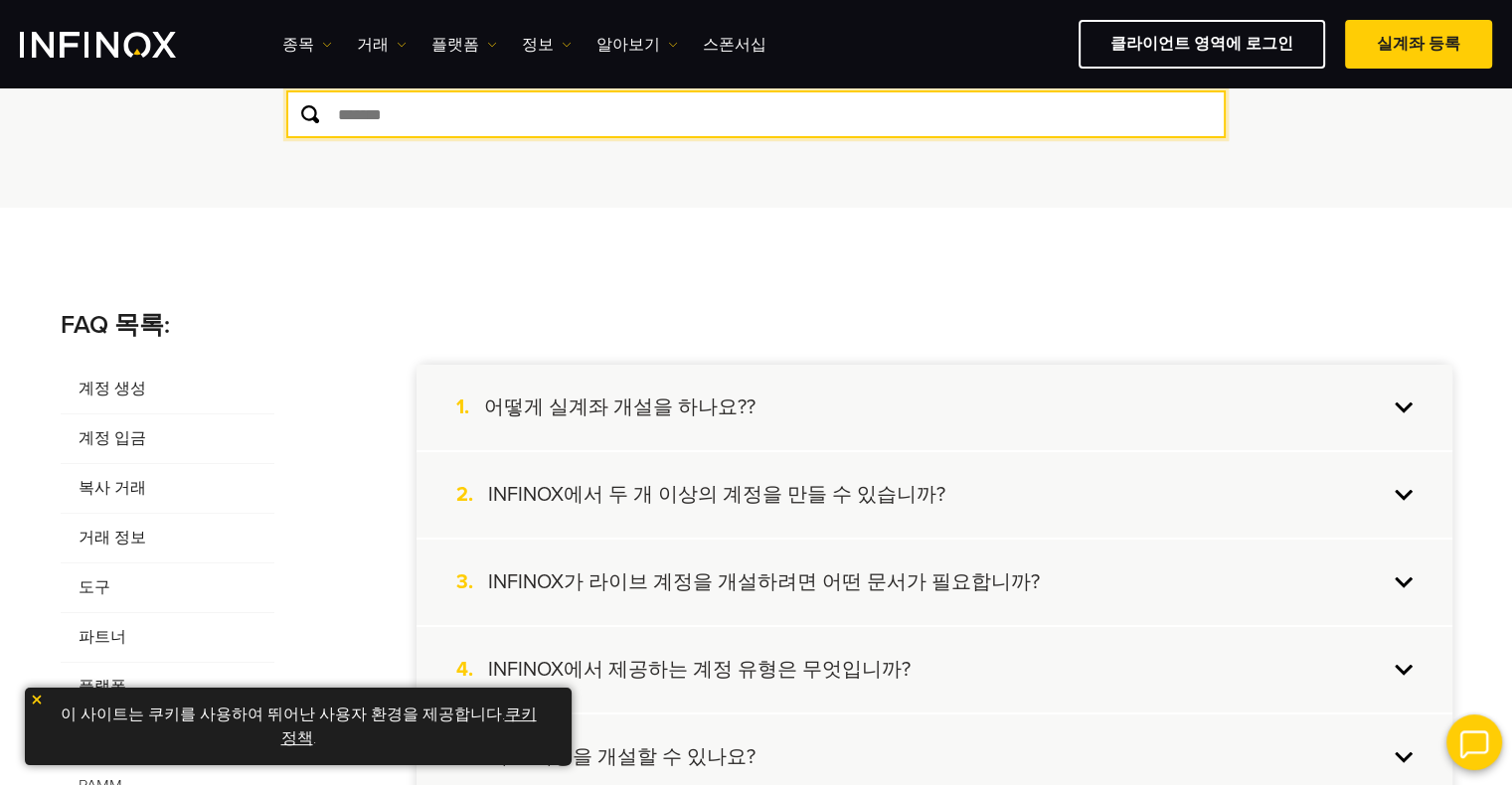 scroll, scrollTop: 298, scrollLeft: 0, axis: vertical 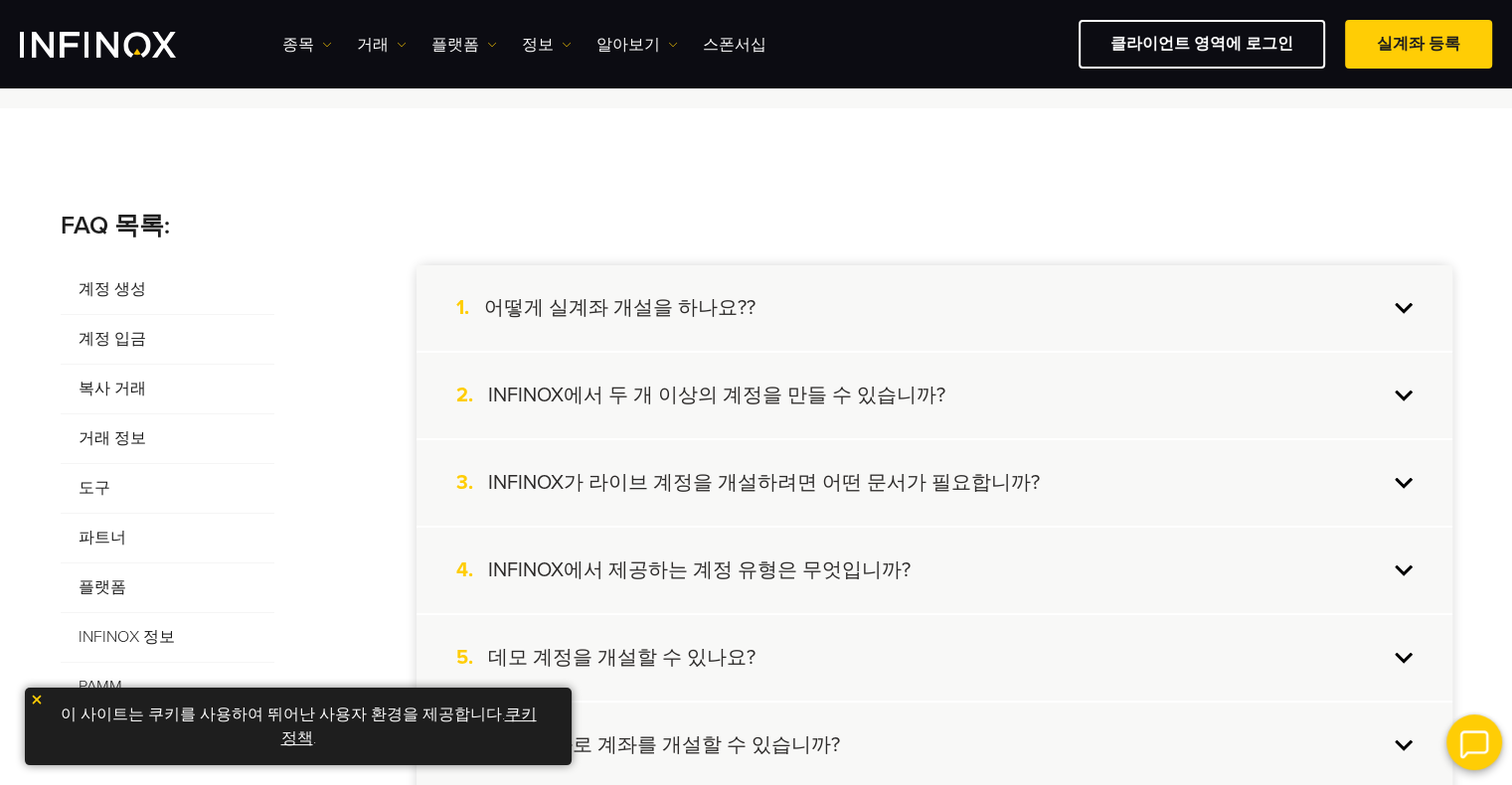 click on "1. 어떻게 실계좌 개설을 하나요??" at bounding box center [934, 308] 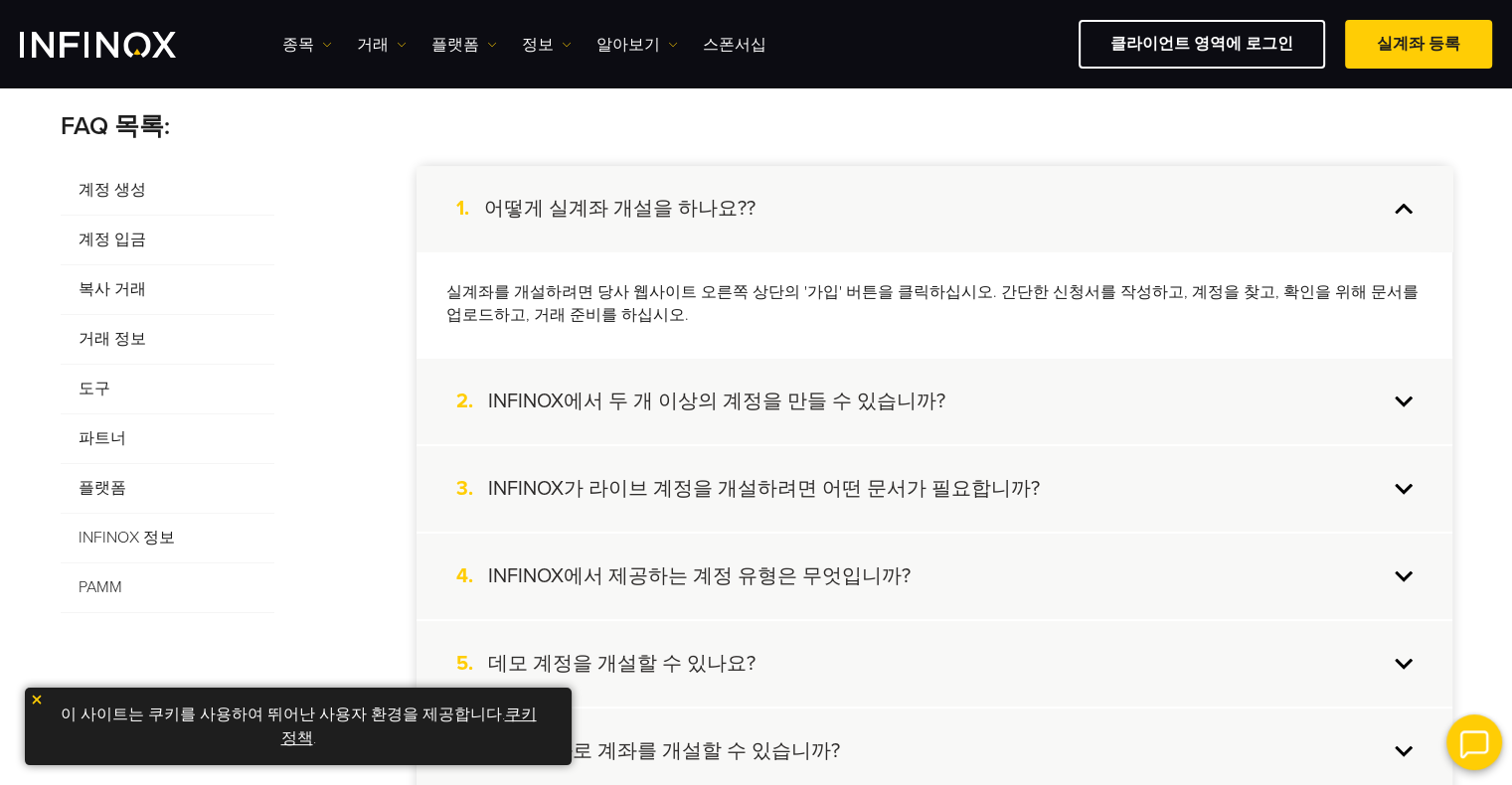 scroll, scrollTop: 497, scrollLeft: 0, axis: vertical 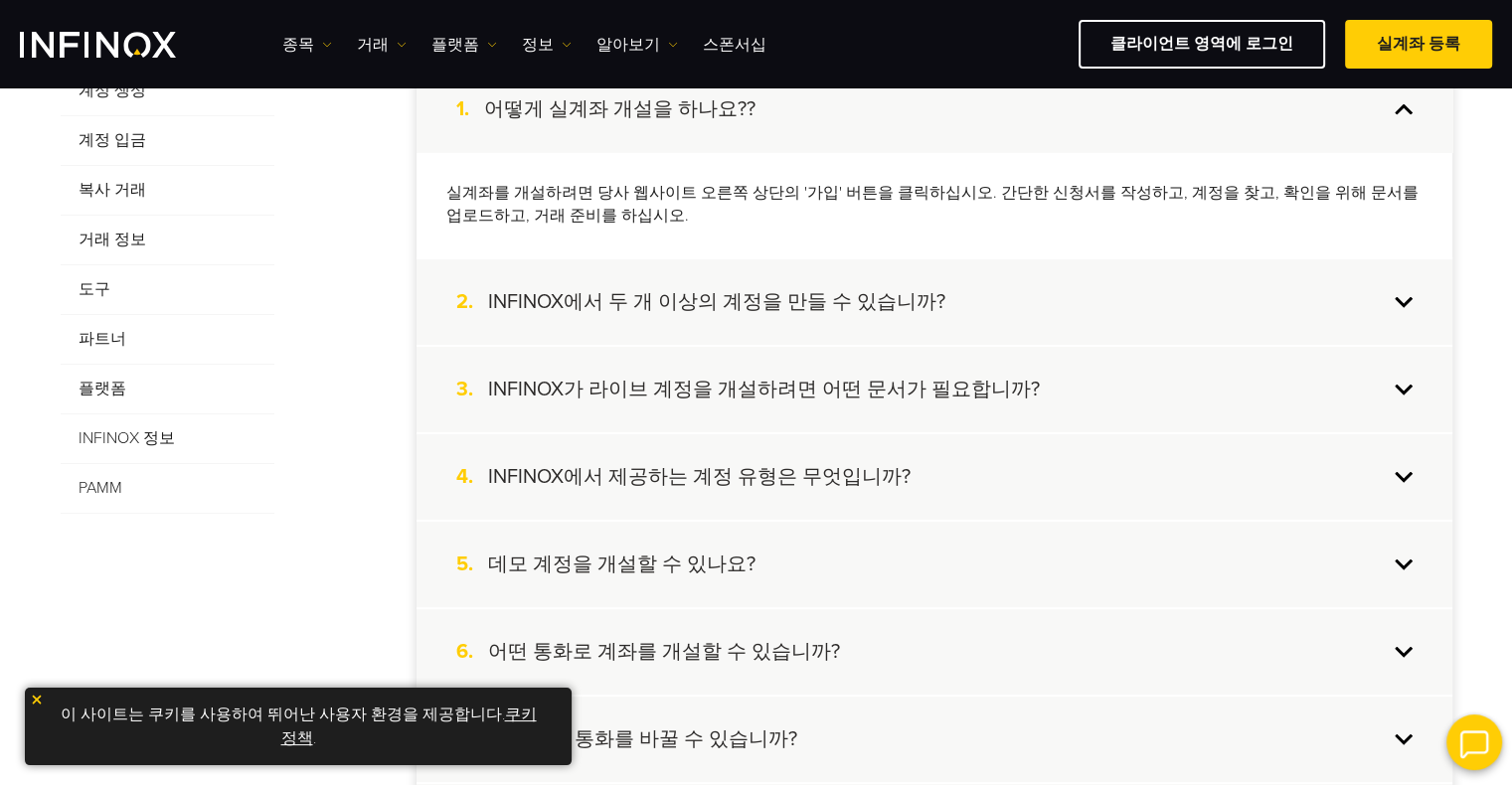 click on "2. INFINOX에서 두 개 이상의 계정을 만들 수 있습니까?" at bounding box center [934, 302] 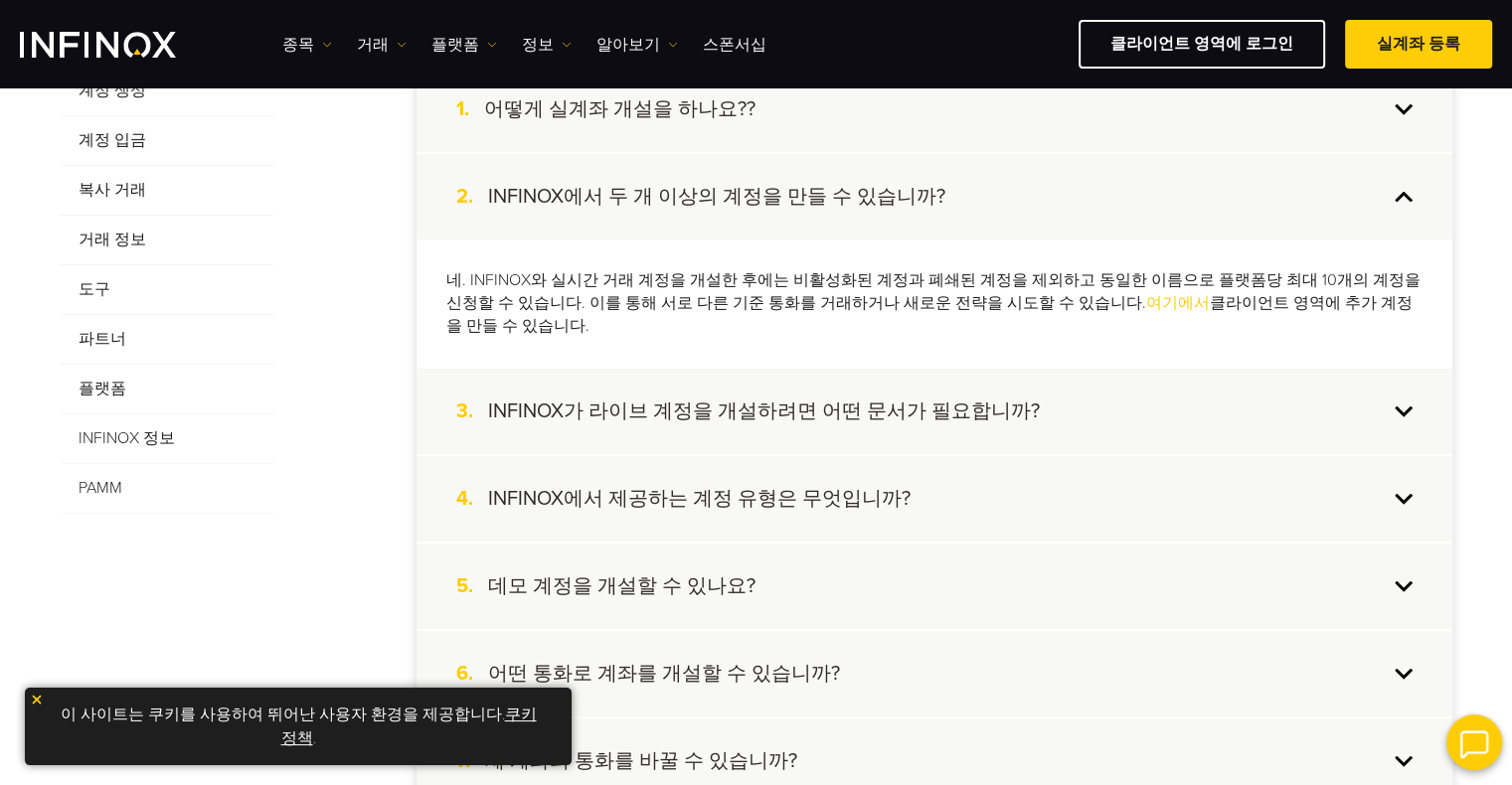 scroll, scrollTop: 596, scrollLeft: 0, axis: vertical 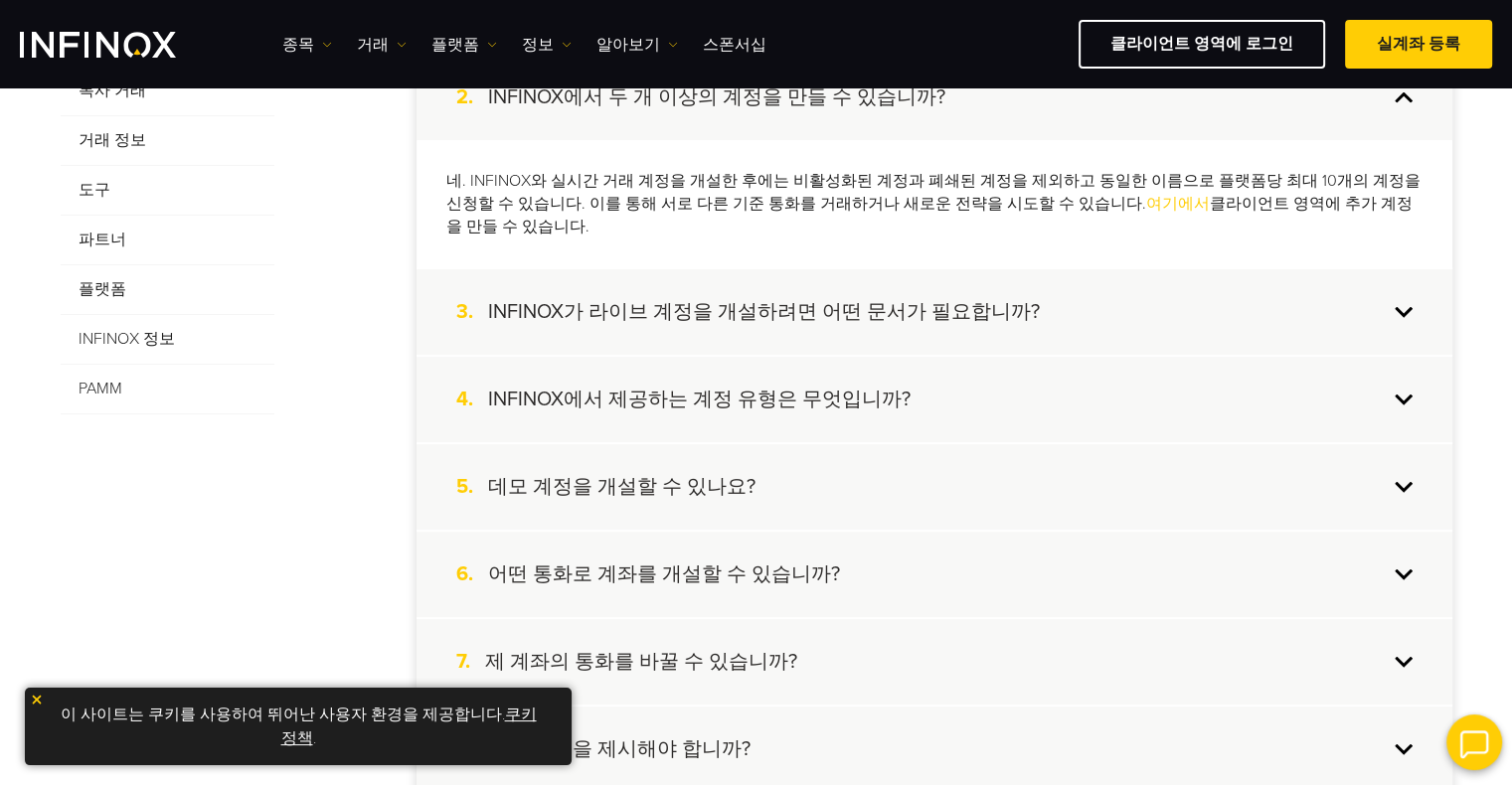 click on "3. INFINOX가 라이브 계정을 개설하려면 어떤 문서가 필요합니까?" at bounding box center [934, 312] 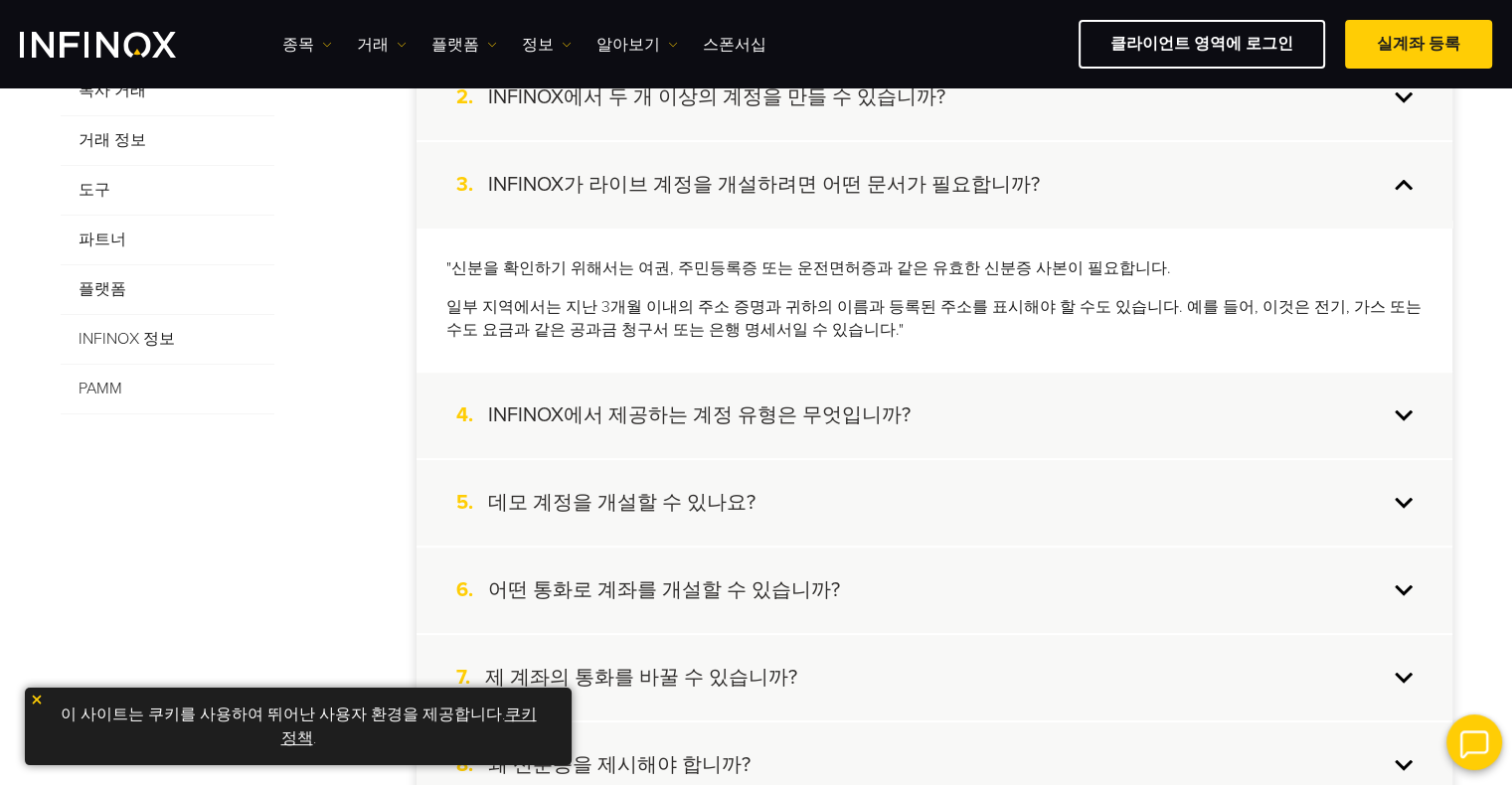 scroll, scrollTop: 696, scrollLeft: 0, axis: vertical 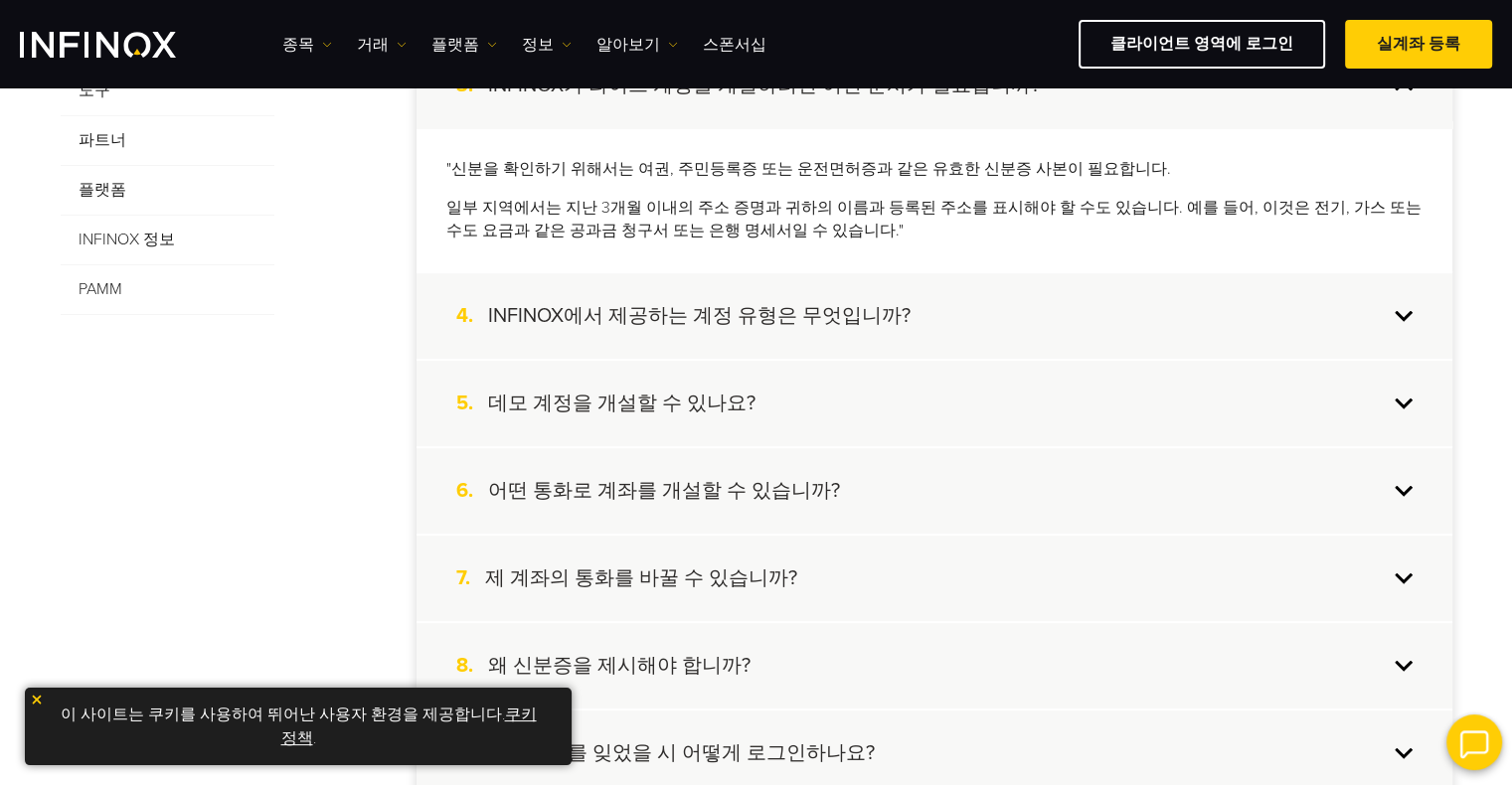 click on "4. INFINOX에서 제공하는 계정 유형은 무엇입니까?" at bounding box center (934, 316) 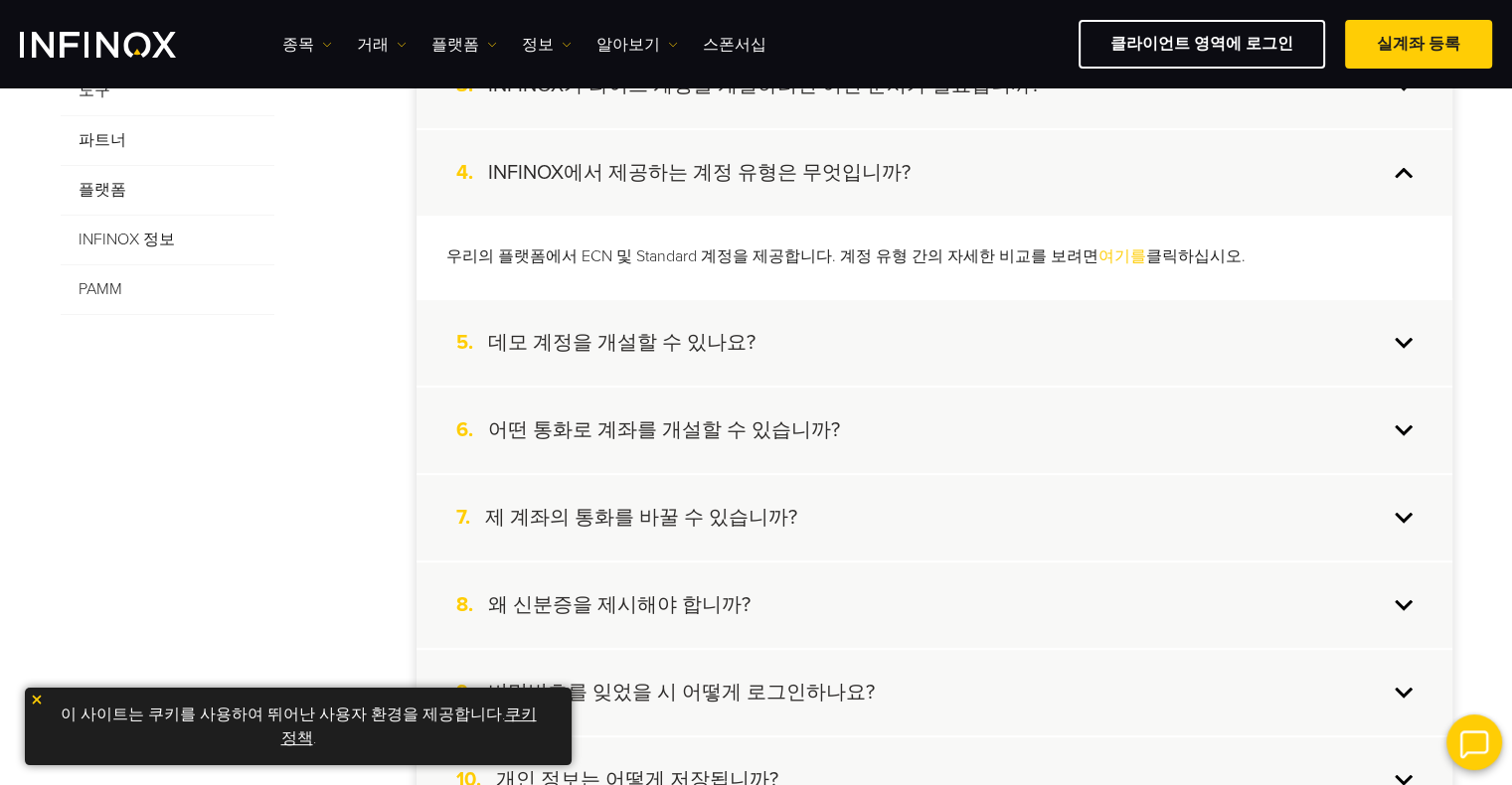 scroll, scrollTop: 0, scrollLeft: 0, axis: both 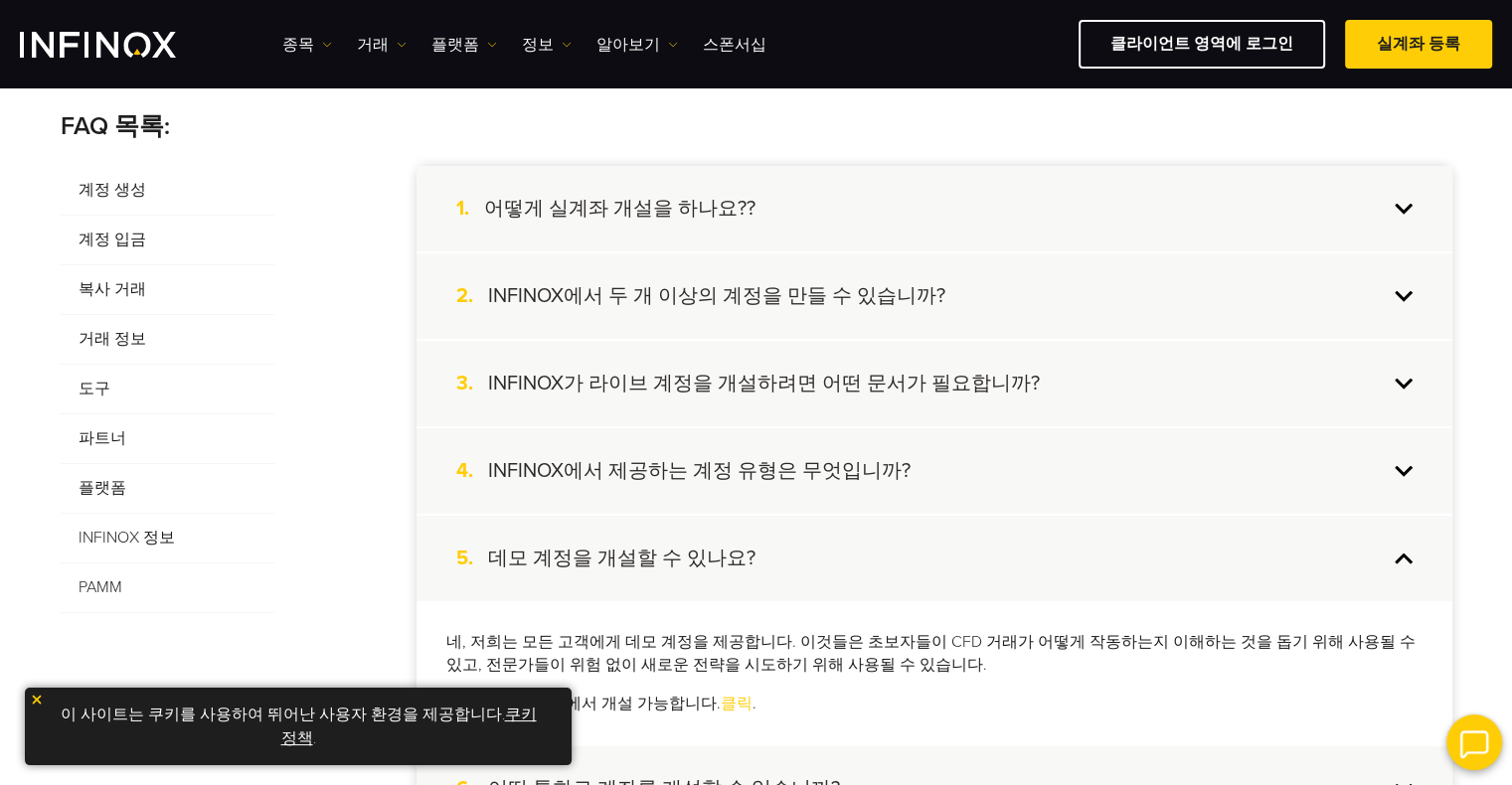 click on "2. INFINOX에서 두 개 이상의 계정을 만들 수 있습니까?" at bounding box center (934, 296) 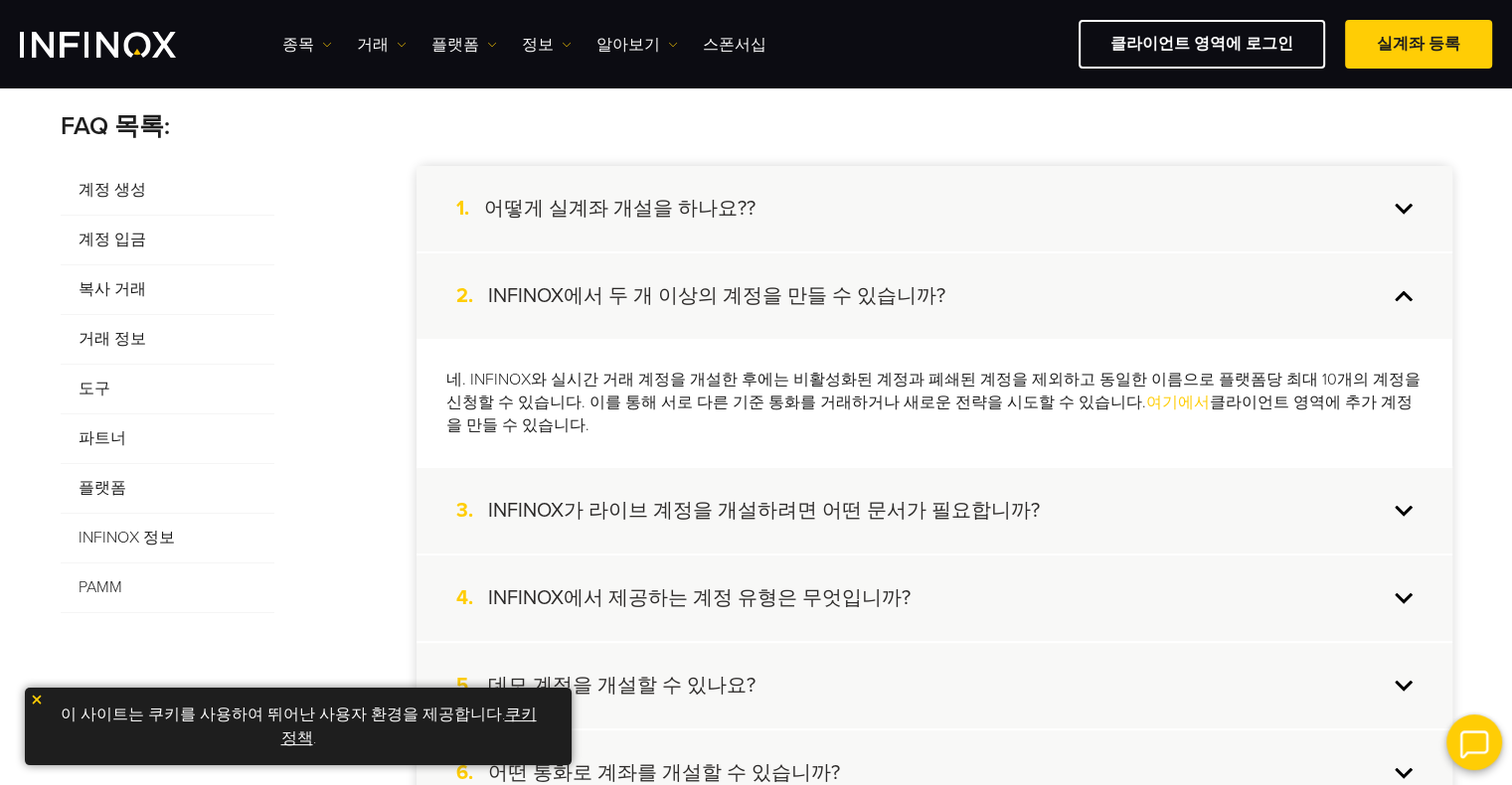 scroll, scrollTop: 497, scrollLeft: 0, axis: vertical 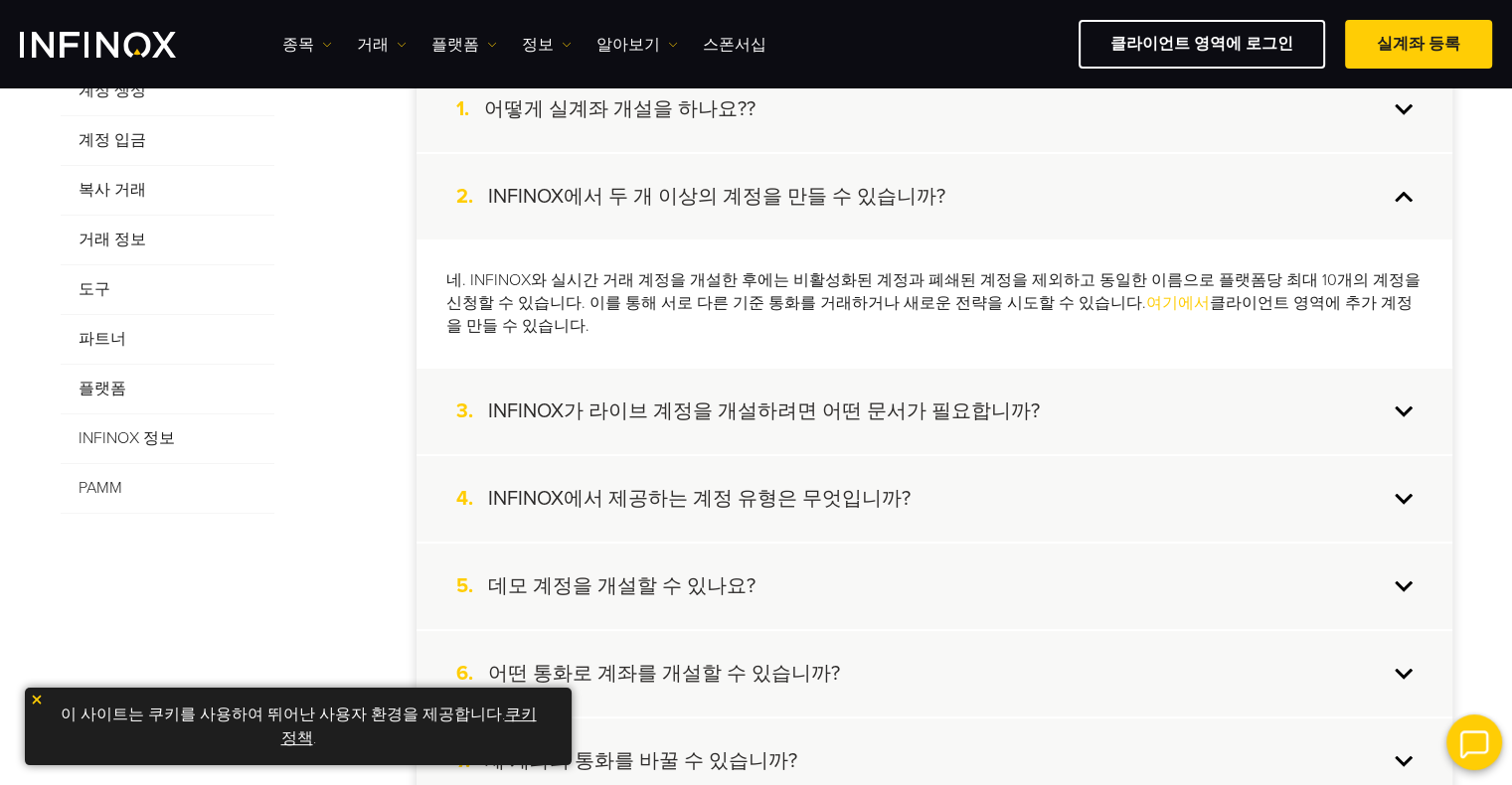 click on "5. 데모 계정을 개설할 수 있나요?" at bounding box center (934, 586) 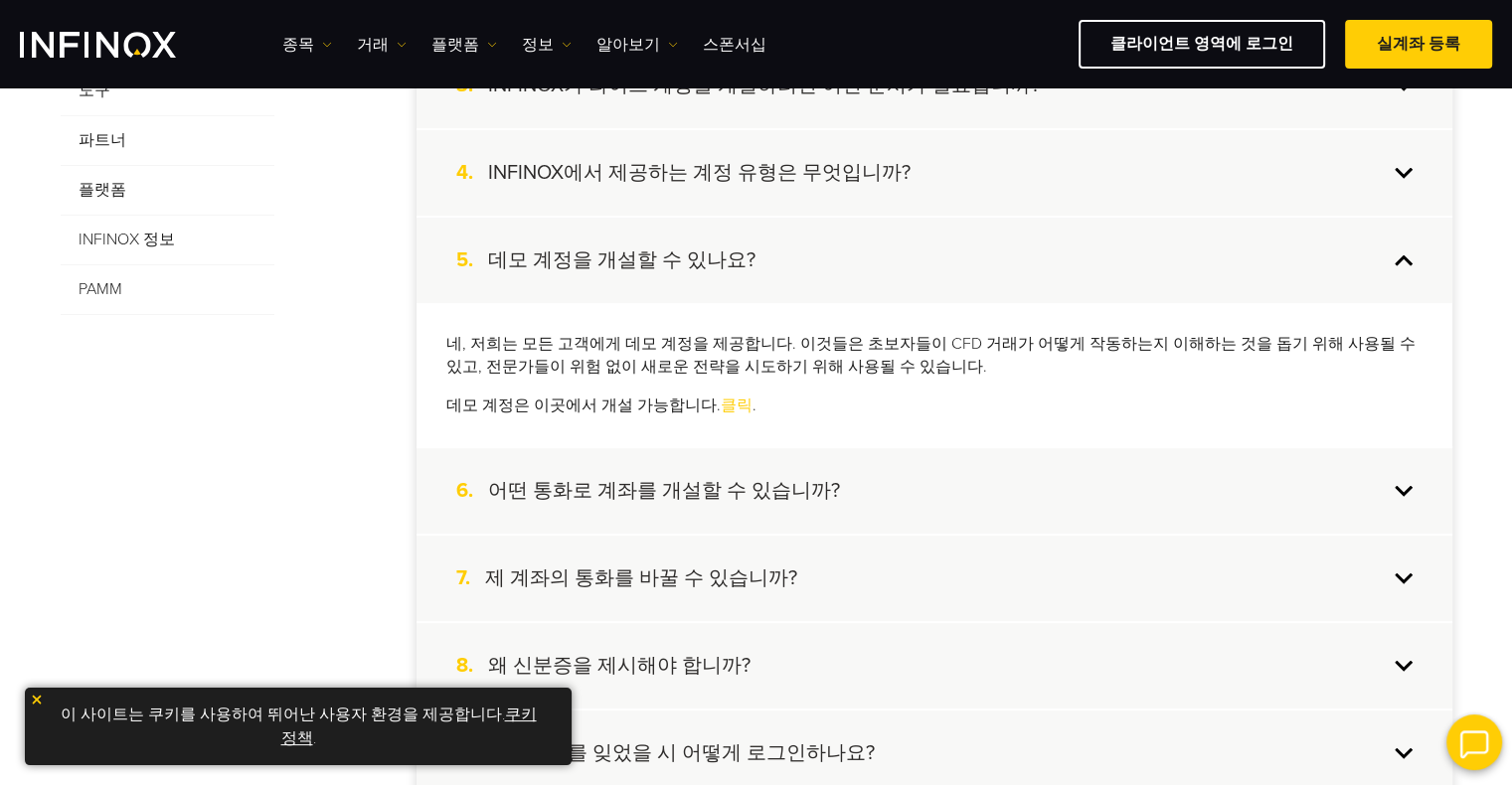 scroll, scrollTop: 795, scrollLeft: 0, axis: vertical 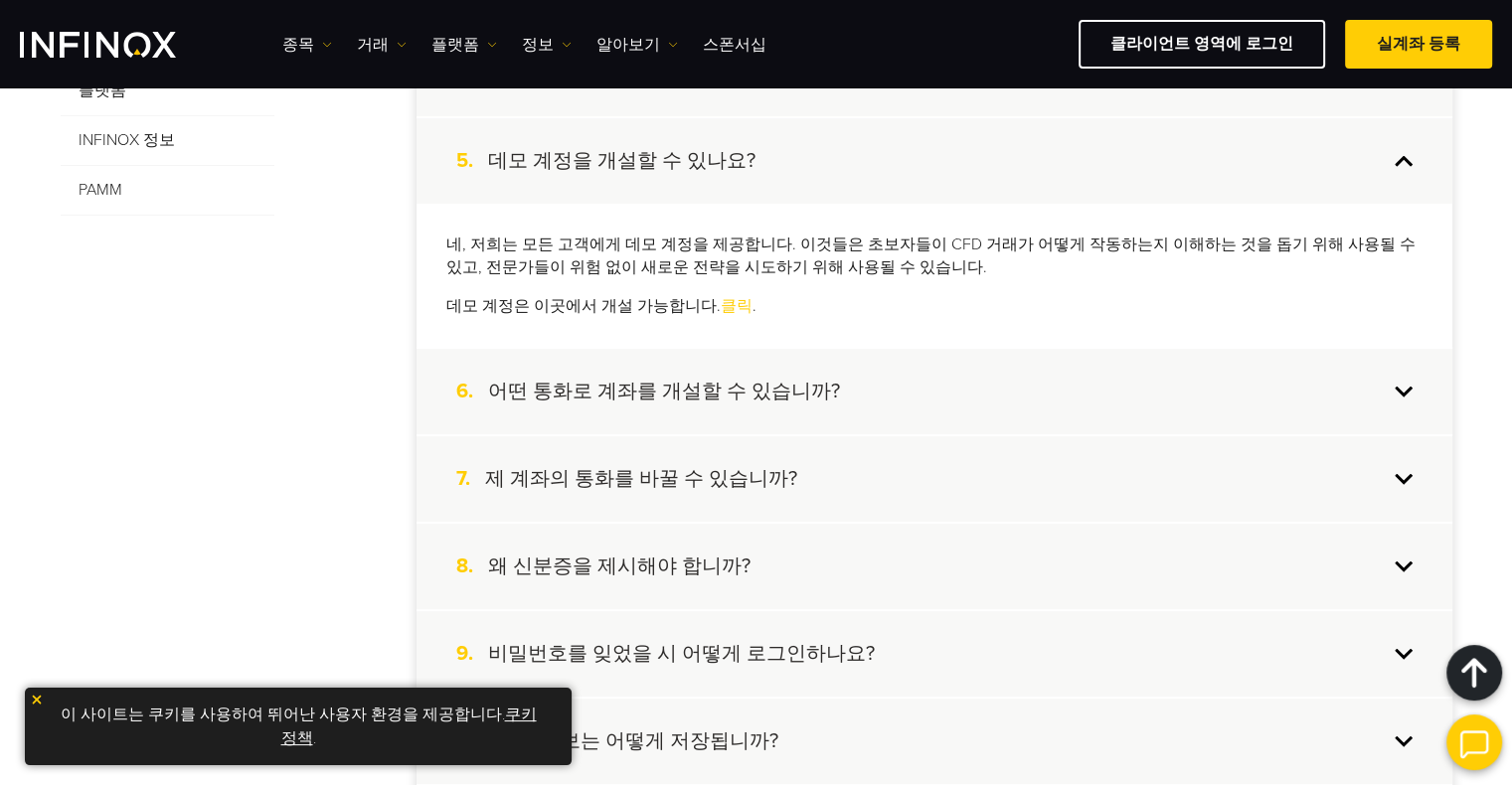 click on "6. 어떤 통화로 계좌를 개설할 수 있습니까?" at bounding box center [934, 392] 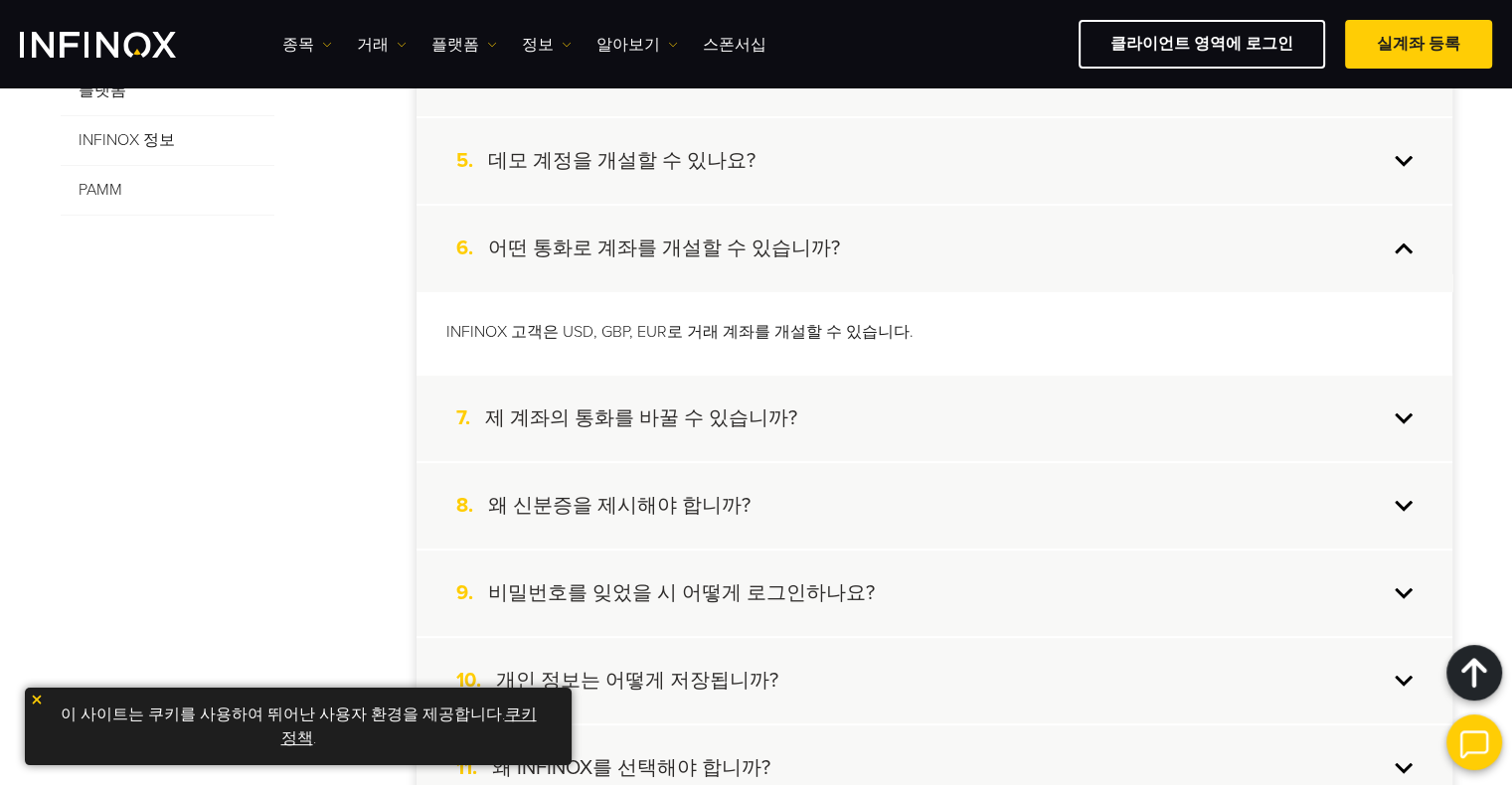 scroll, scrollTop: 894, scrollLeft: 0, axis: vertical 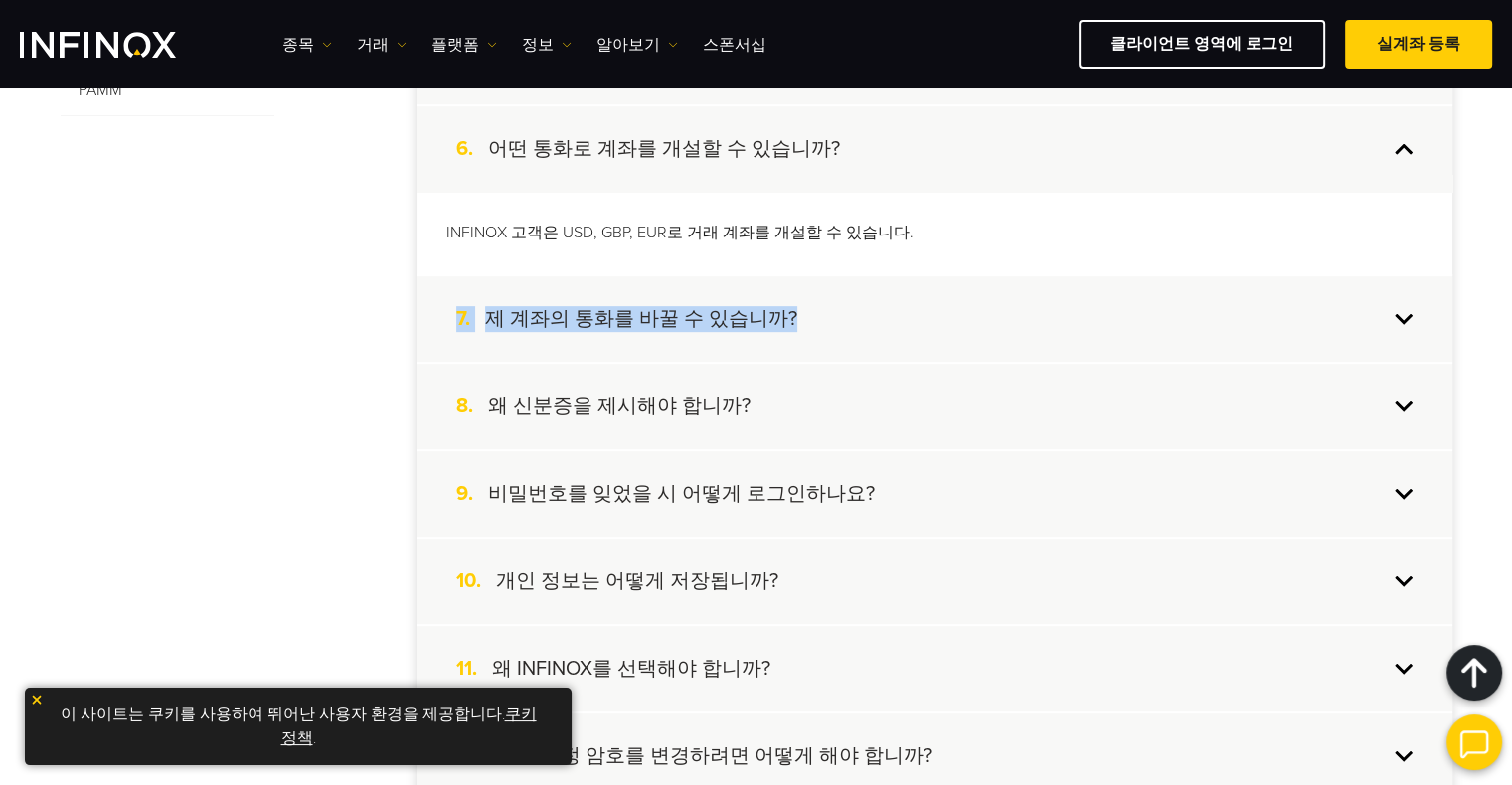 click on "7. 제 계좌의 통화를 바꿀 수 있습니까?" at bounding box center (934, 319) 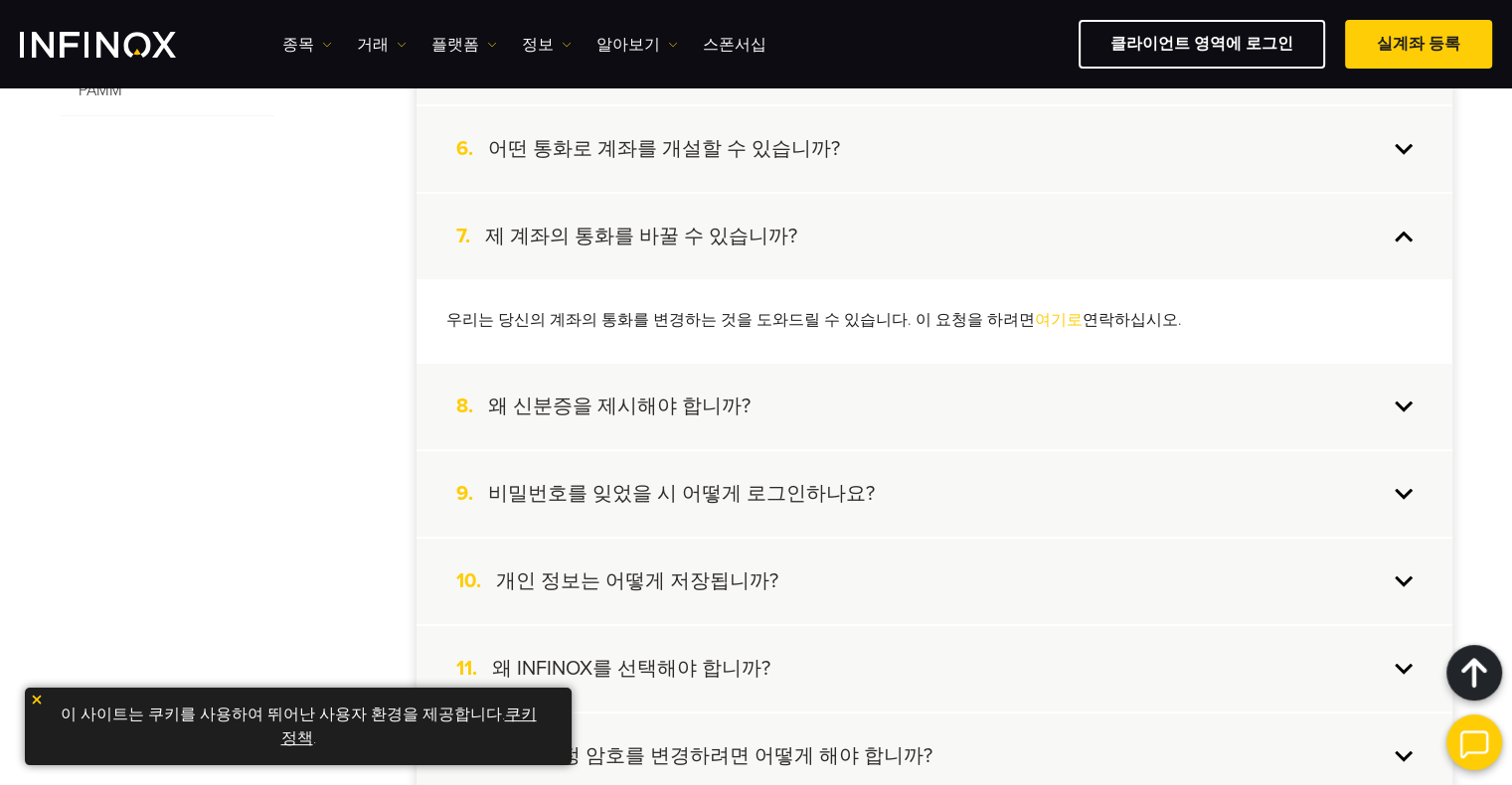 drag, startPoint x: 1406, startPoint y: 322, endPoint x: 1402, endPoint y: 407, distance: 85.09407 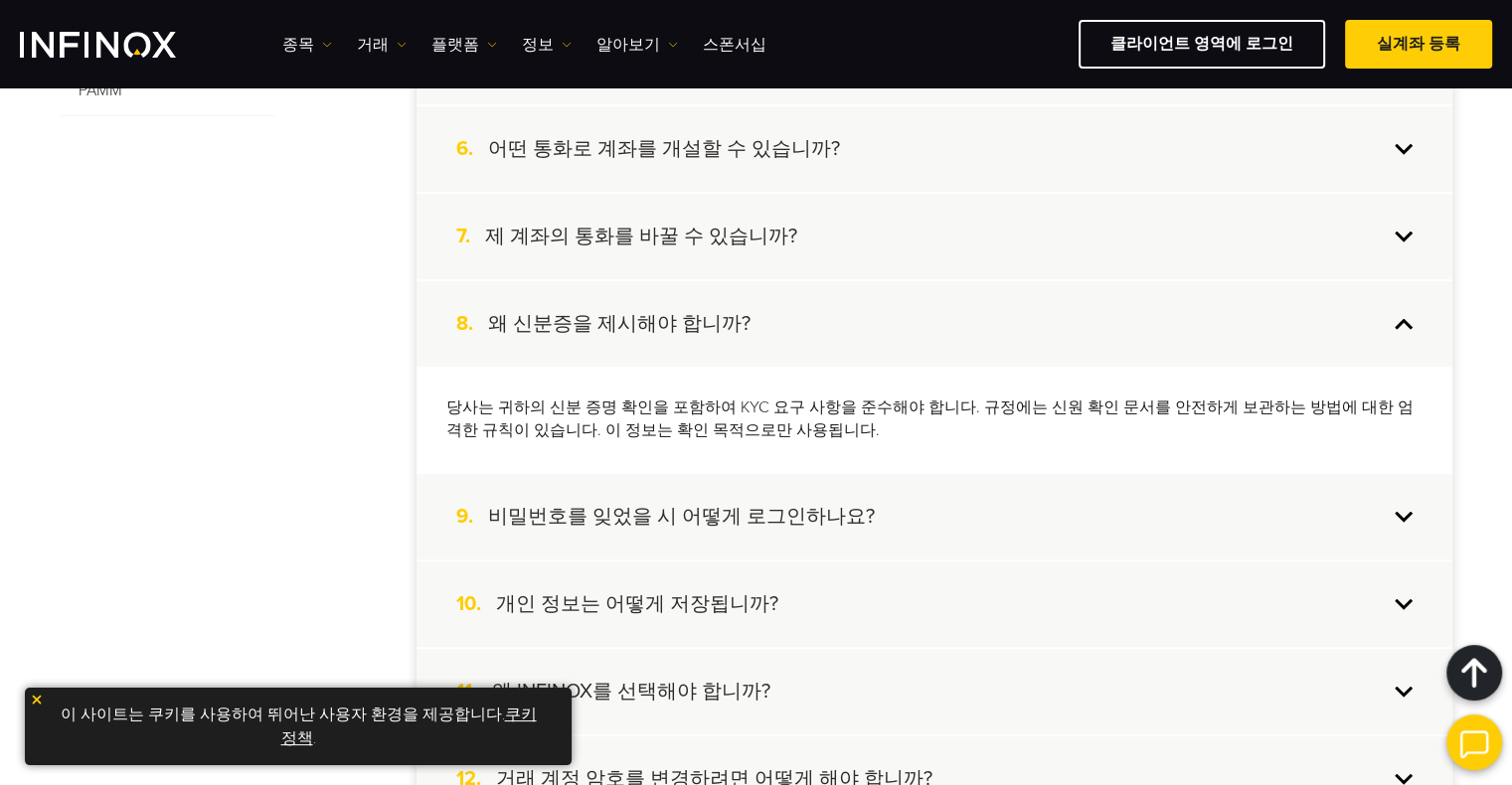 scroll, scrollTop: 994, scrollLeft: 0, axis: vertical 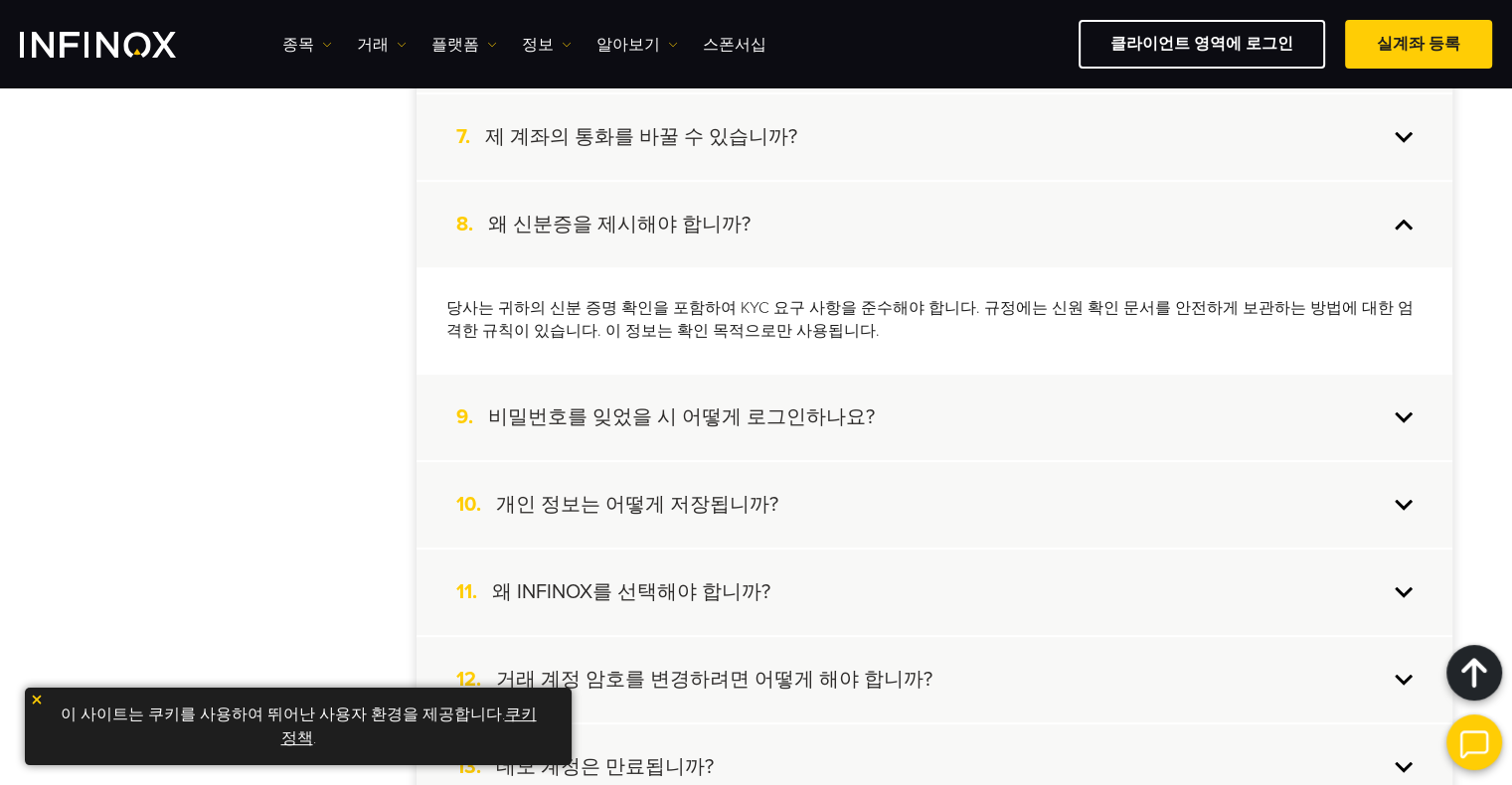 click on "9. 비밀번호를 잊었을 시 어떻게 로그인하나요?" at bounding box center (934, 417) 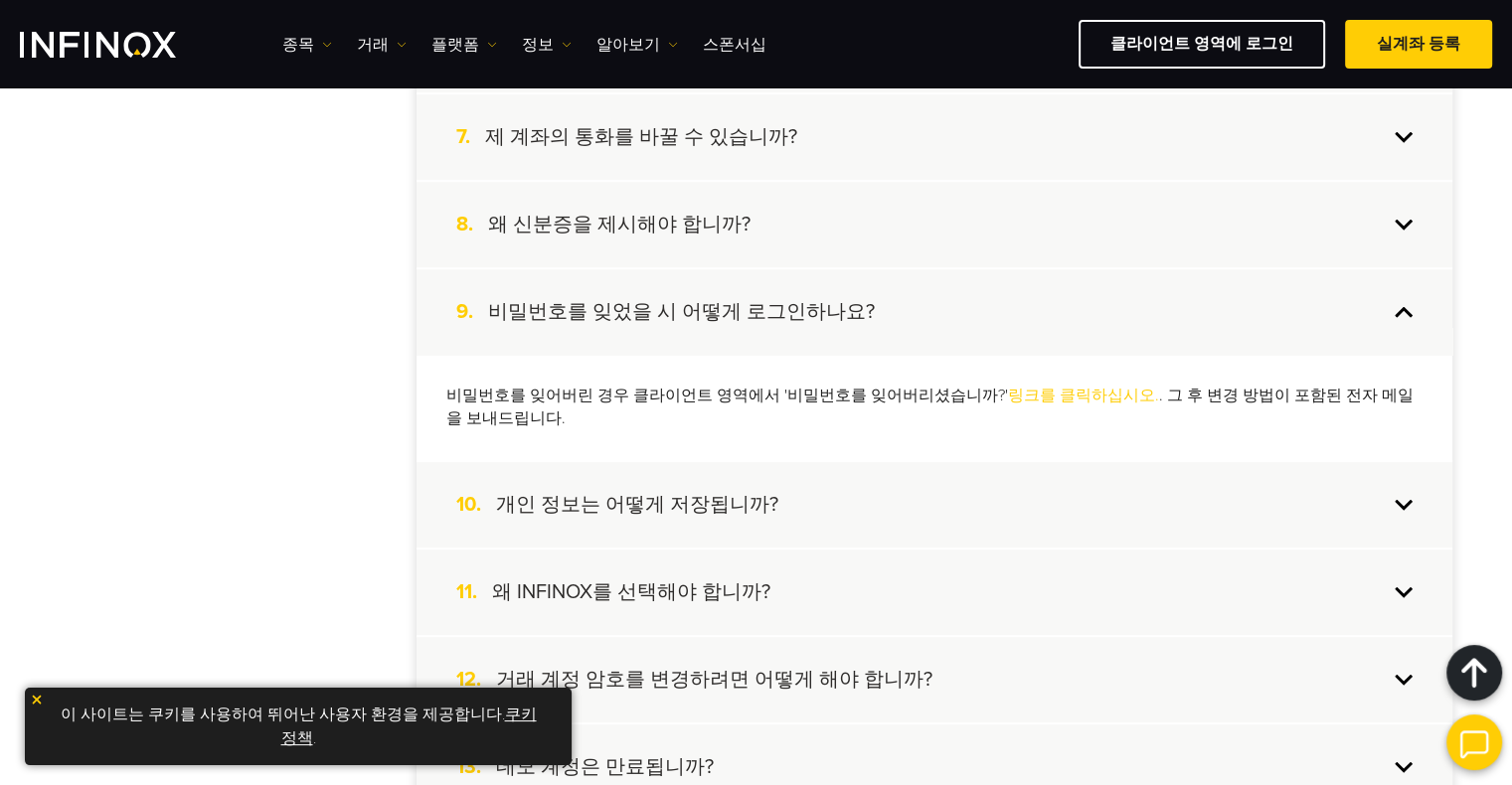 scroll, scrollTop: 1093, scrollLeft: 0, axis: vertical 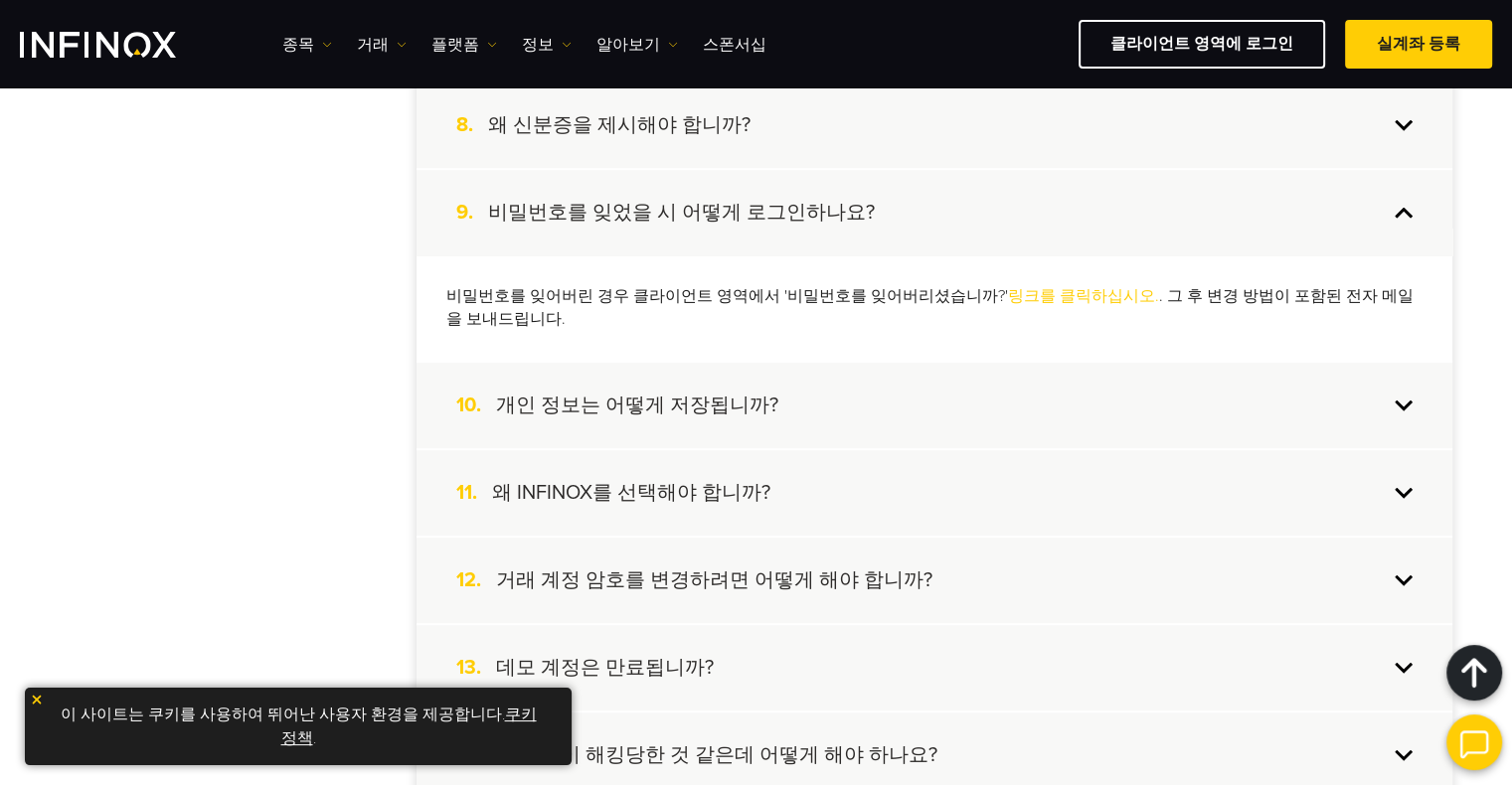 click on "10. 개인 정보는 어떻게 저장됩니까?" at bounding box center (934, 405) 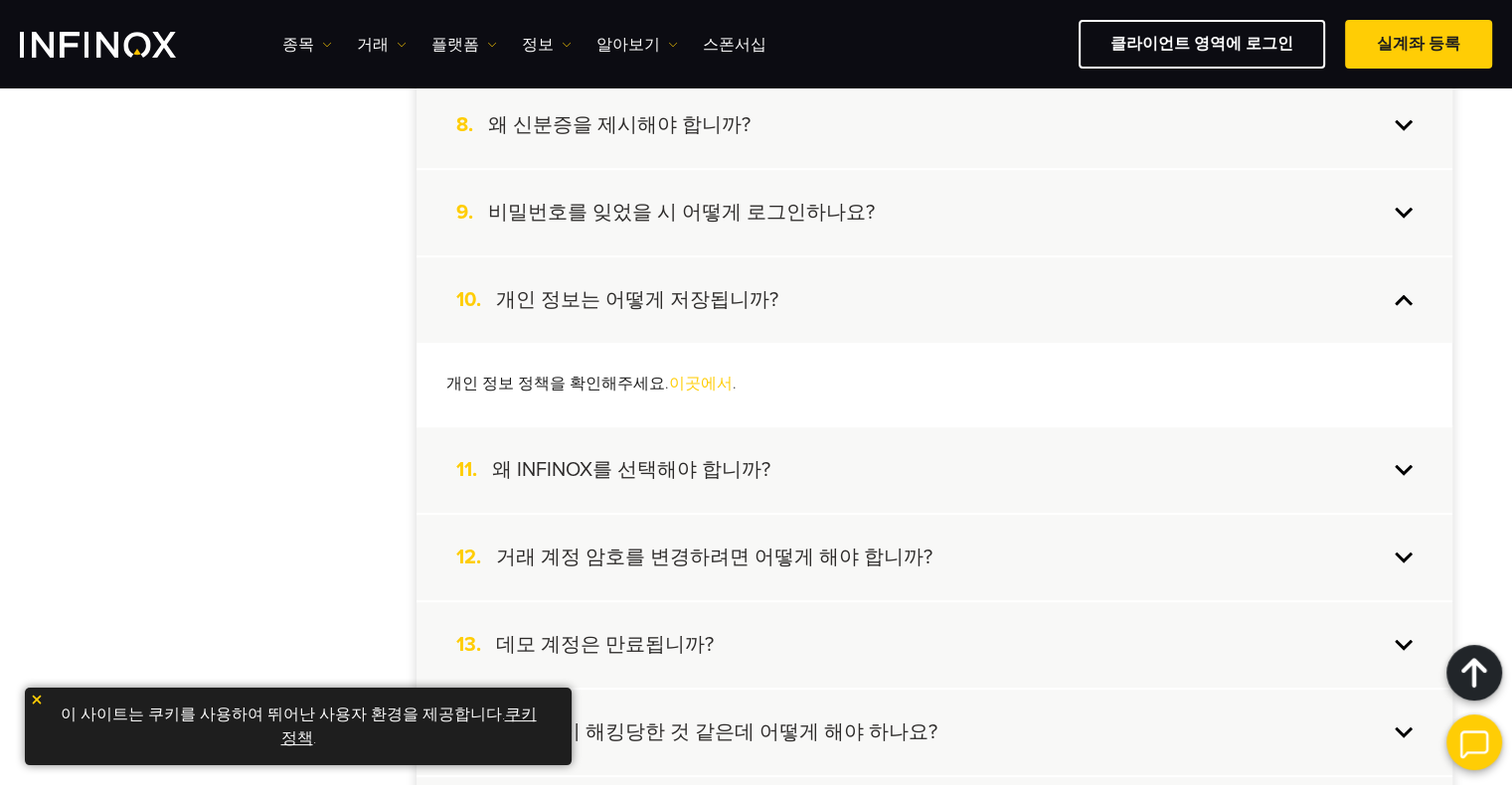 scroll, scrollTop: 1192, scrollLeft: 0, axis: vertical 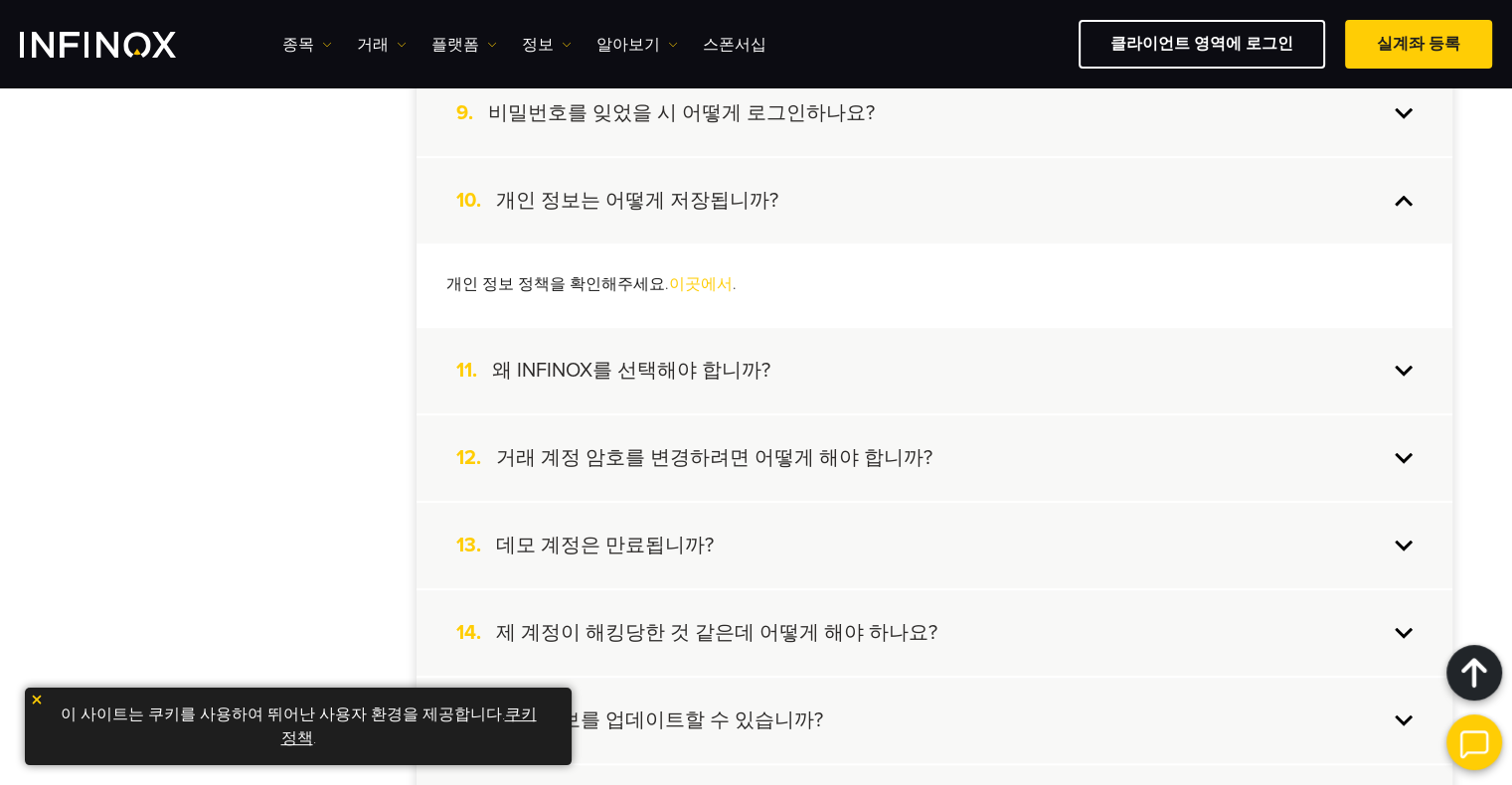 click on "11. 왜 INFINOX를 선택해야 합니까?" at bounding box center [934, 371] 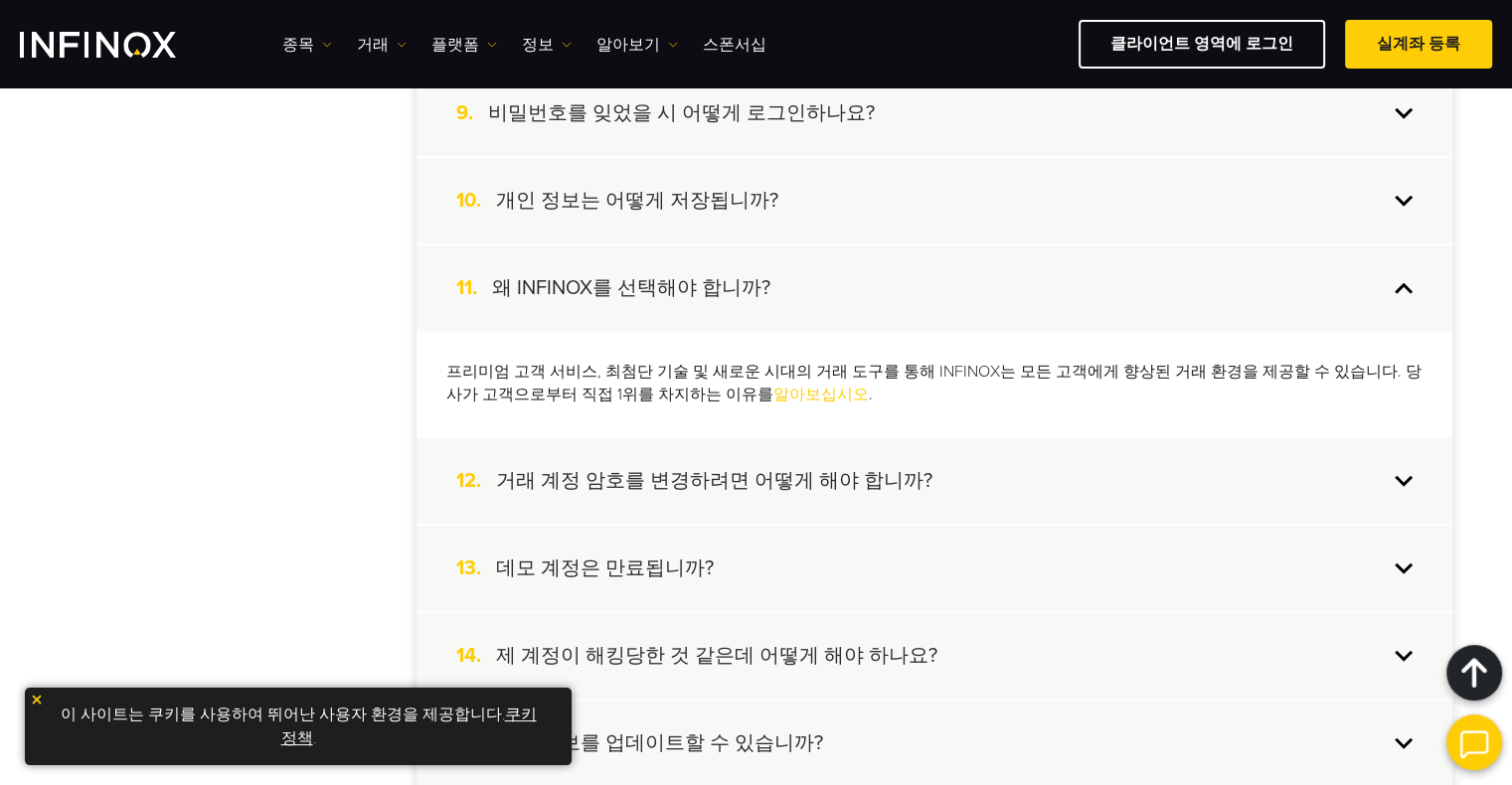 scroll, scrollTop: 1292, scrollLeft: 0, axis: vertical 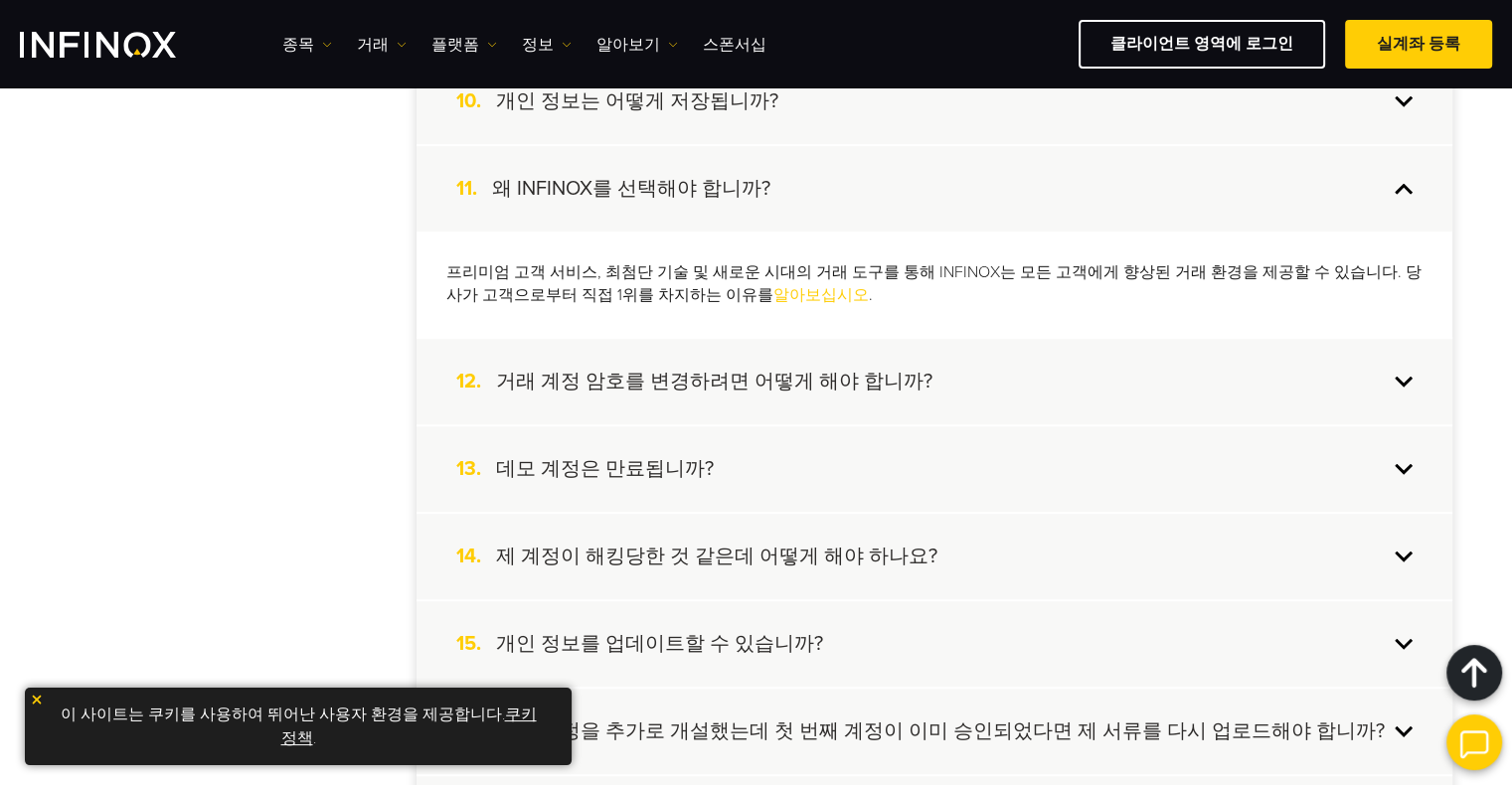 click on "12. 거래 계정 암호를 변경하려면 어떻게 해야 합니까?" at bounding box center [934, 382] 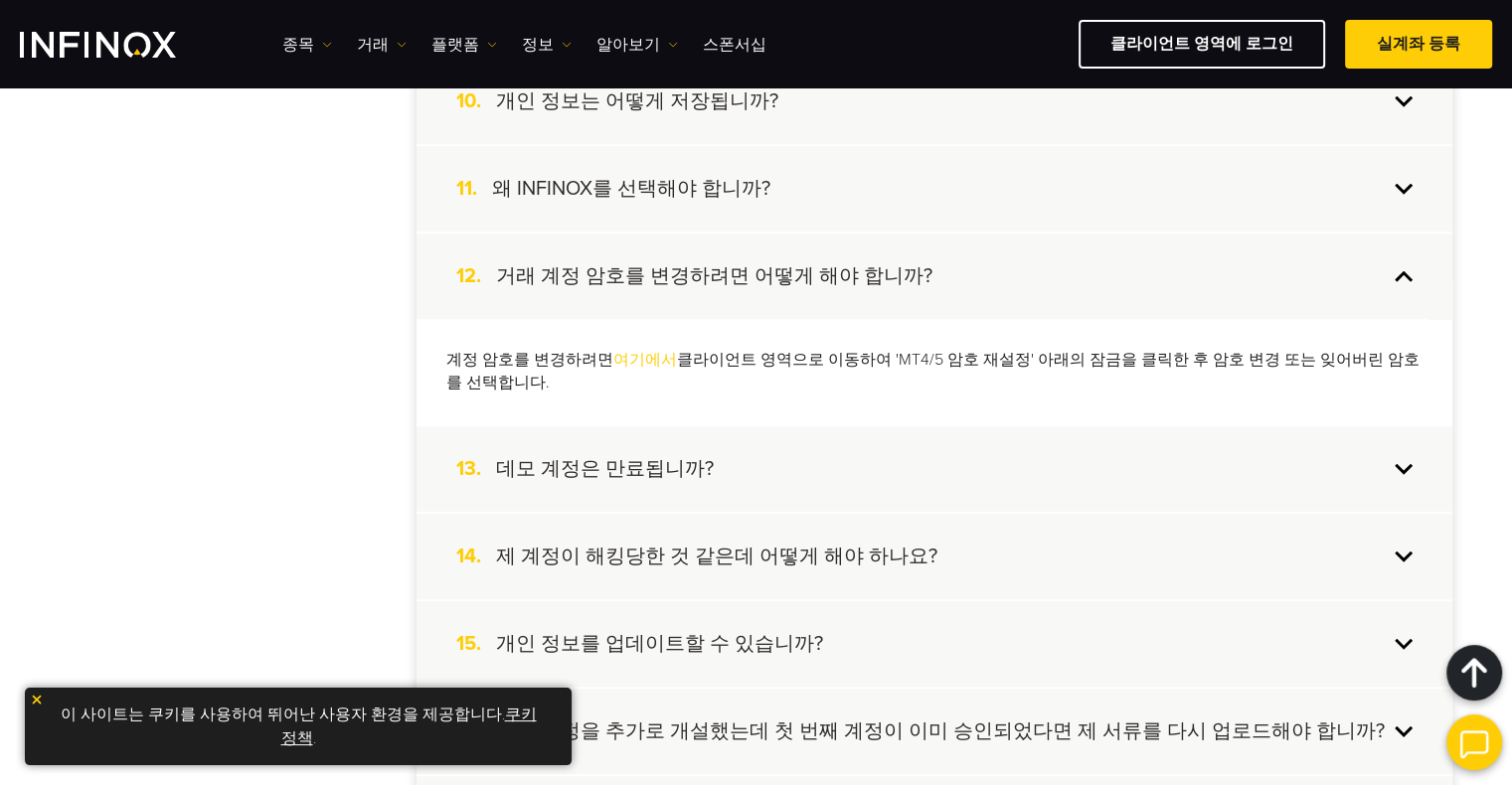 scroll, scrollTop: 1391, scrollLeft: 0, axis: vertical 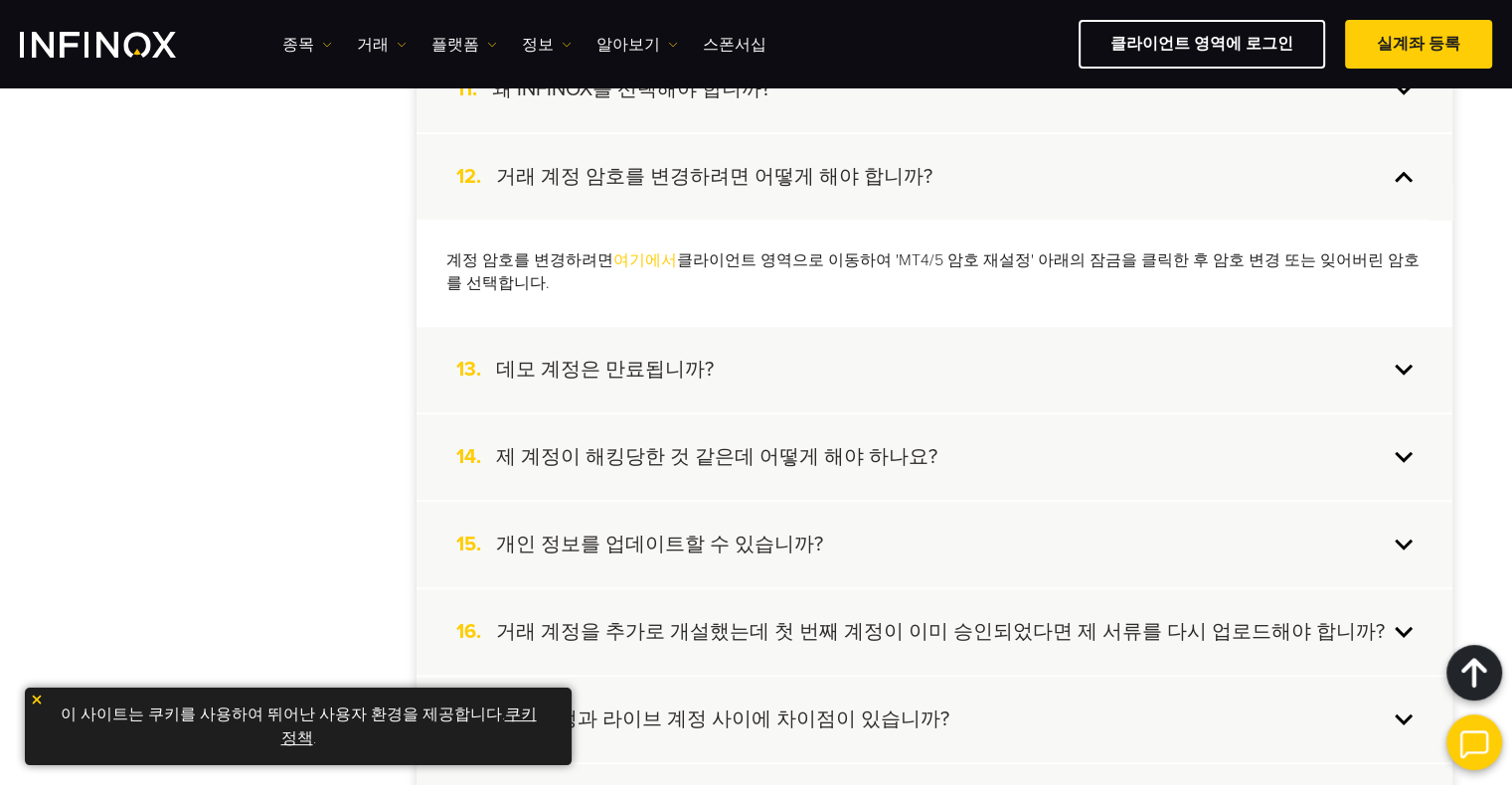 click on "13. 데모 계정은 만료됩니까?" at bounding box center [934, 370] 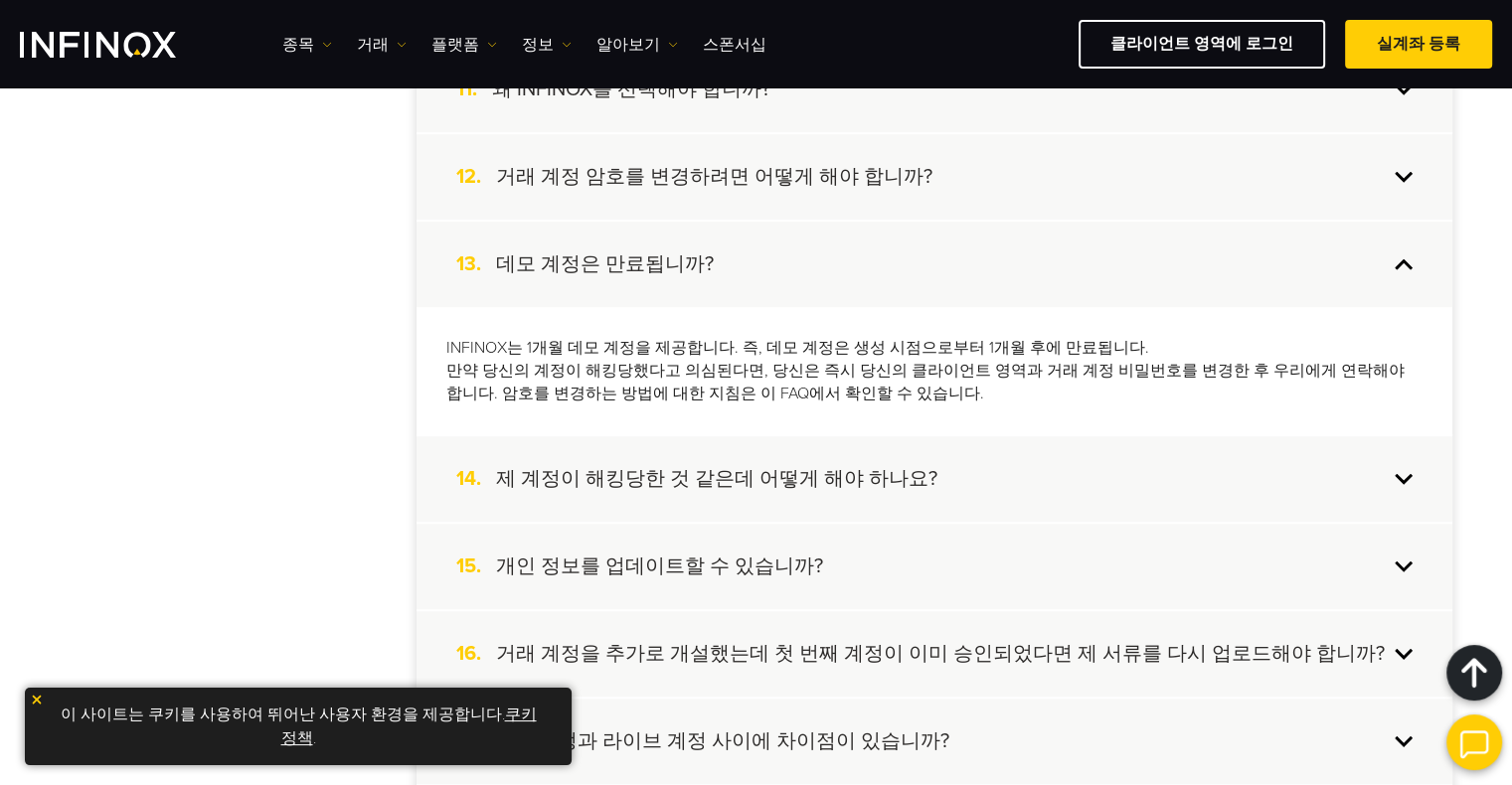 click on "14. 제 계정이 해킹당한 것 같은데 어떻게 해야 하나요?" at bounding box center [934, 479] 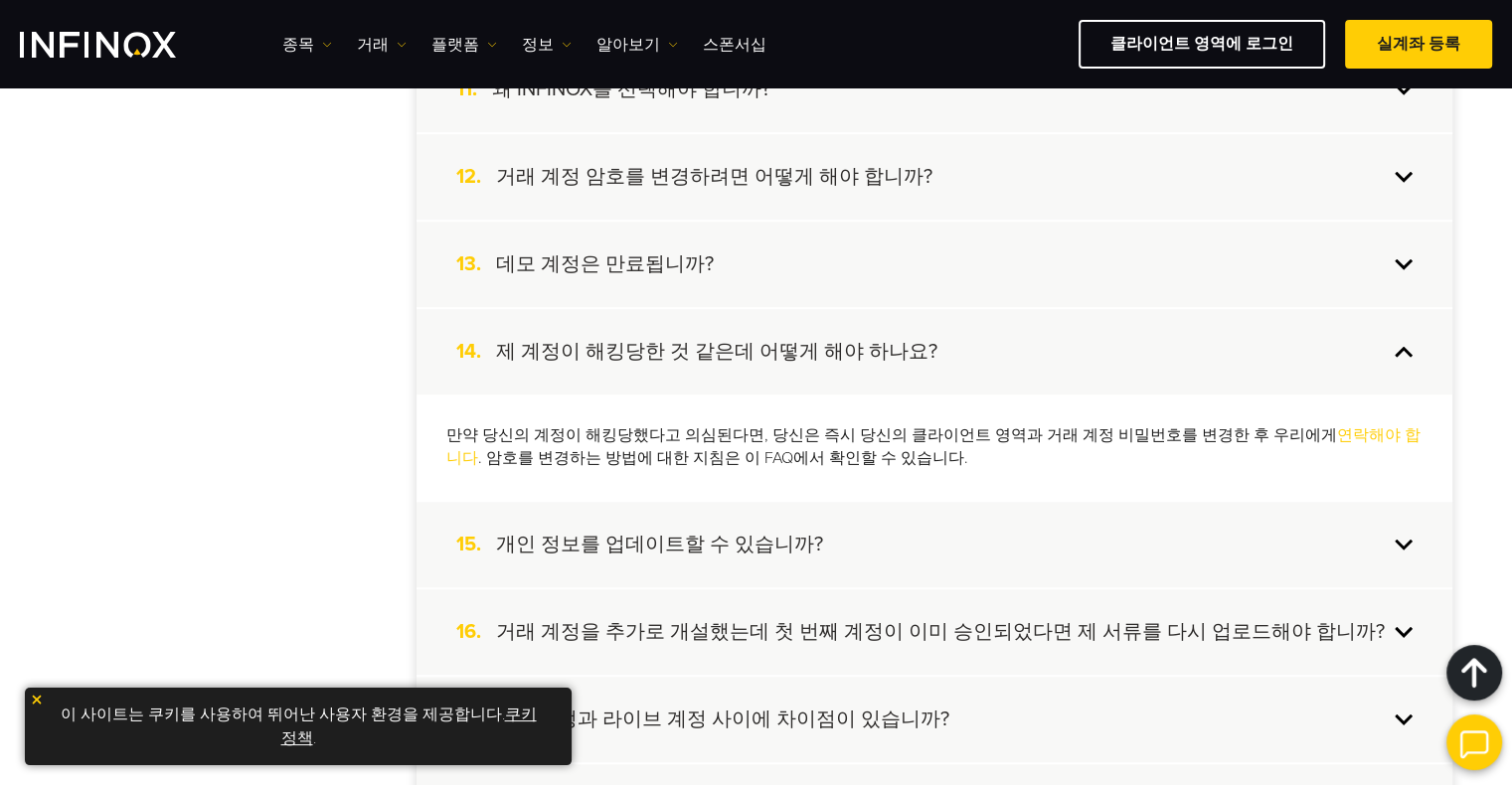 scroll, scrollTop: 1491, scrollLeft: 0, axis: vertical 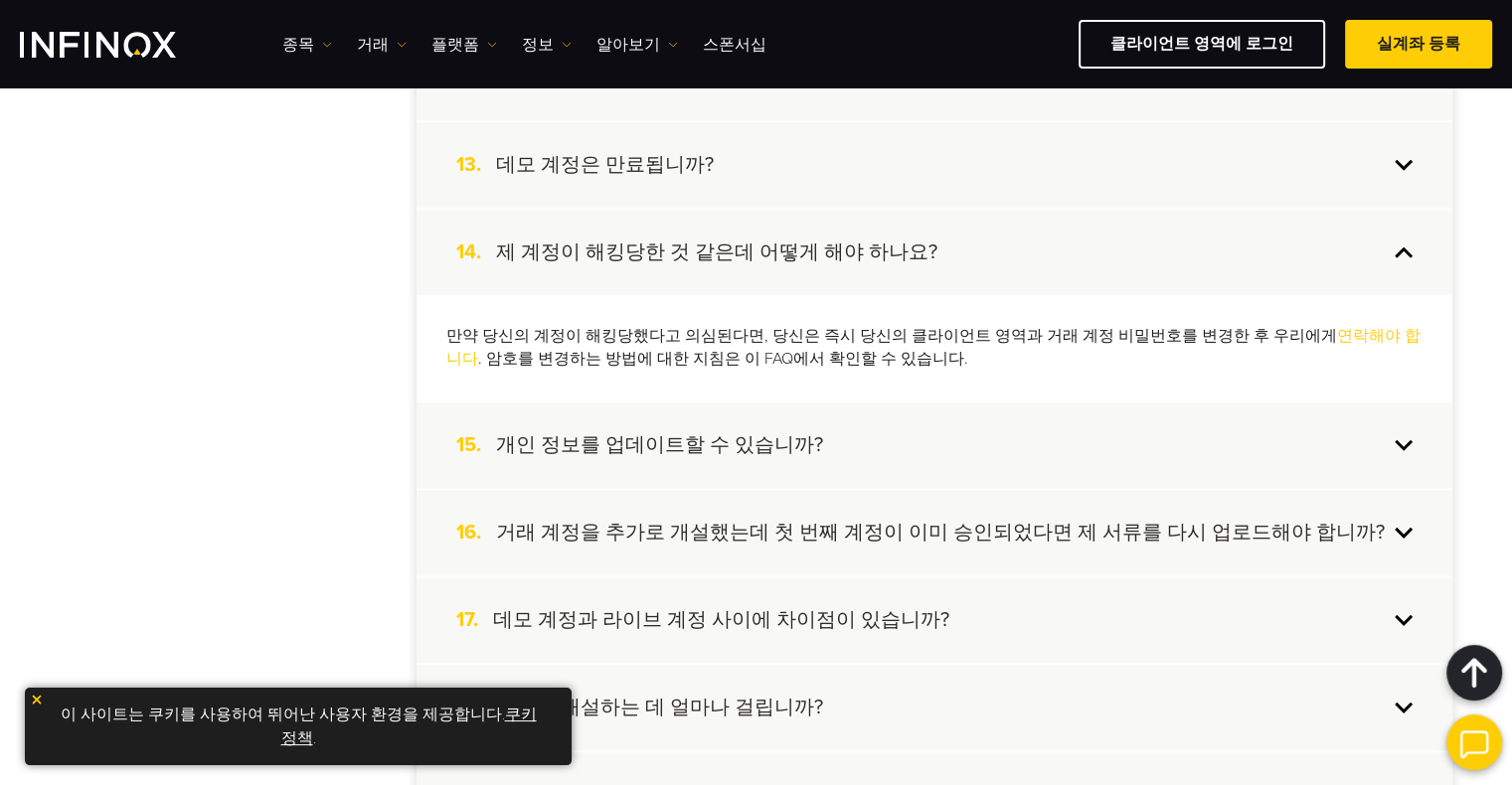 click on "15. 개인 정보를 업데이트할 수 있습니까?" at bounding box center (934, 445) 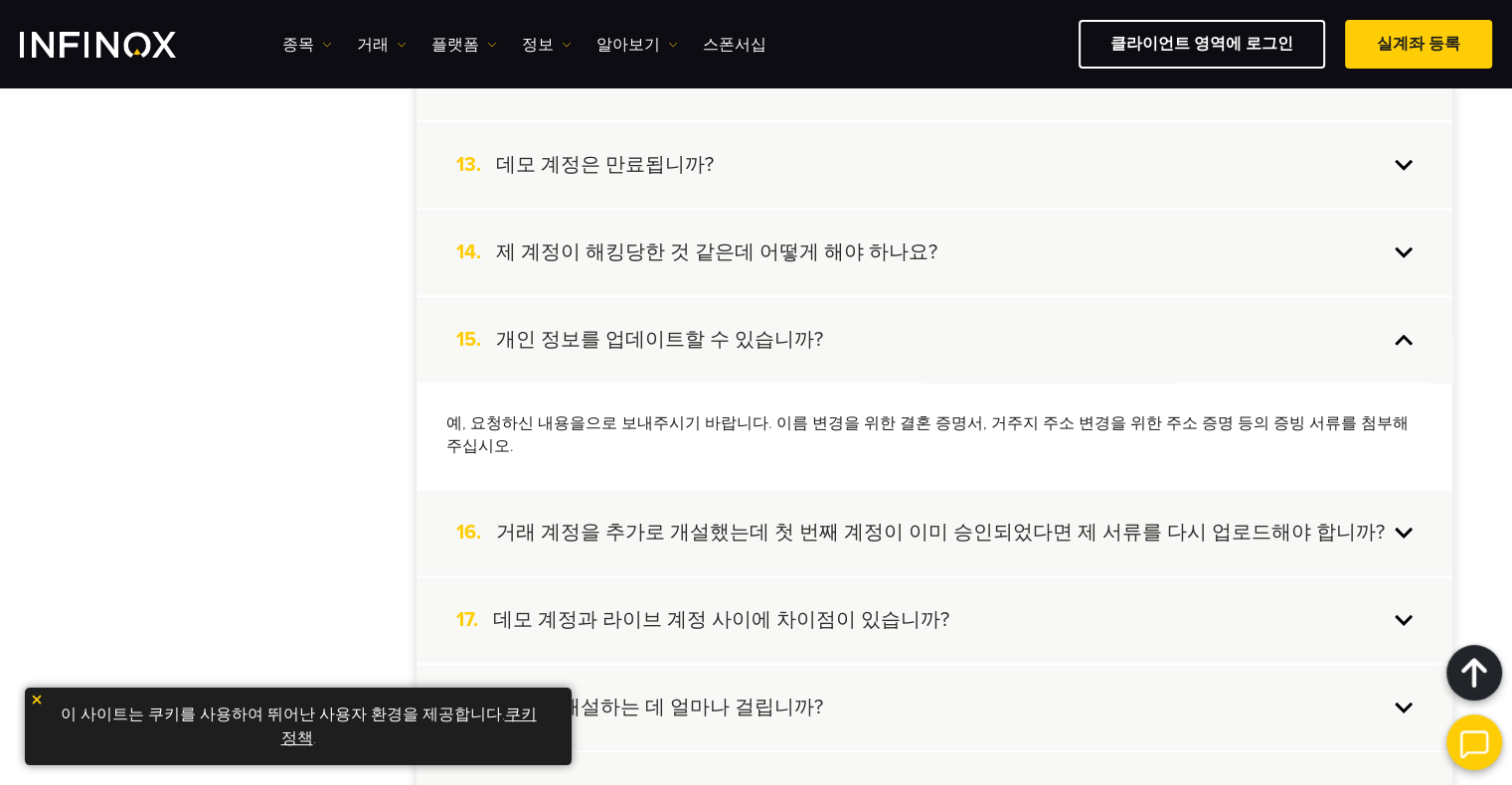 scroll, scrollTop: 1590, scrollLeft: 0, axis: vertical 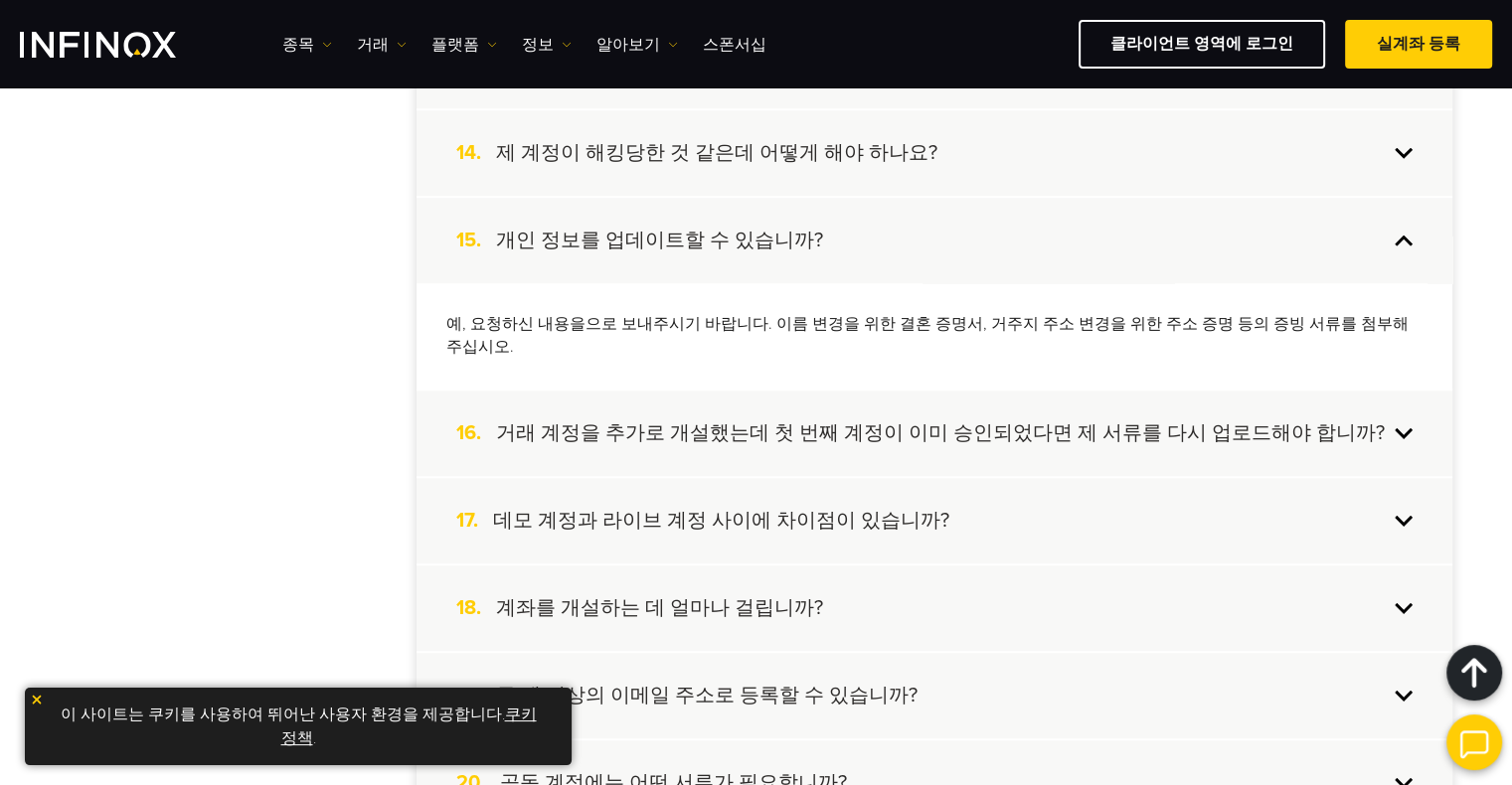 click on "16. 거래 계정을 추가로 개설했는데 첫 번째 계정이 이미 승인되었다면 제 서류를 다시 업로드해야 합니까?" at bounding box center (934, 433) 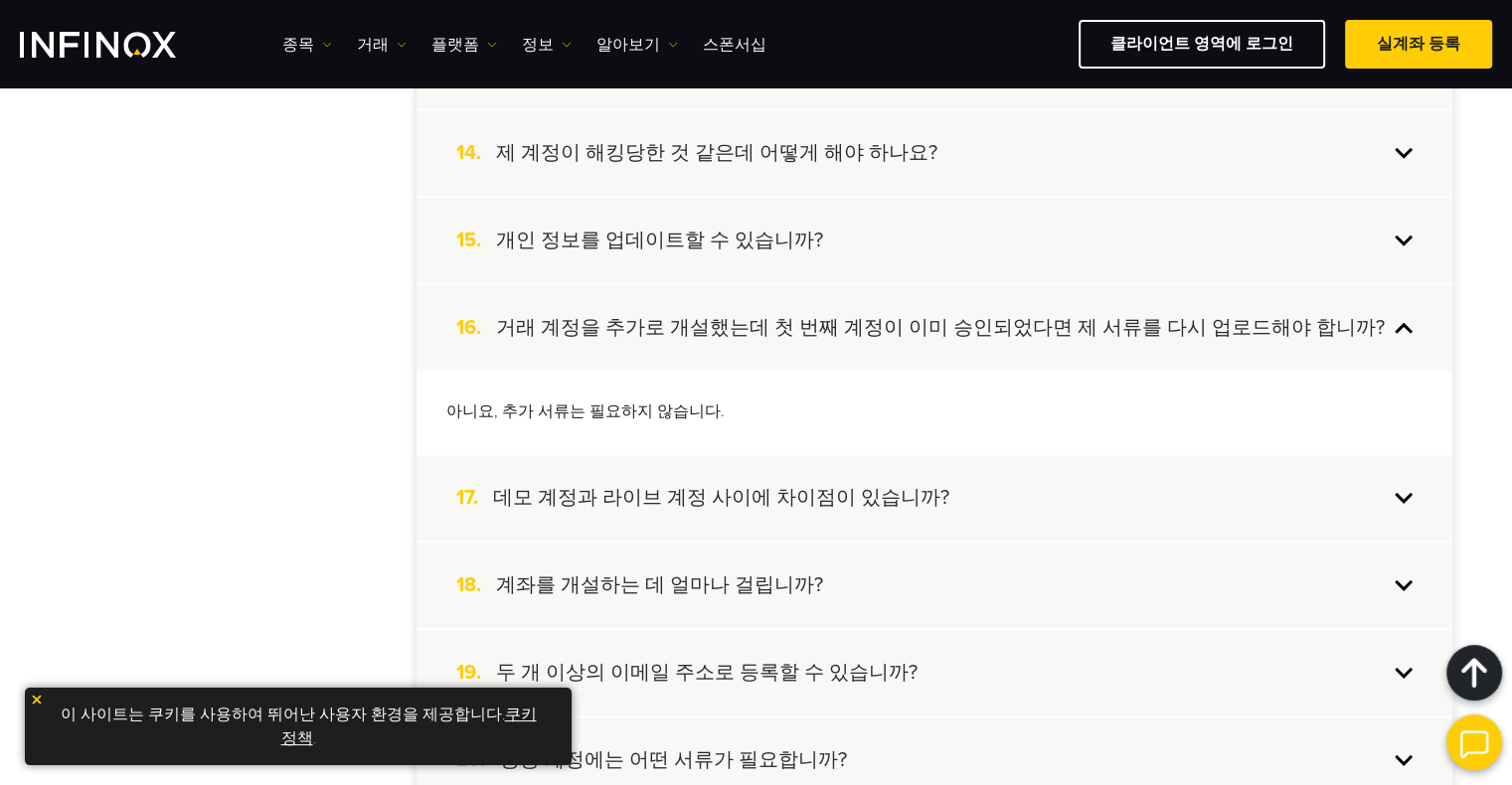 scroll, scrollTop: 1689, scrollLeft: 0, axis: vertical 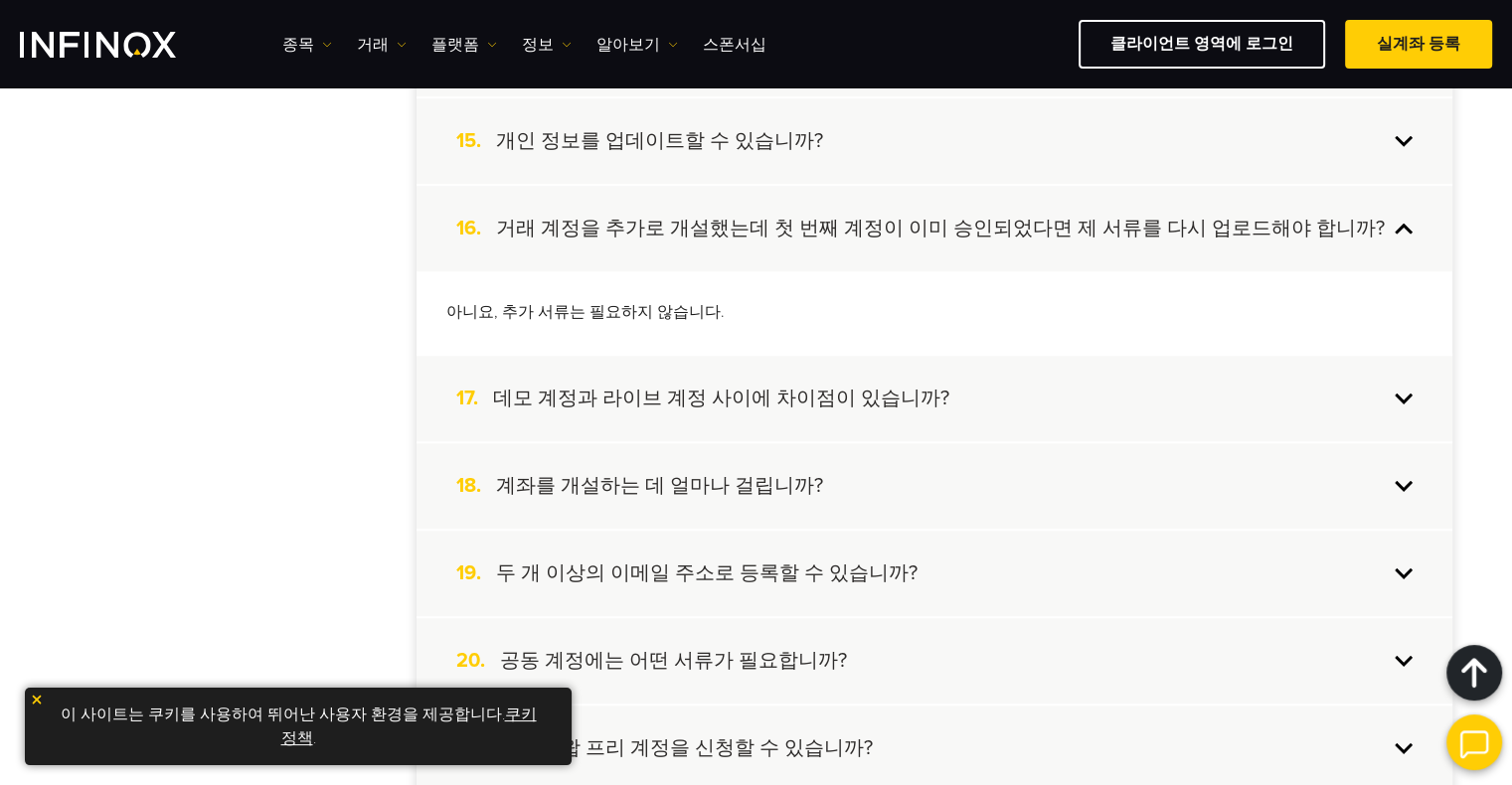 click on "17. 데모 계정과 라이브 계정 사이에 차이점이 있습니까?" at bounding box center (934, 398) 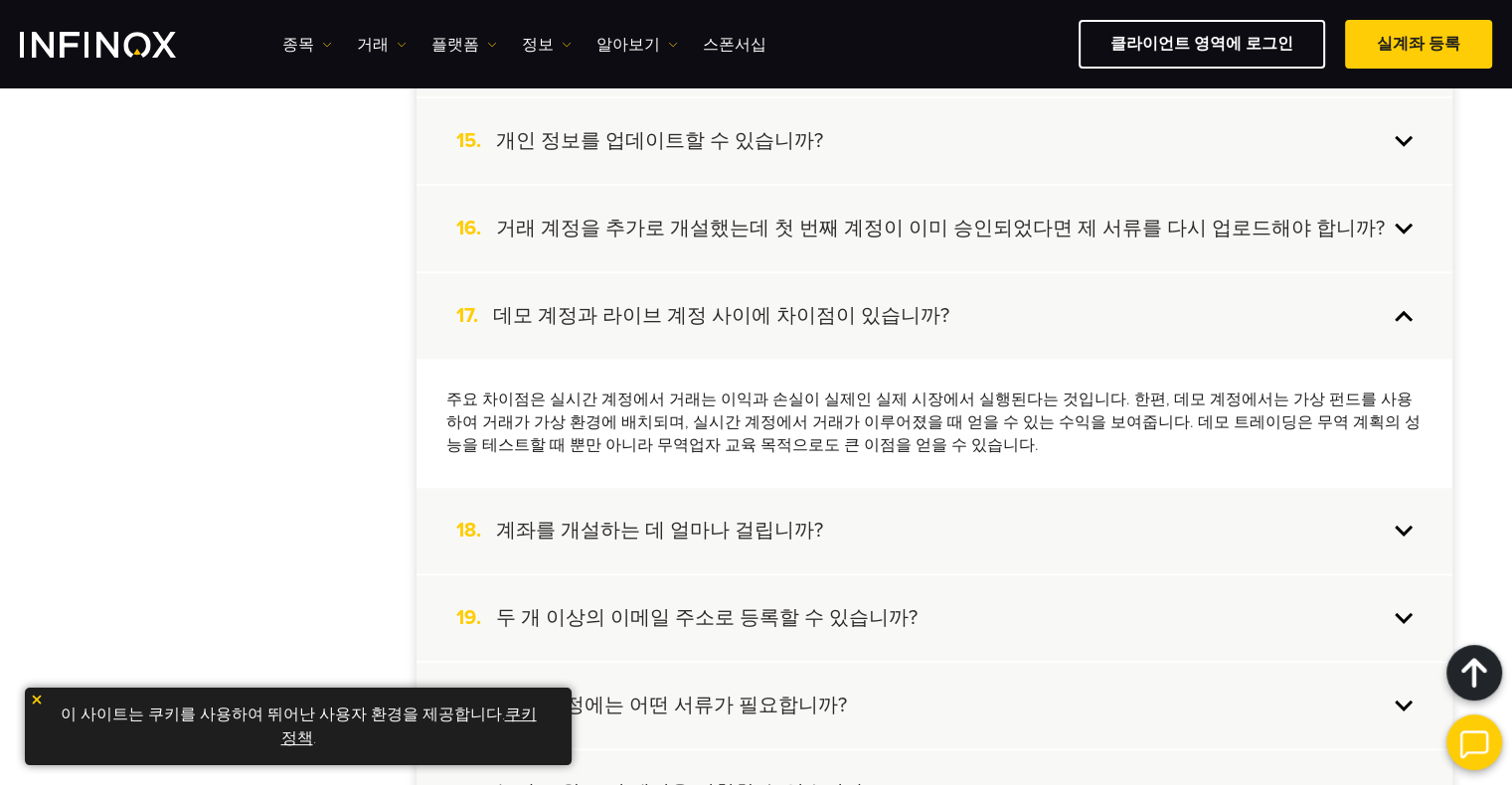 scroll, scrollTop: 1789, scrollLeft: 0, axis: vertical 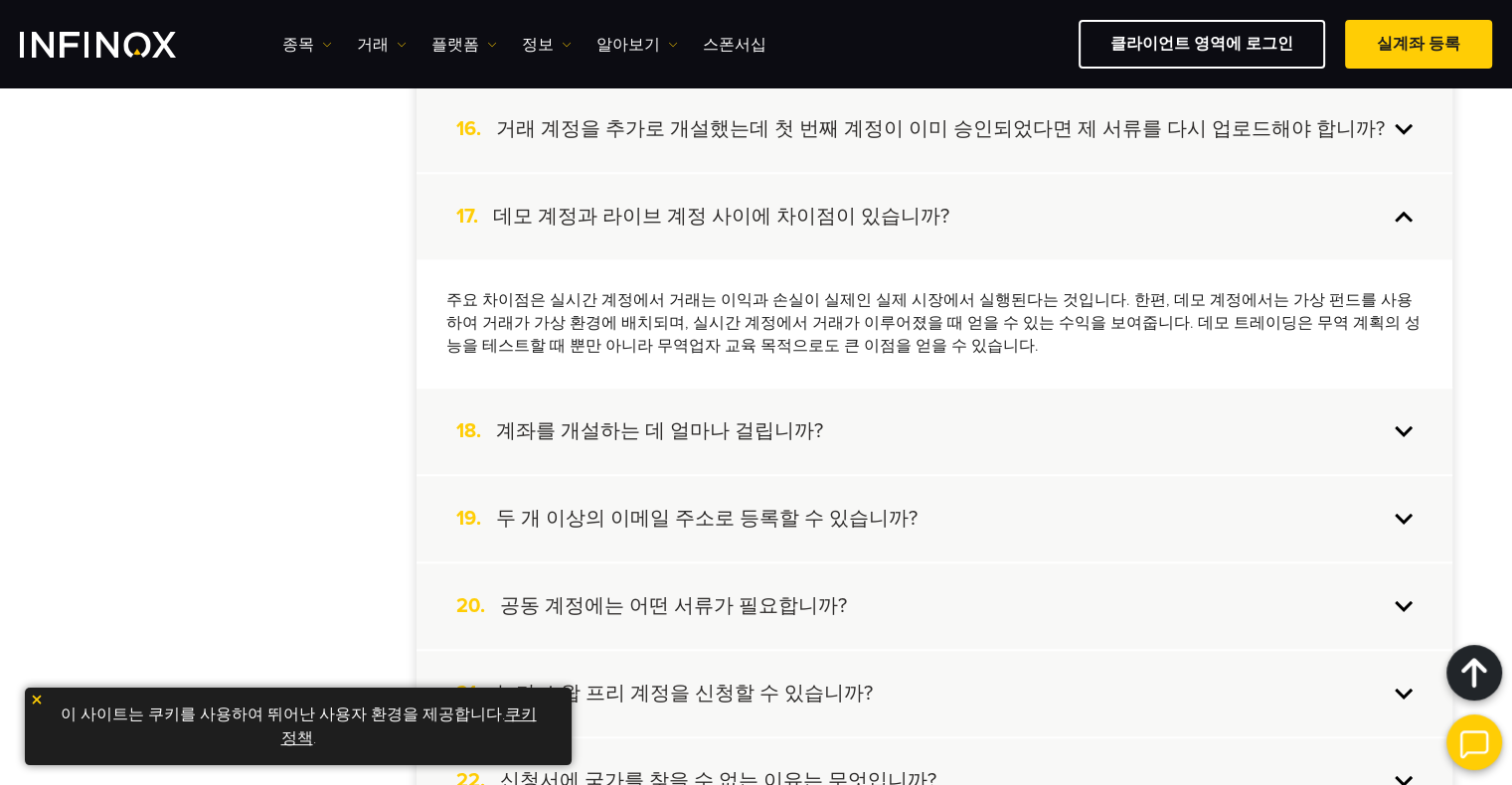 click on "18. 계좌를 개설하는 데 얼마나 걸립니까?" at bounding box center [934, 431] 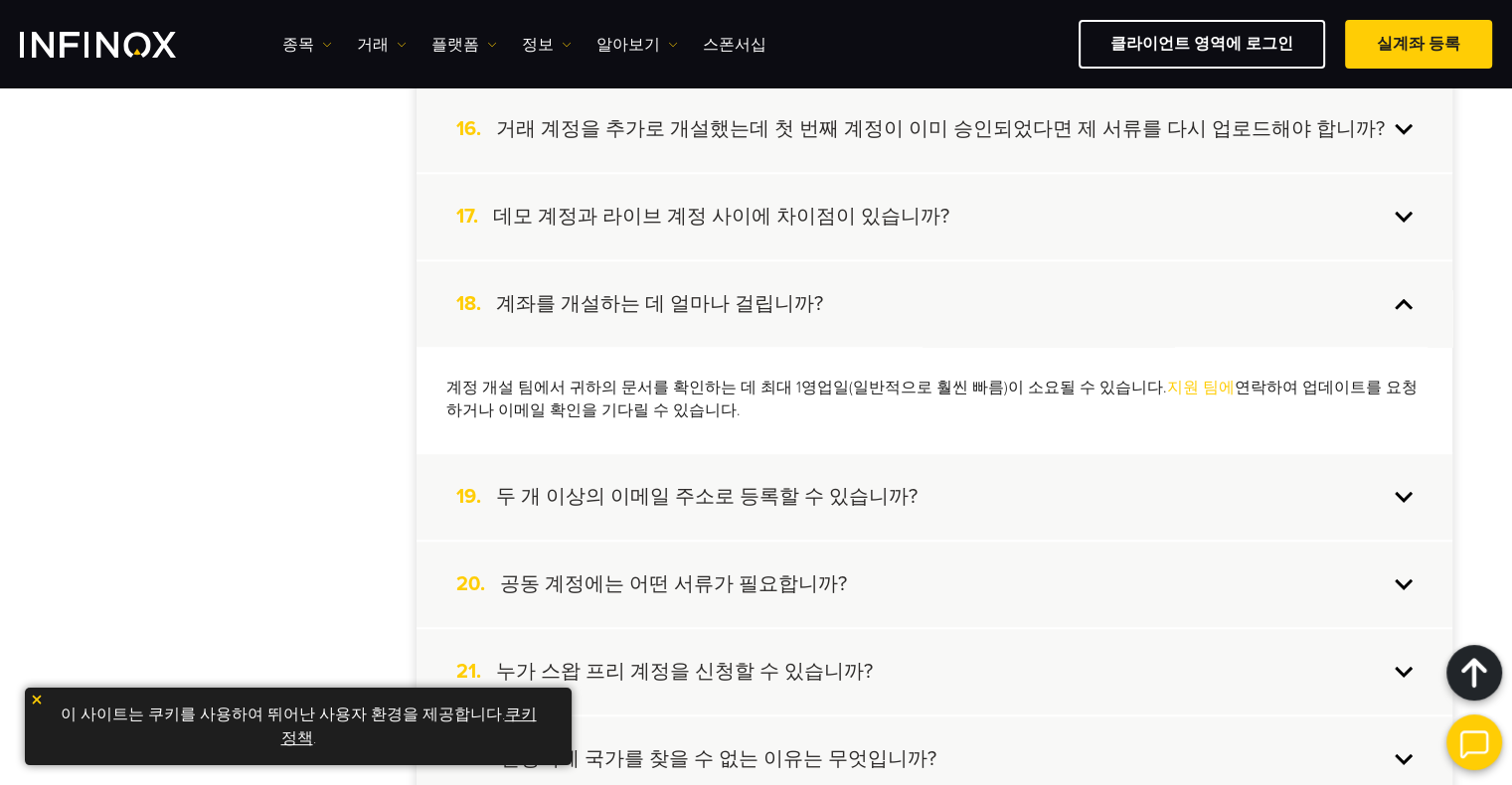 scroll, scrollTop: 1888, scrollLeft: 0, axis: vertical 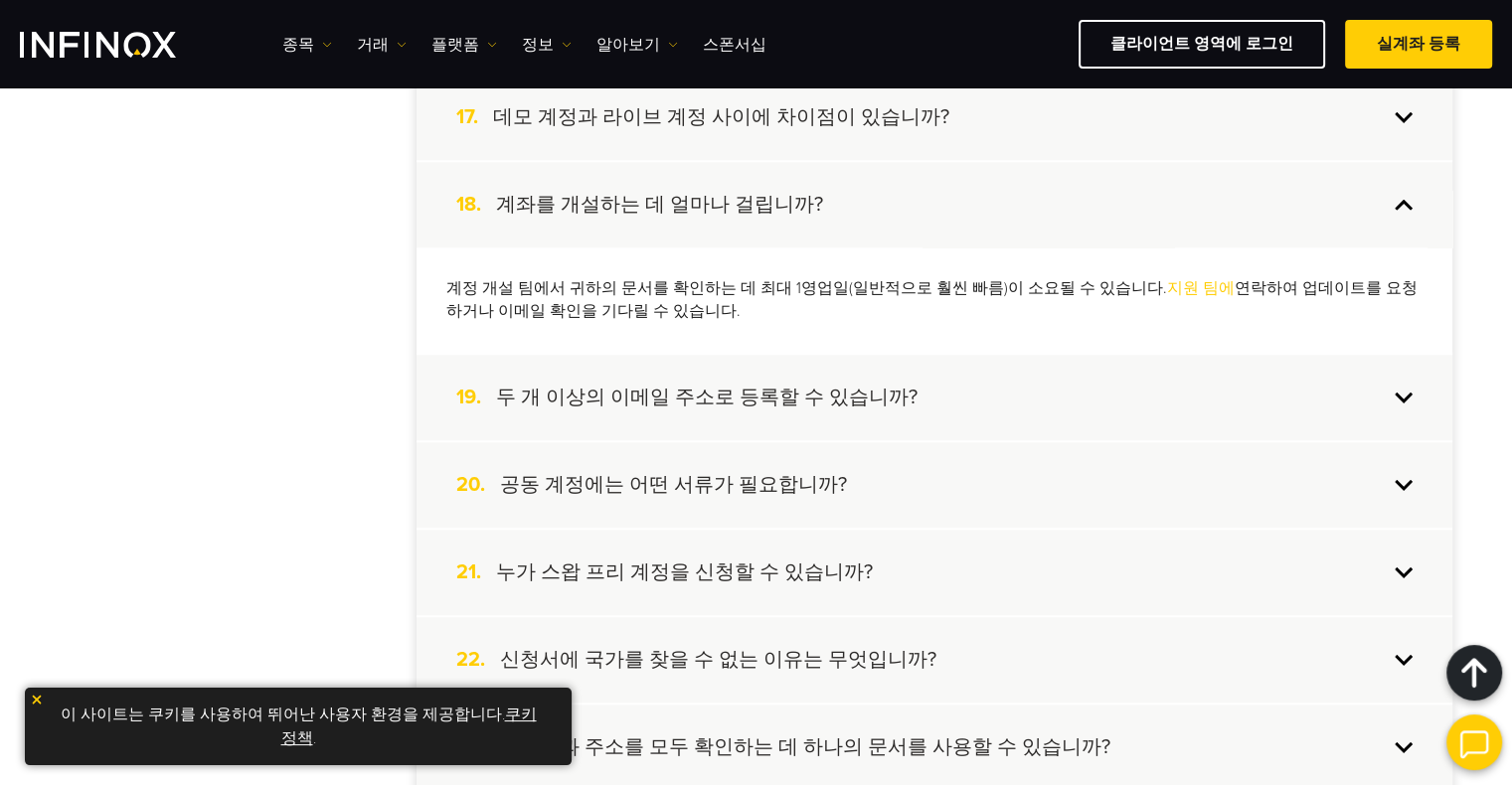 click on "19. 두 개 이상의 이메일 주소로 등록할 수 있습니까?" at bounding box center (934, 397) 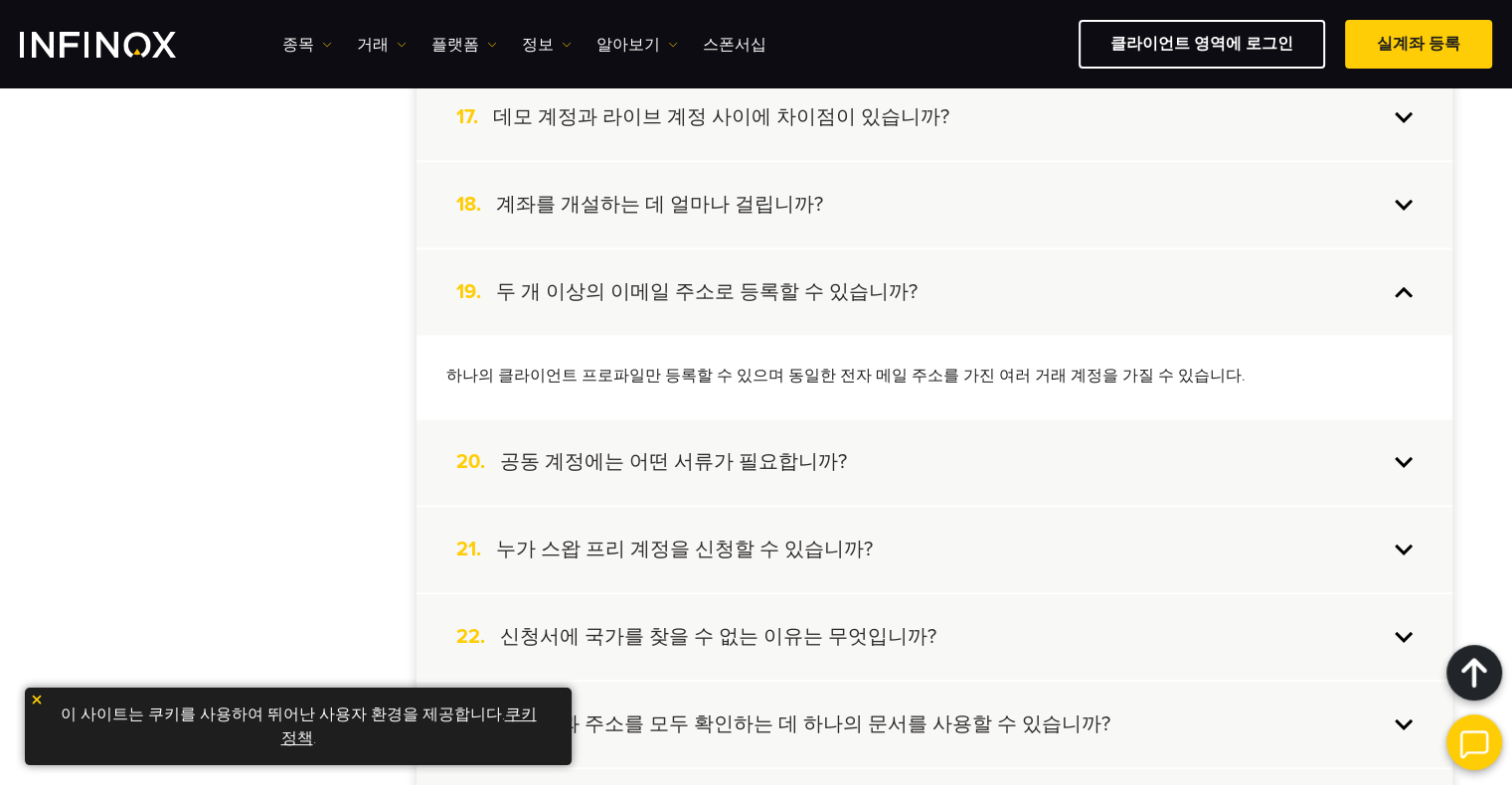 scroll, scrollTop: 1987, scrollLeft: 0, axis: vertical 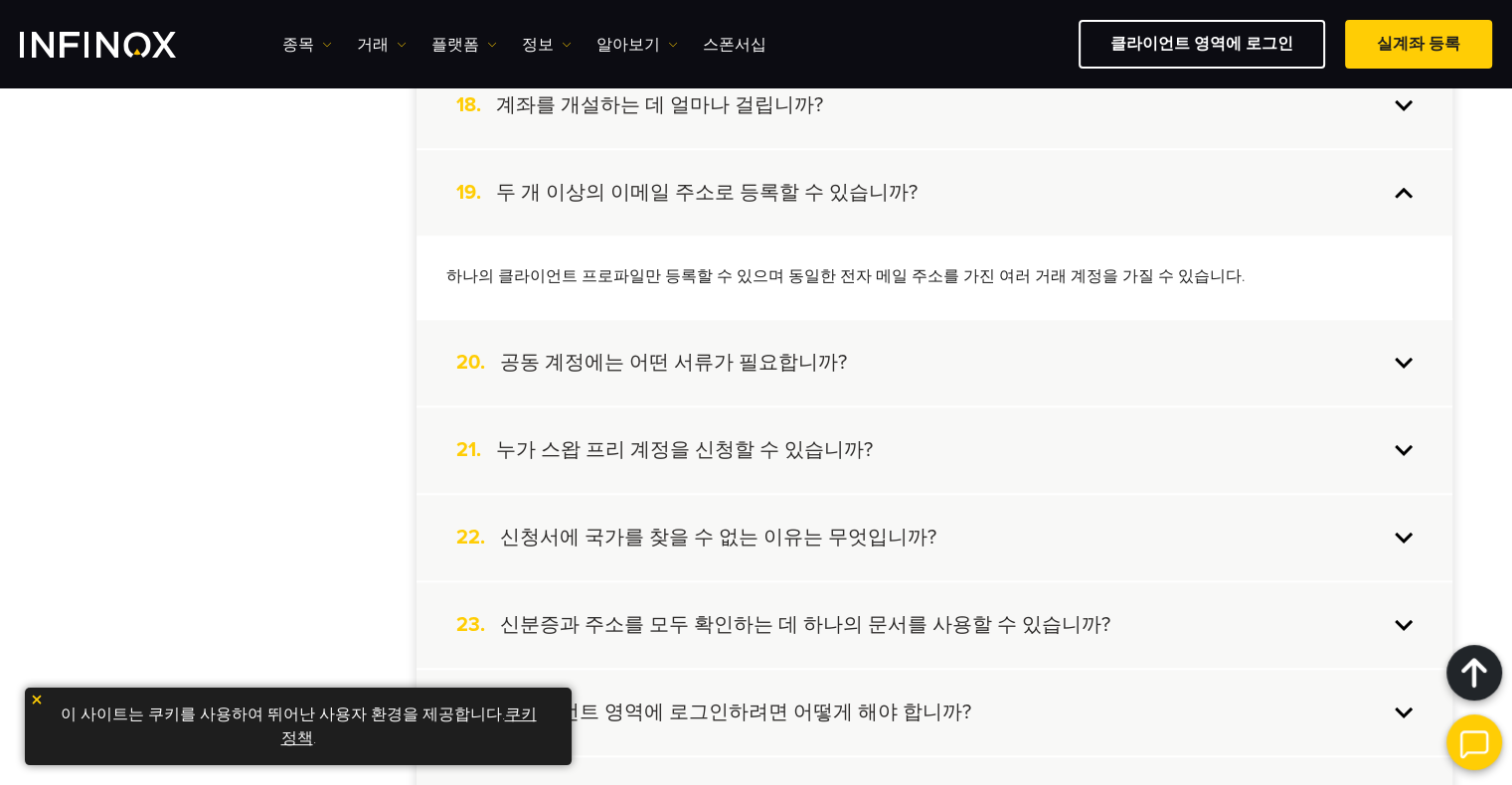 click on "20. 공동 계정에는 어떤 서류가 필요합니까?" at bounding box center (934, 363) 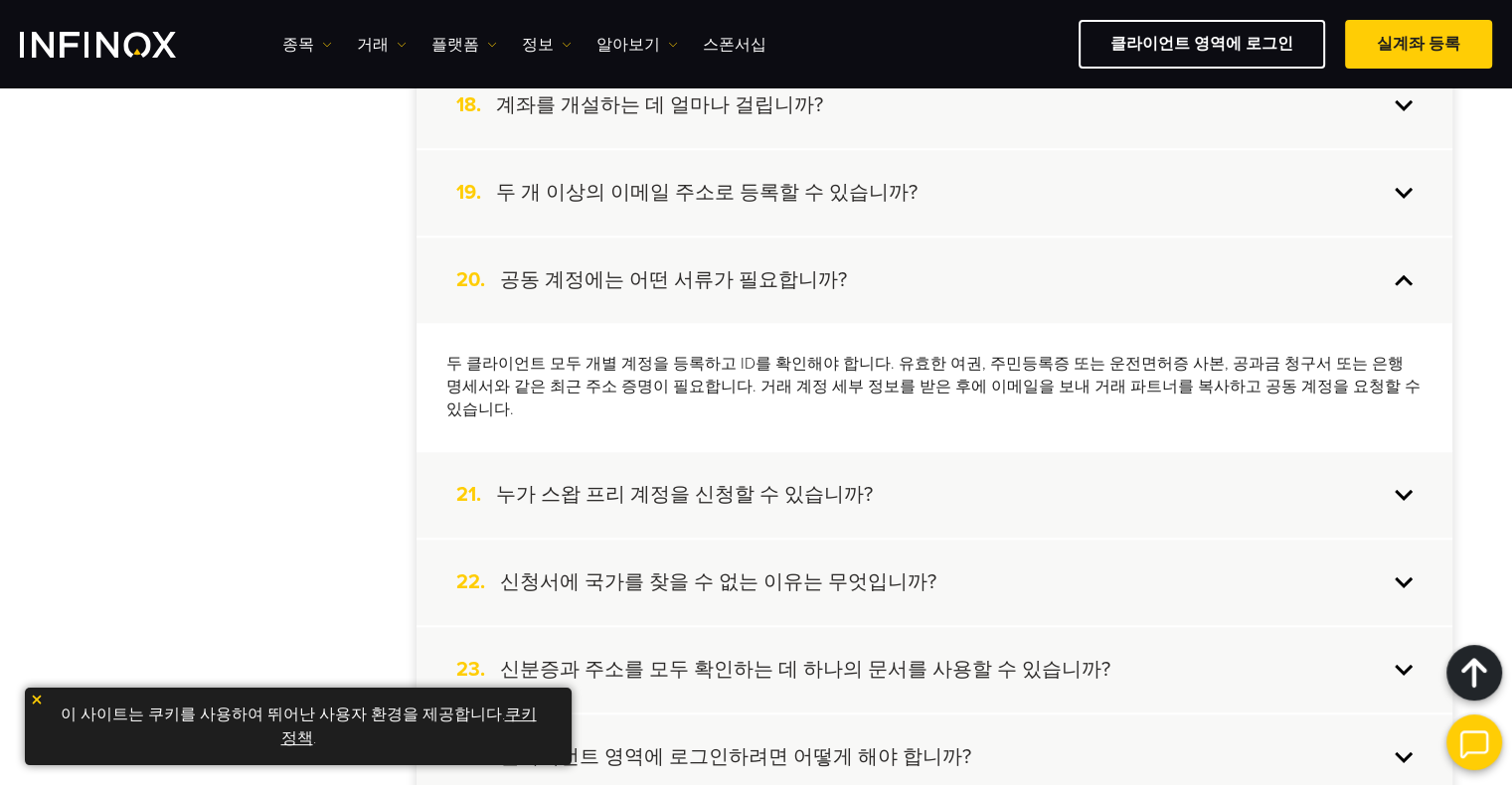 scroll, scrollTop: 2087, scrollLeft: 0, axis: vertical 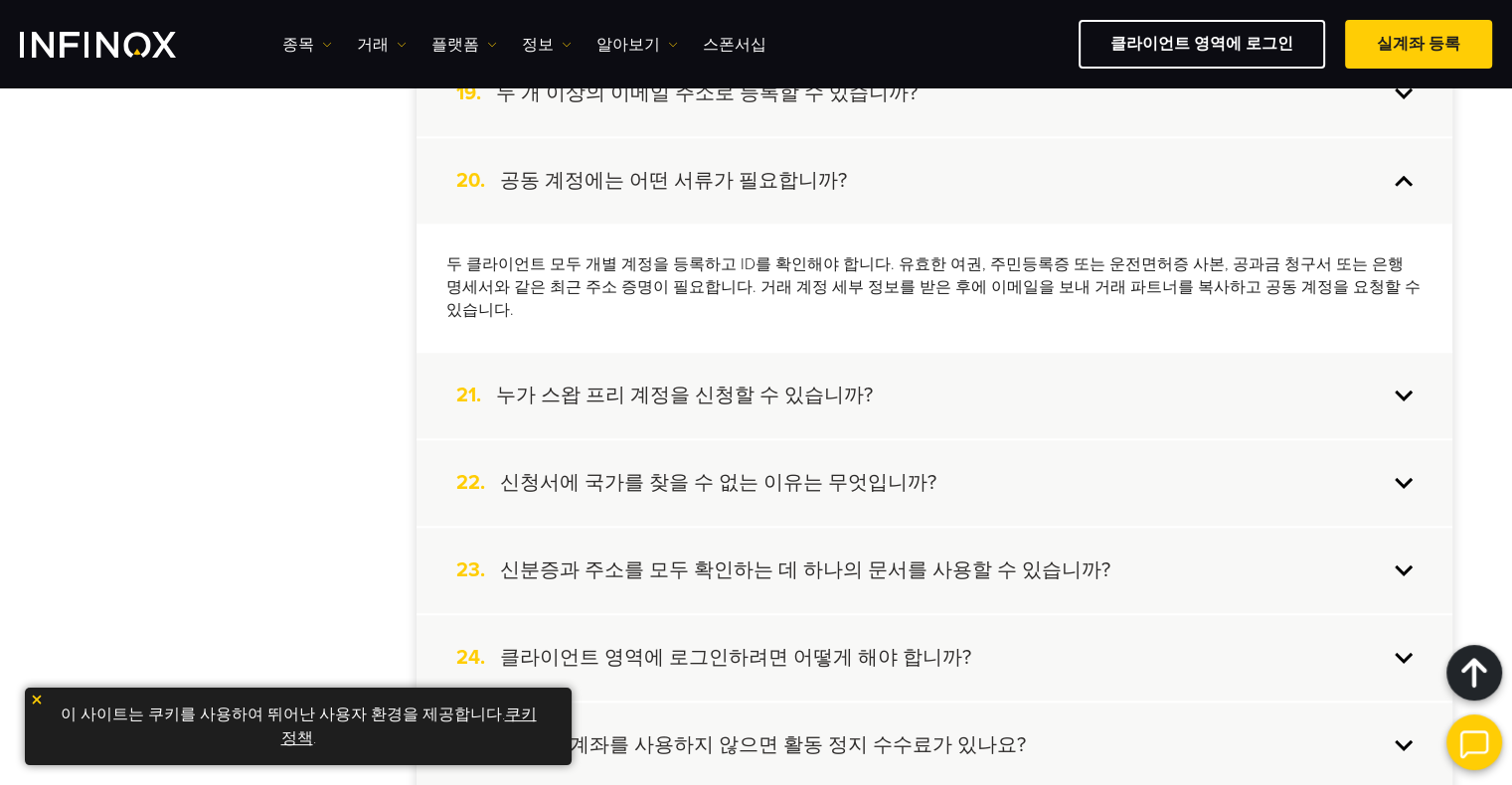 click on "21. 누가 스왑 프리 계정을 신청할 수 있습니까?" at bounding box center [934, 395] 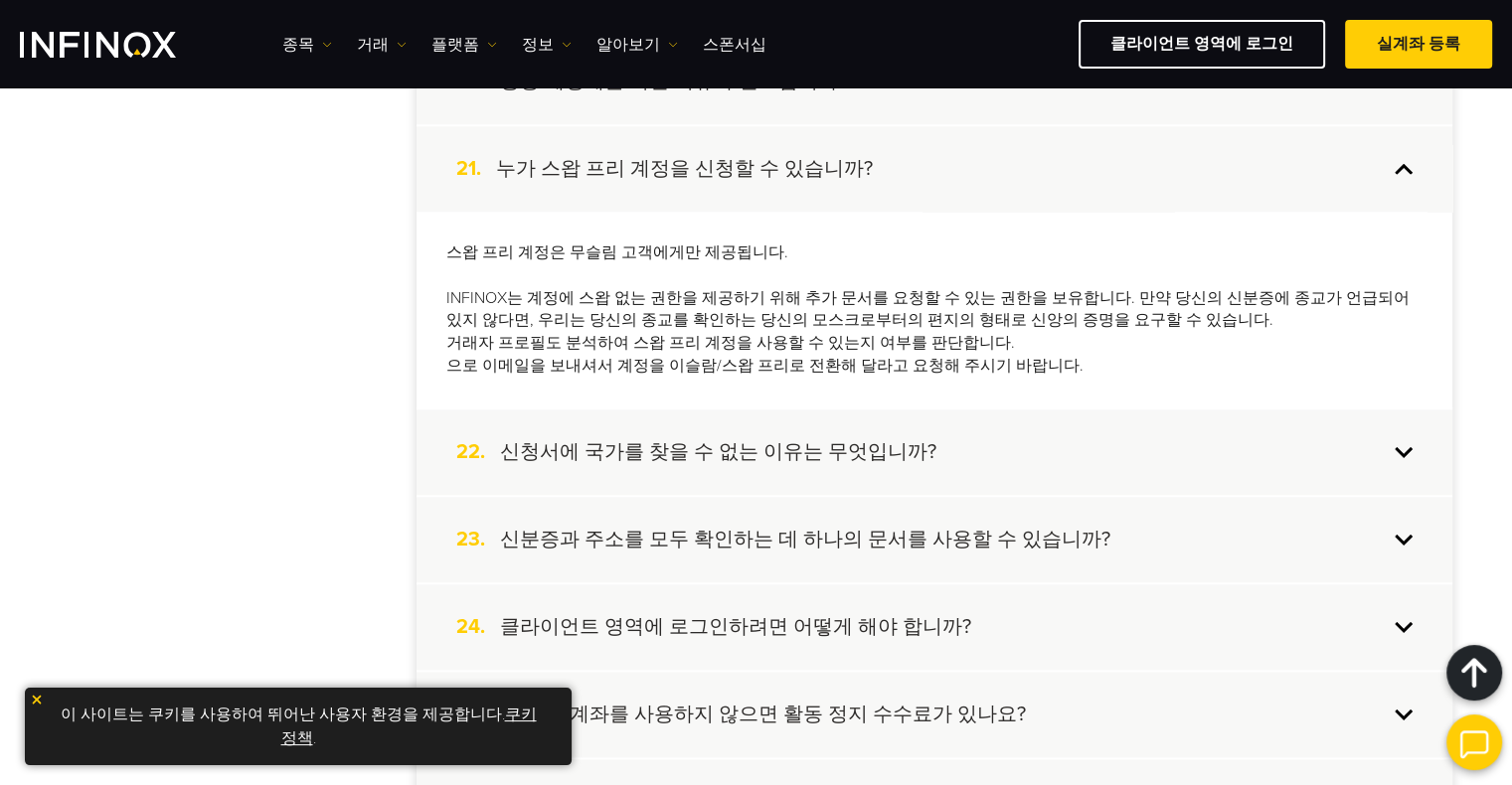 scroll, scrollTop: 2285, scrollLeft: 0, axis: vertical 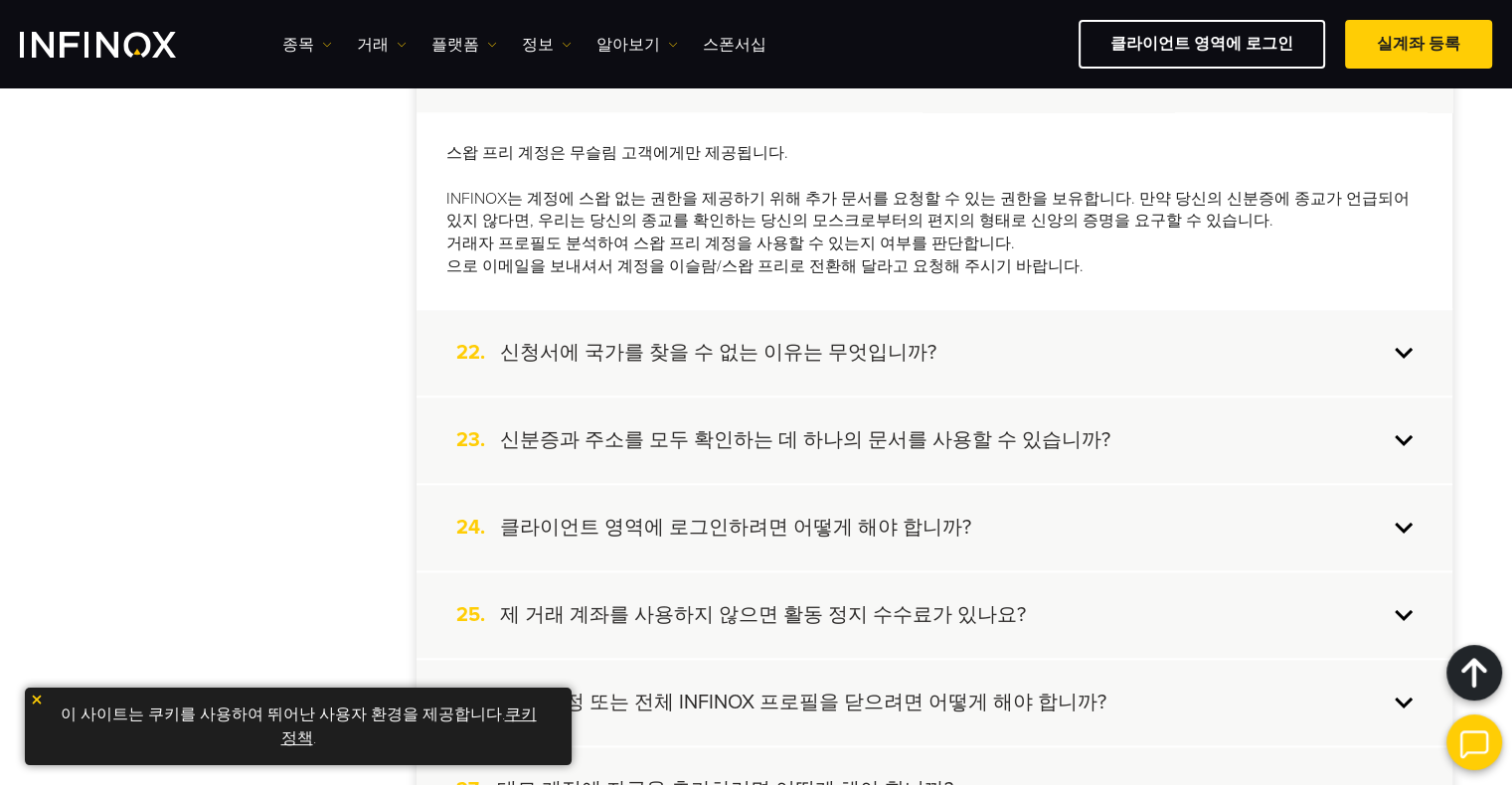 click on "22. 신청서에 국가를 찾을 수 없는 이유는 무엇입니까?" at bounding box center (934, 353) 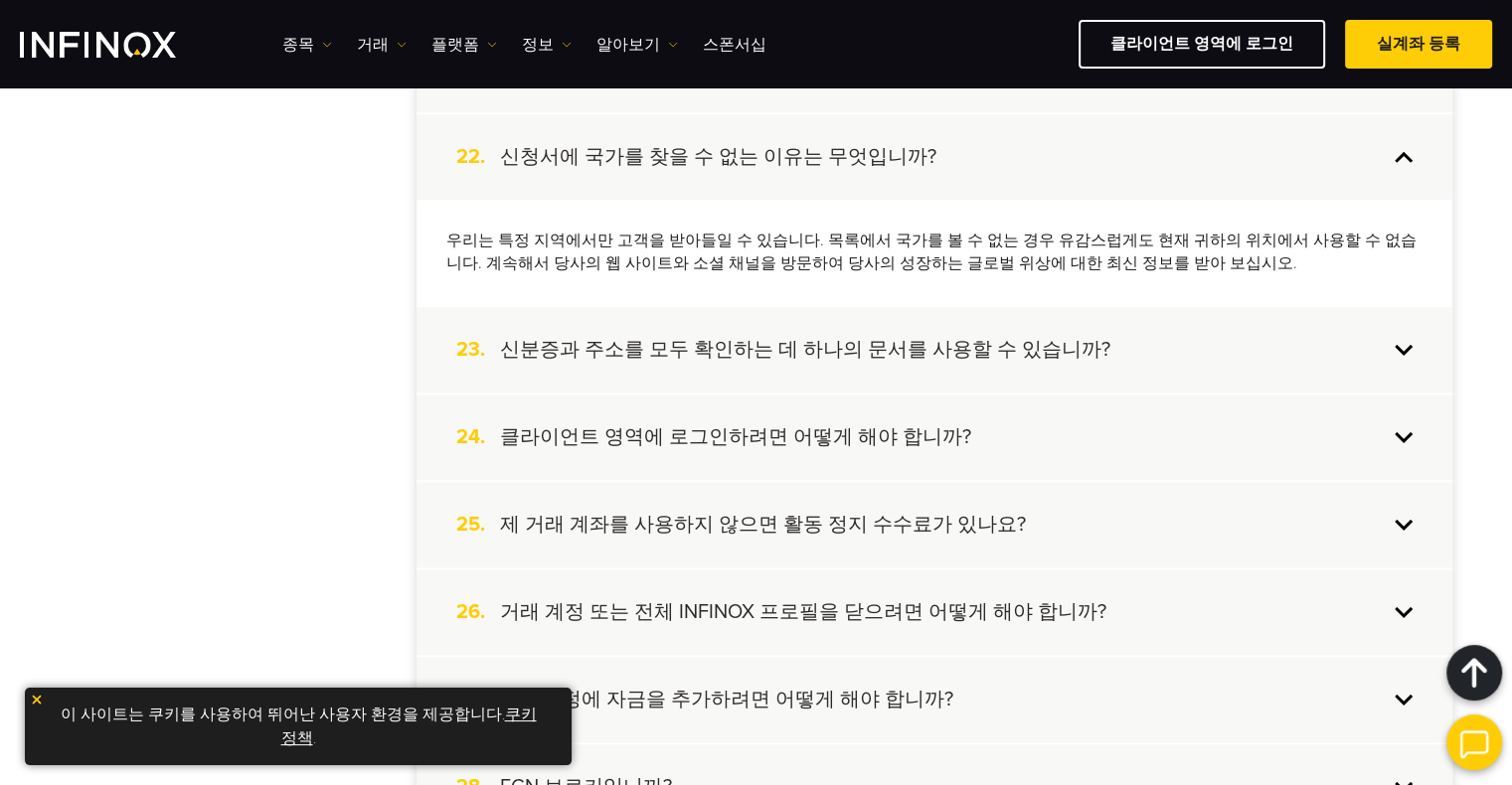 click on "23. 신분증과 주소를 모두 확인하는 데 하나의 문서를 사용할 수 있습니까?" at bounding box center (934, 350) 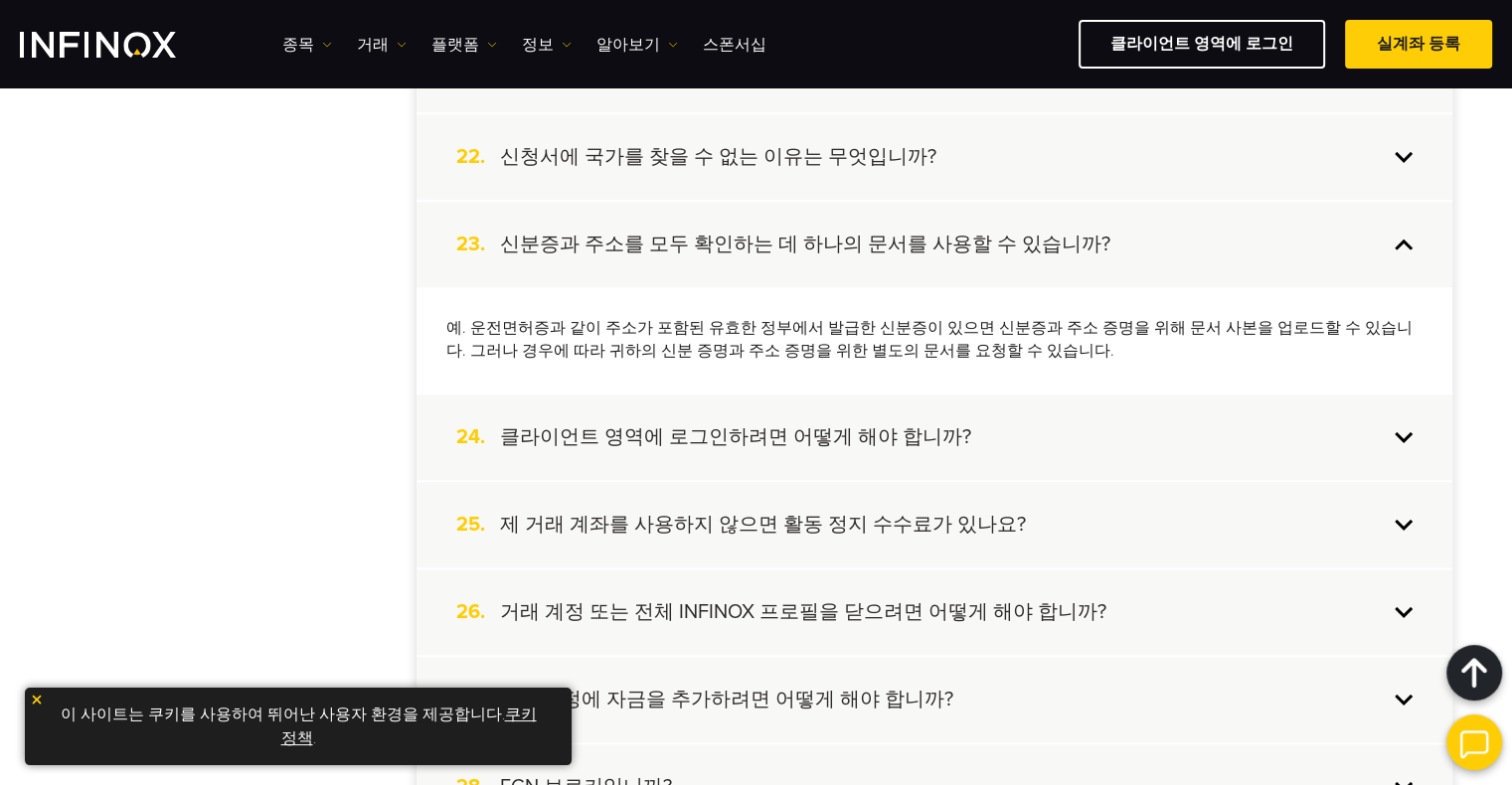scroll, scrollTop: 2385, scrollLeft: 0, axis: vertical 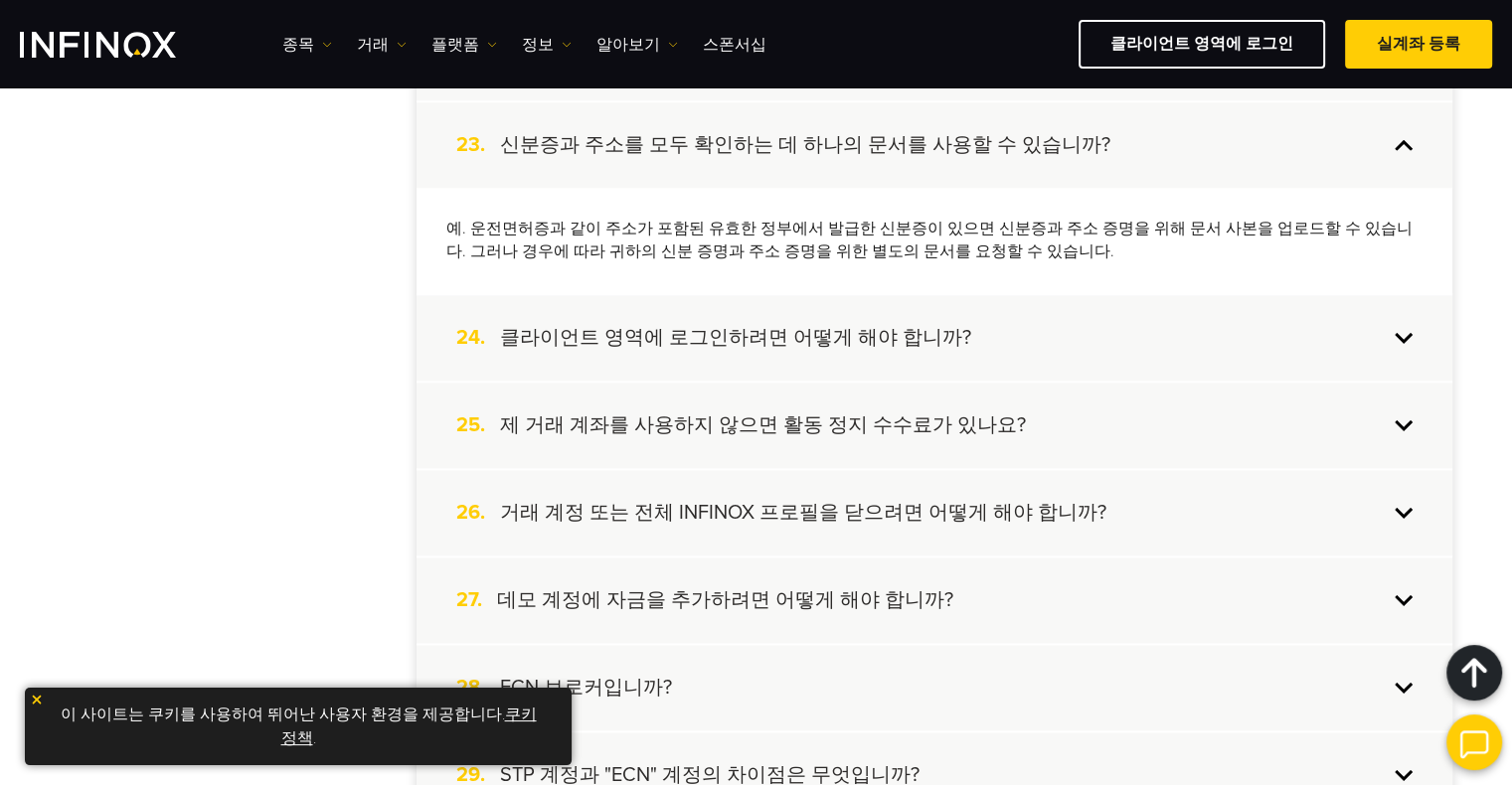 click on "24. 클라이언트 영역에 로그인하려면 어떻게 해야 합니까?" at bounding box center [934, 338] 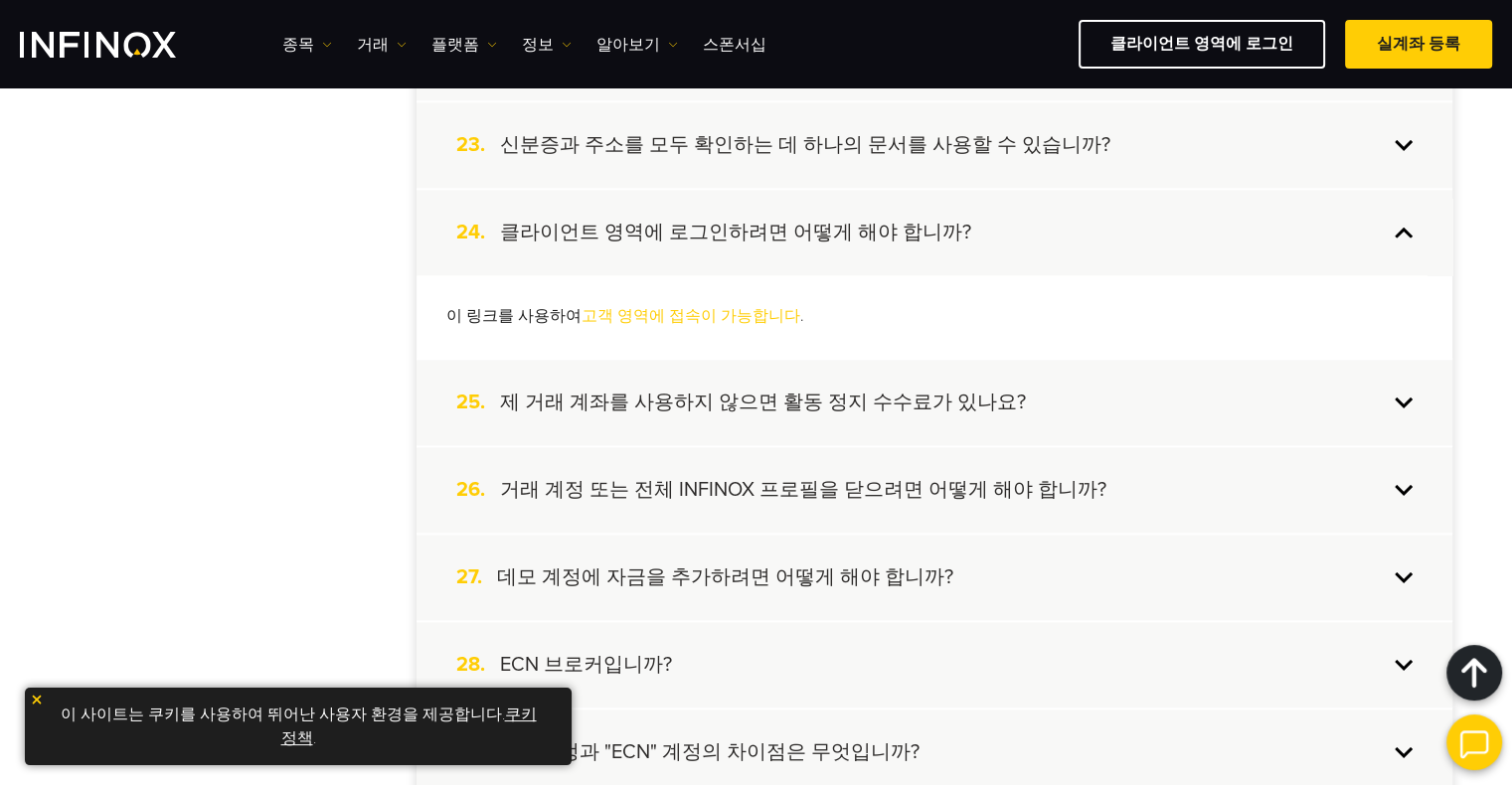 scroll, scrollTop: 0, scrollLeft: 0, axis: both 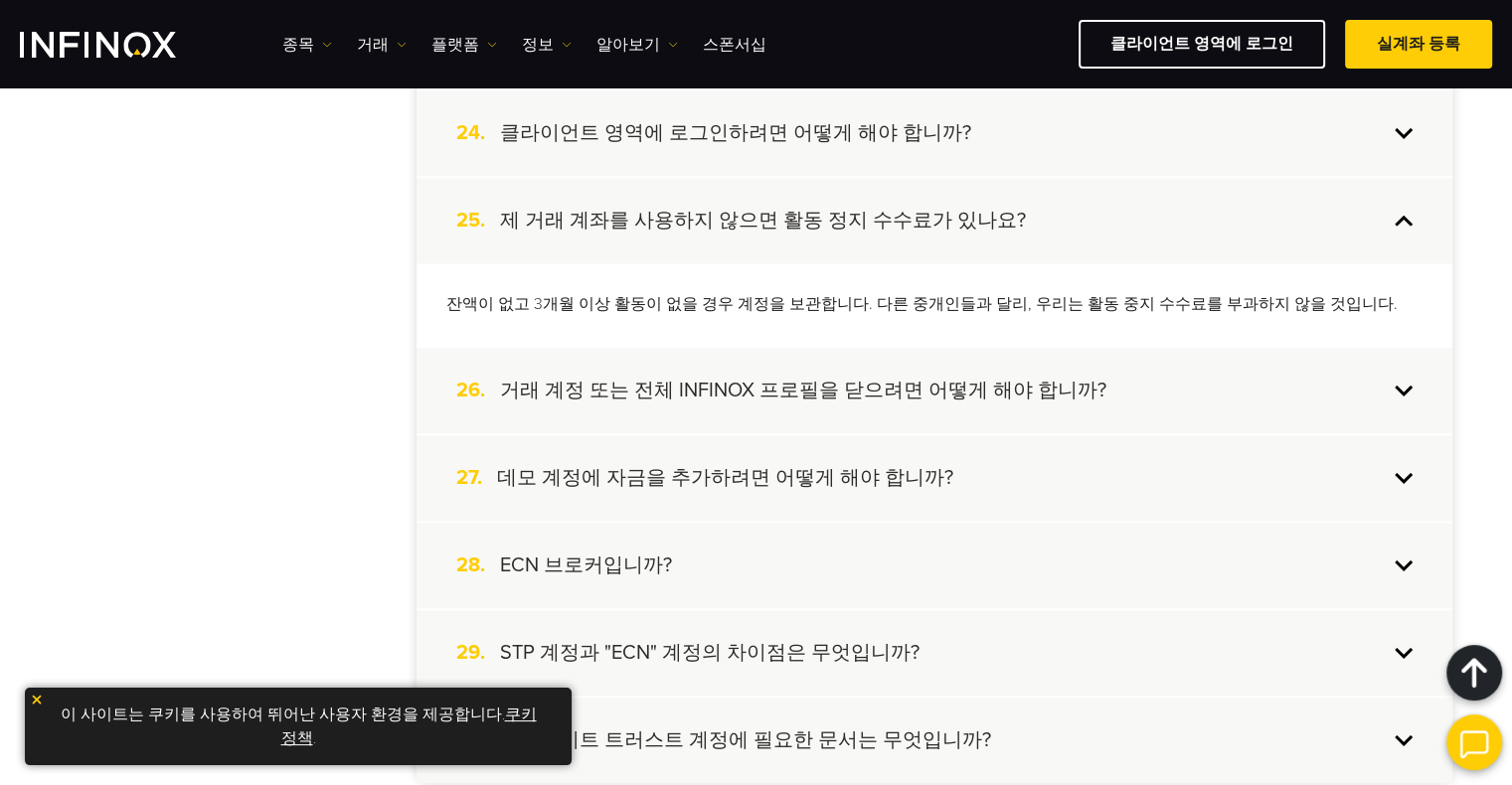 click on "26. 거래 계정 또는 전체 INFINOX 프로필을 닫으려면 어떻게 해야 합니까?" at bounding box center (934, 391) 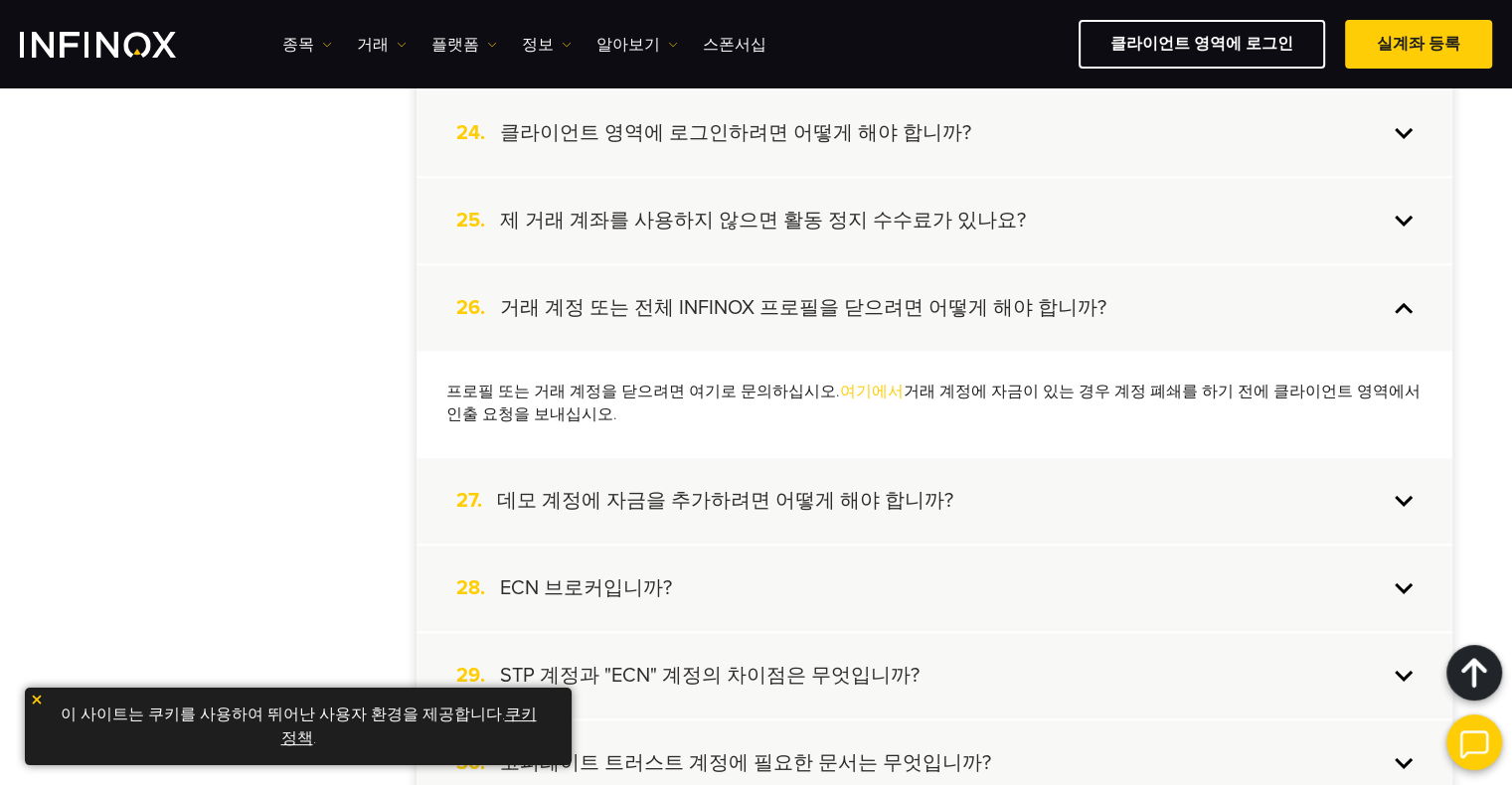 scroll, scrollTop: 2584, scrollLeft: 0, axis: vertical 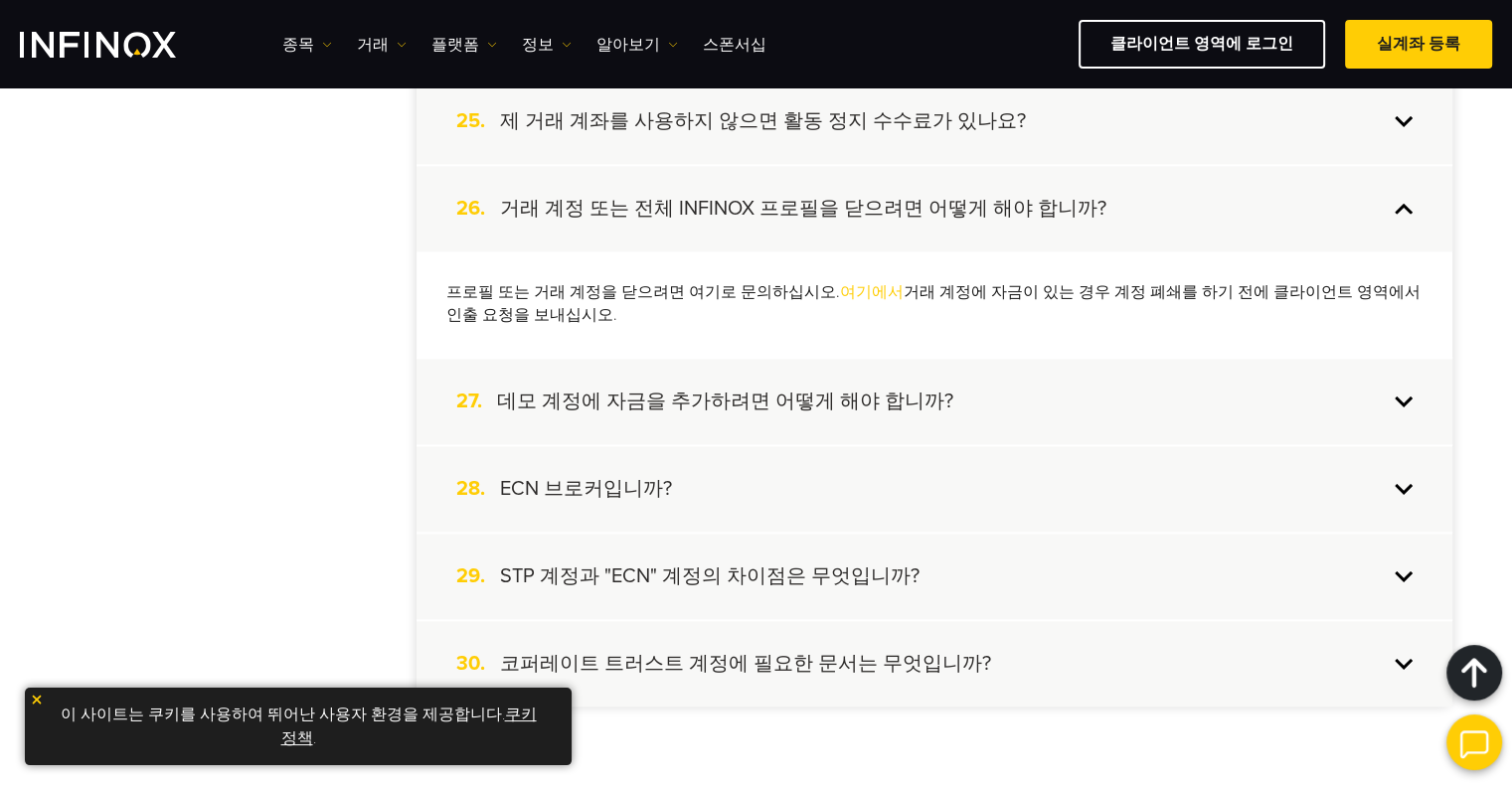 click on "27. 데모 계정에 자금을 추가하려면 어떻게 해야 합니까?" at bounding box center [934, 401] 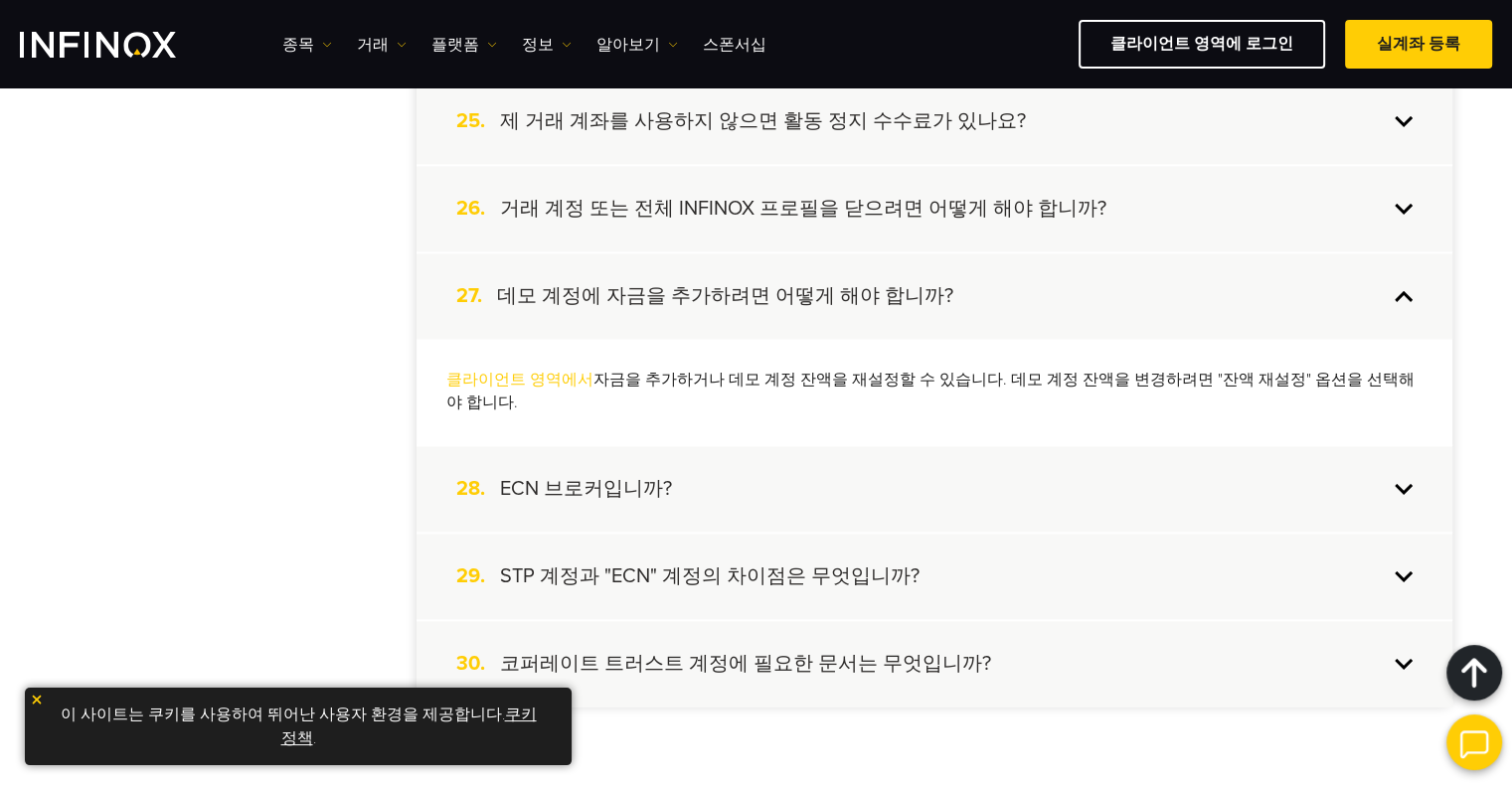 scroll, scrollTop: 2683, scrollLeft: 0, axis: vertical 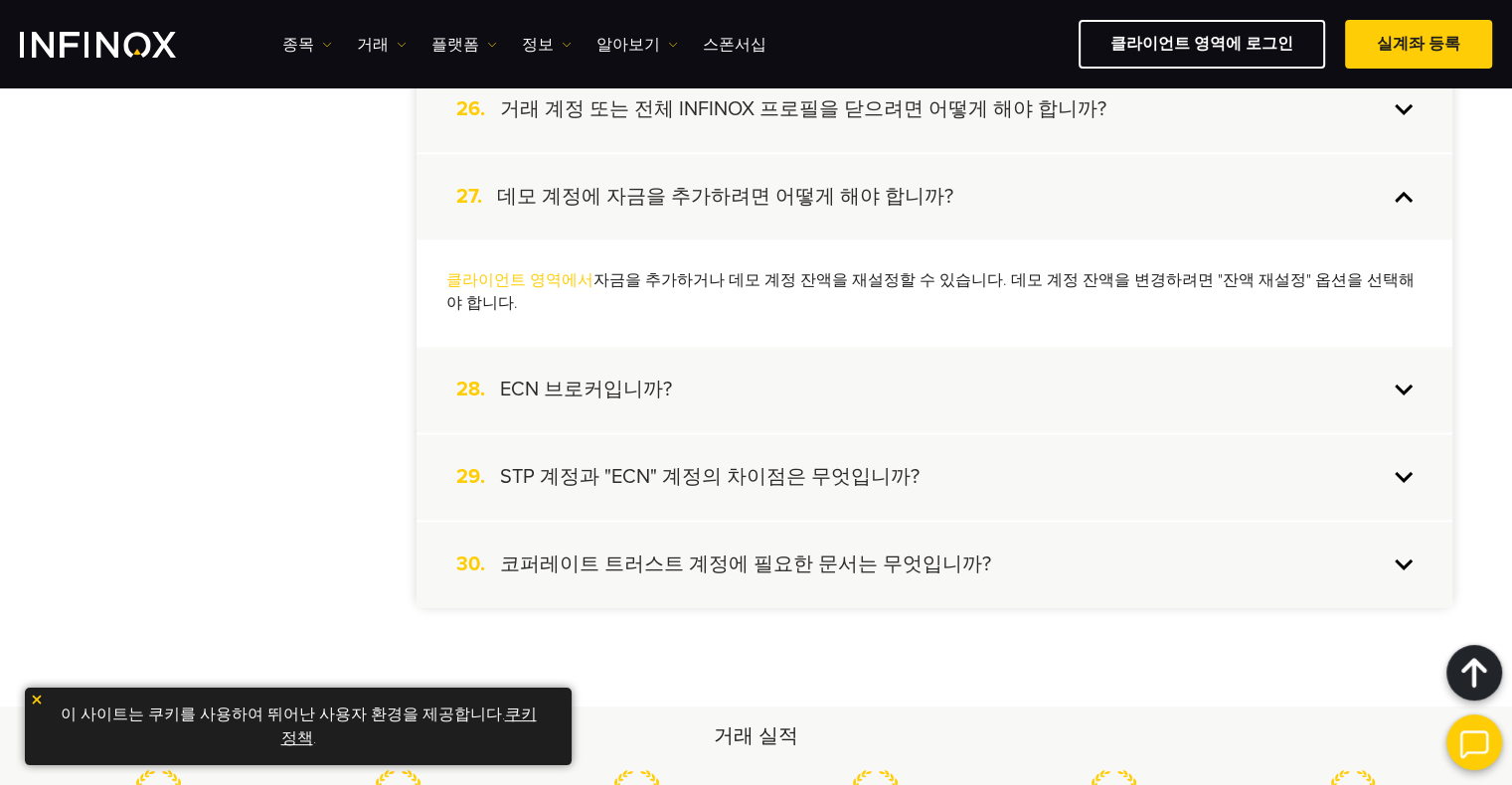 click on "28. ECN 브로커입니까?" at bounding box center (934, 390) 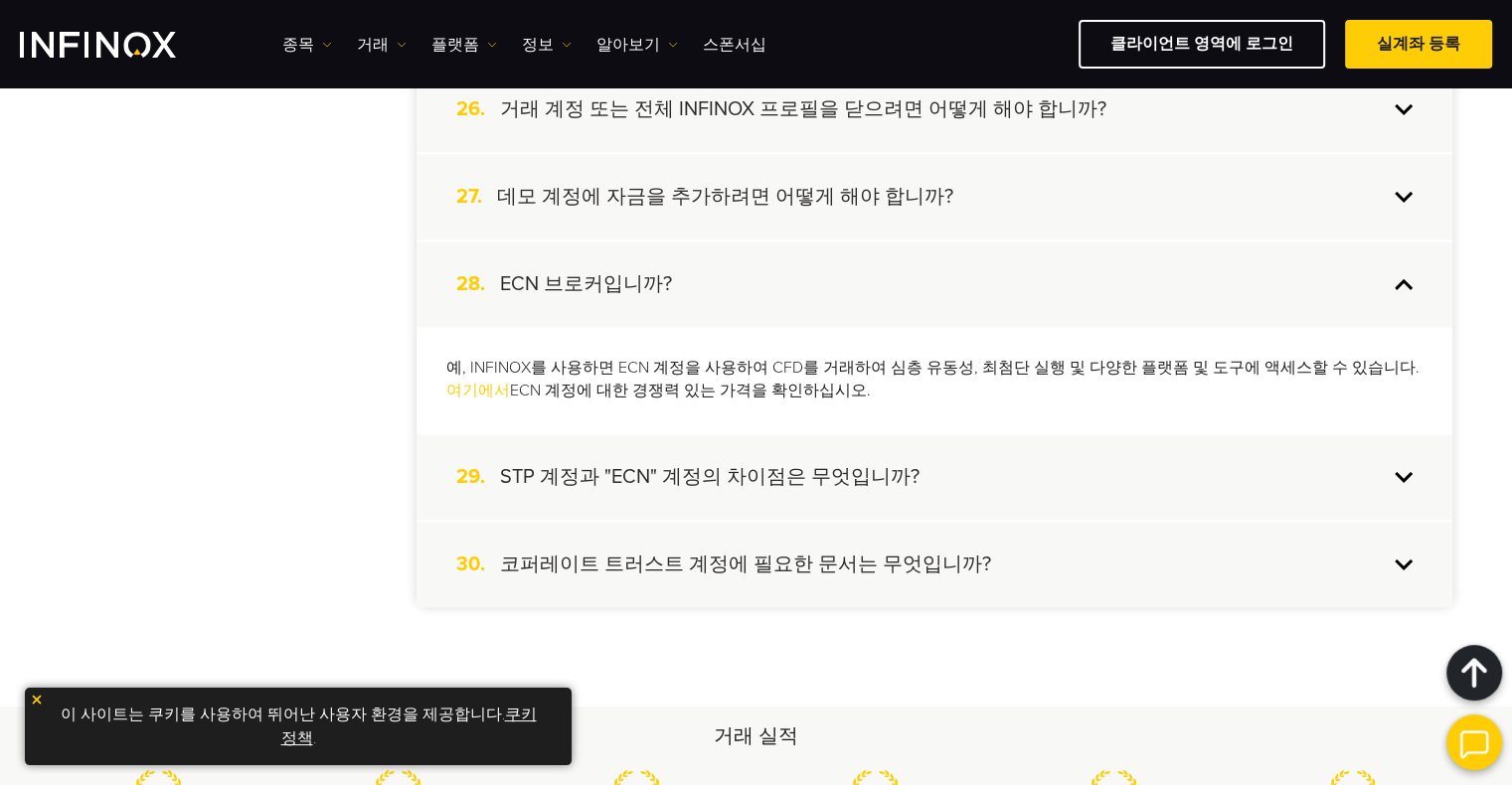 scroll, scrollTop: 2782, scrollLeft: 0, axis: vertical 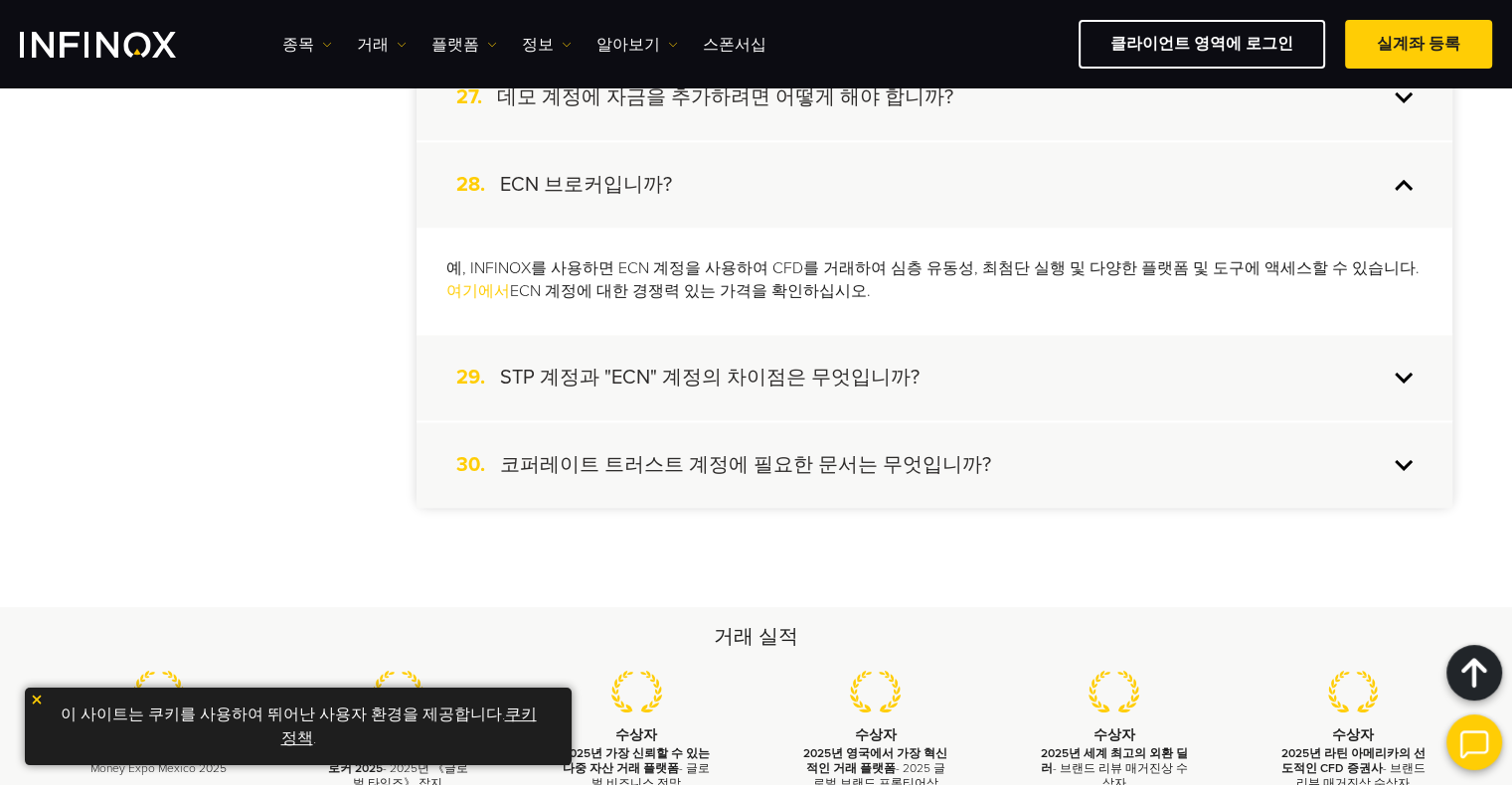 click on "29. STP 계정과 "ECN" 계정의 차이점은 무엇입니까?" at bounding box center [934, 378] 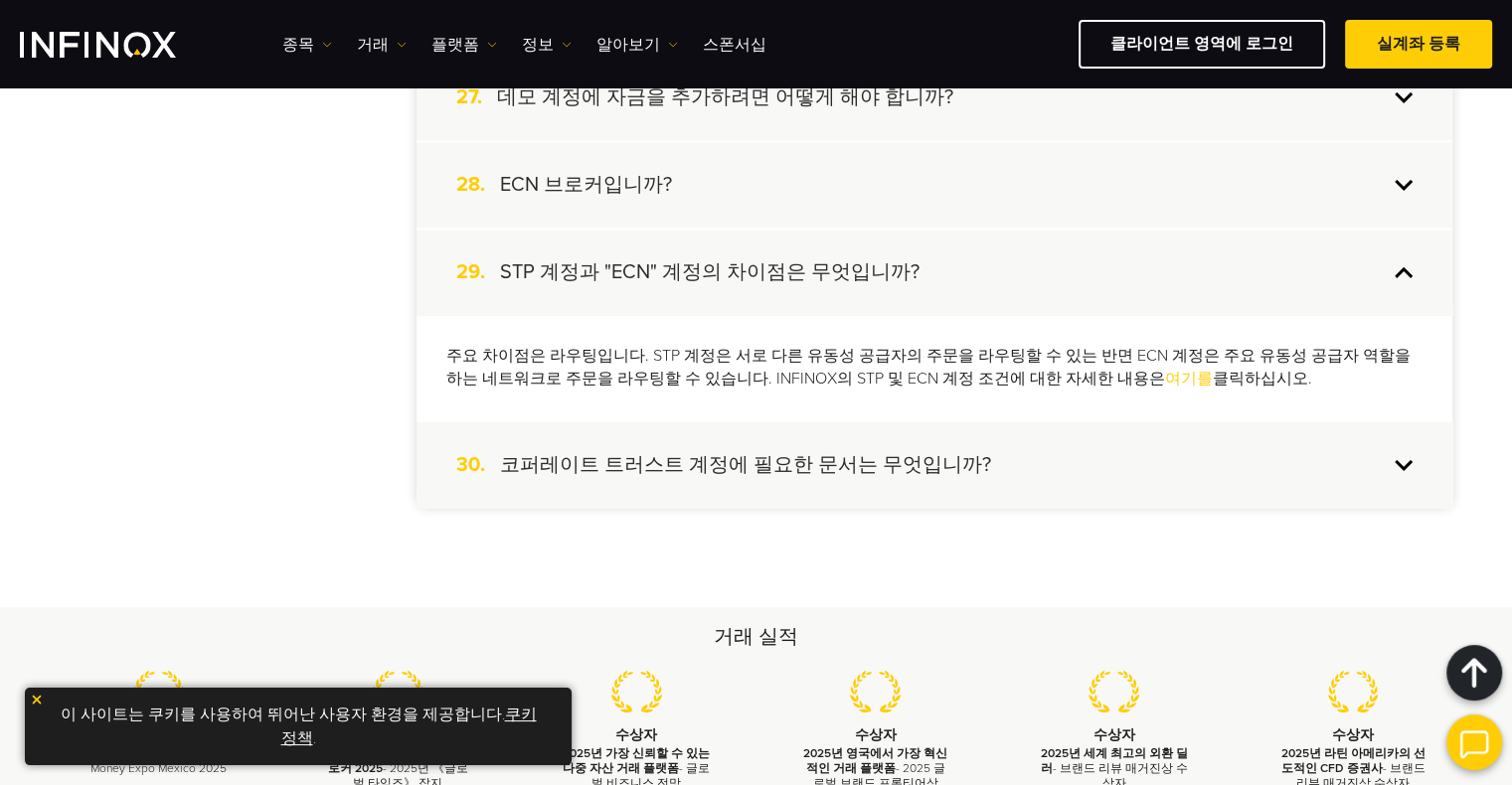 scroll, scrollTop: 2882, scrollLeft: 0, axis: vertical 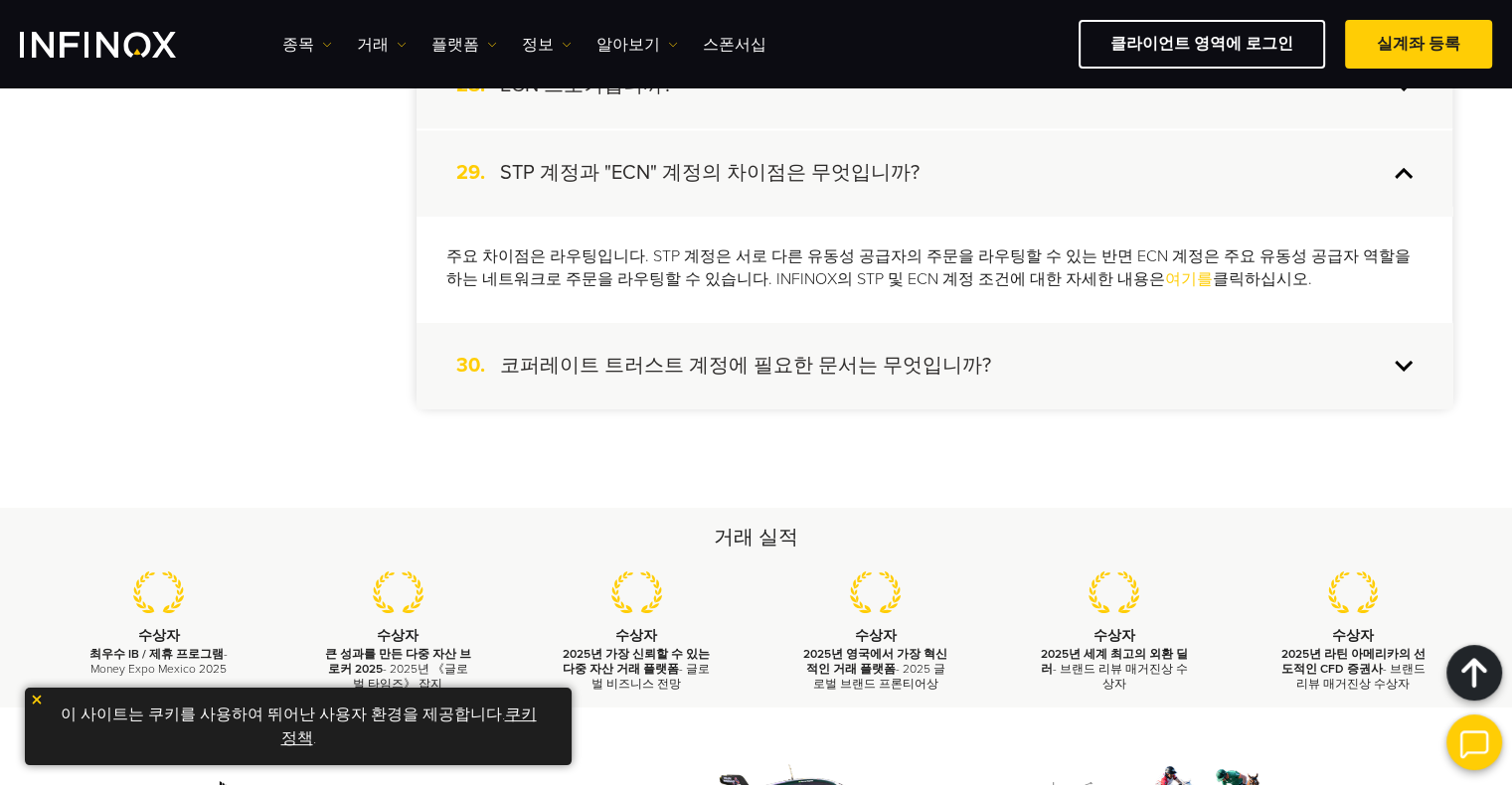 click on "30. 코퍼레이트 트러스트 계정에 필요한 문서는 무엇입니까?" at bounding box center [934, 366] 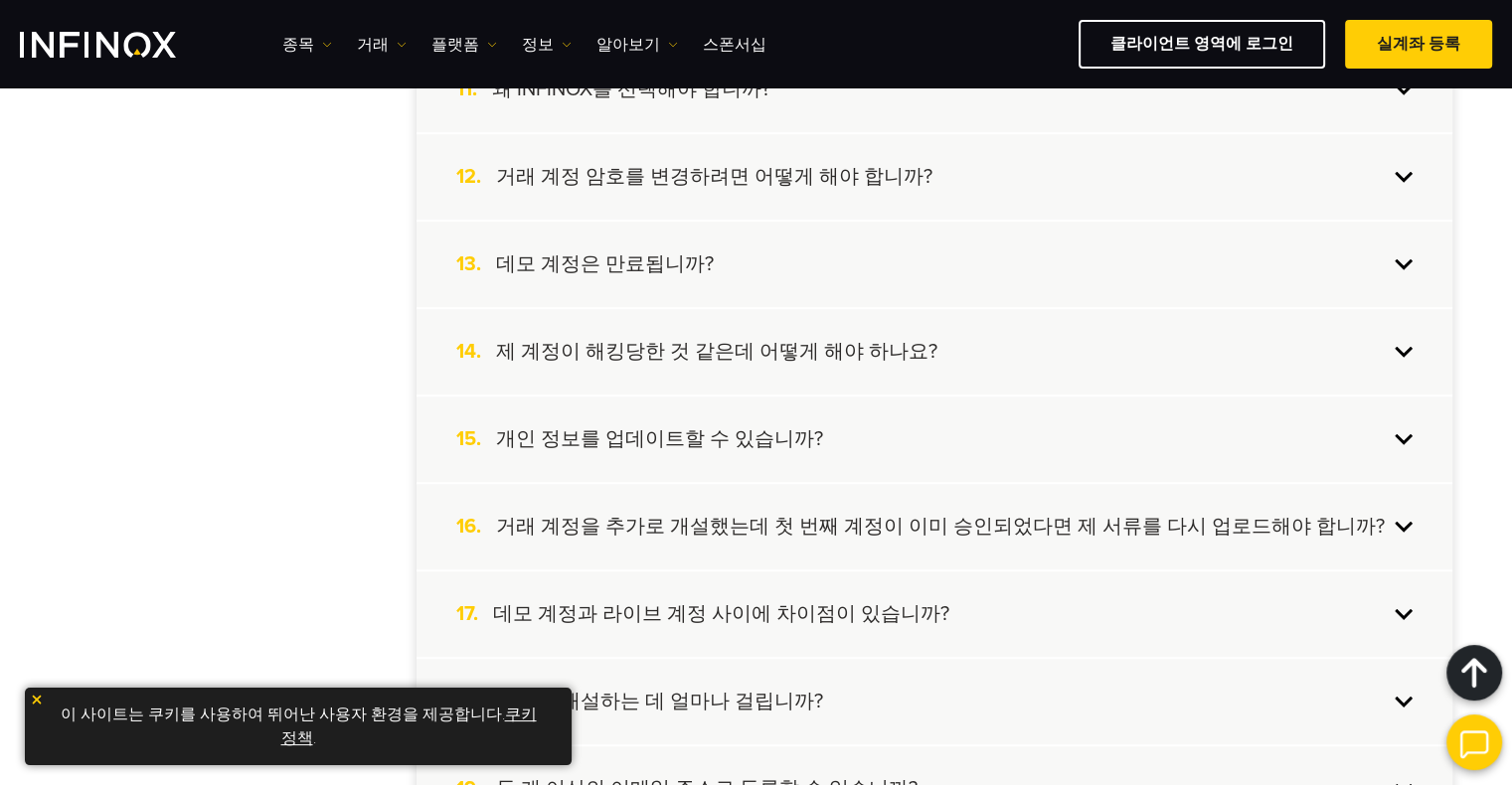 scroll, scrollTop: 1292, scrollLeft: 0, axis: vertical 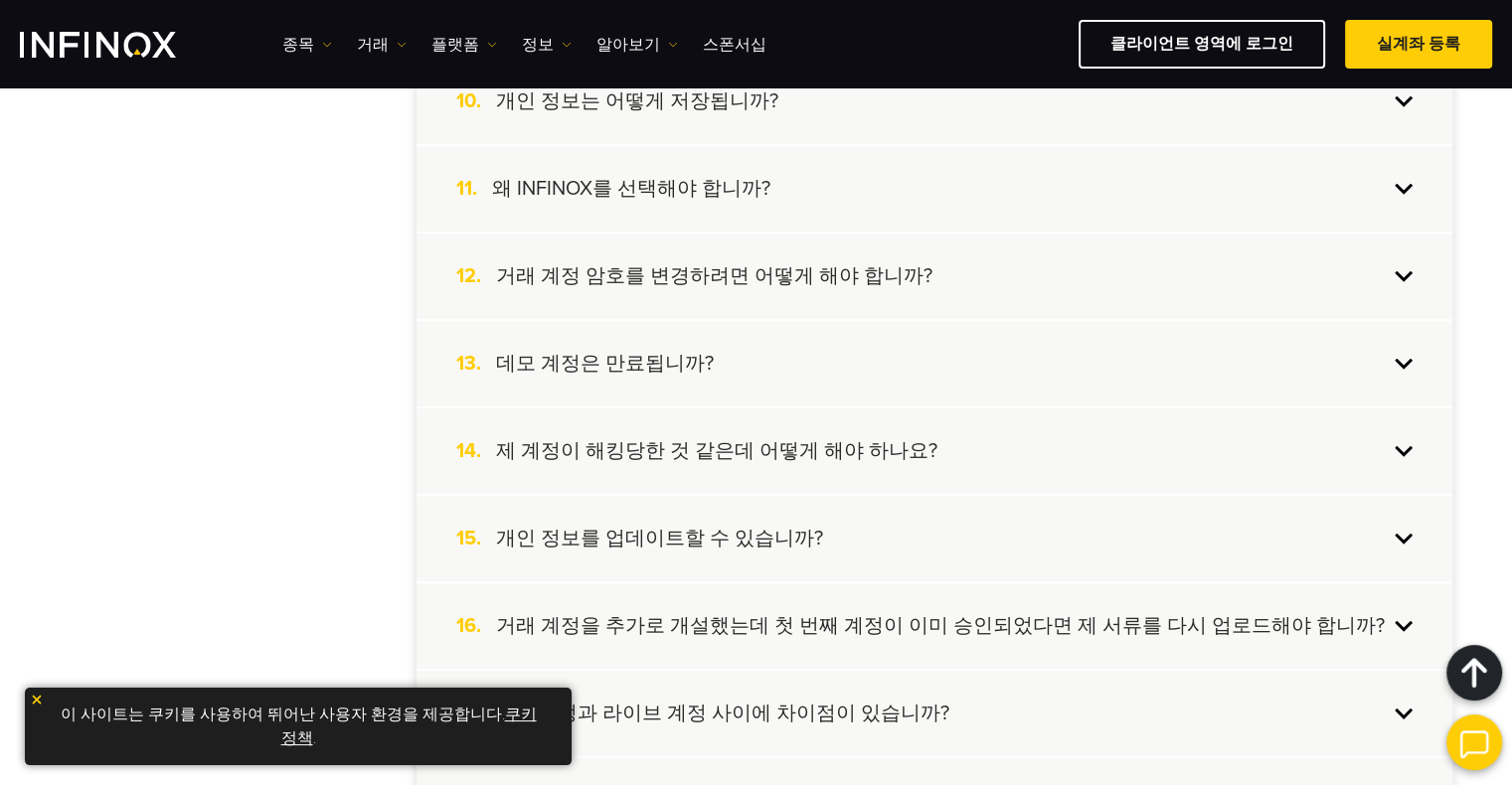 click on "13. 데모 계정은 만료됩니까?" at bounding box center [934, 364] 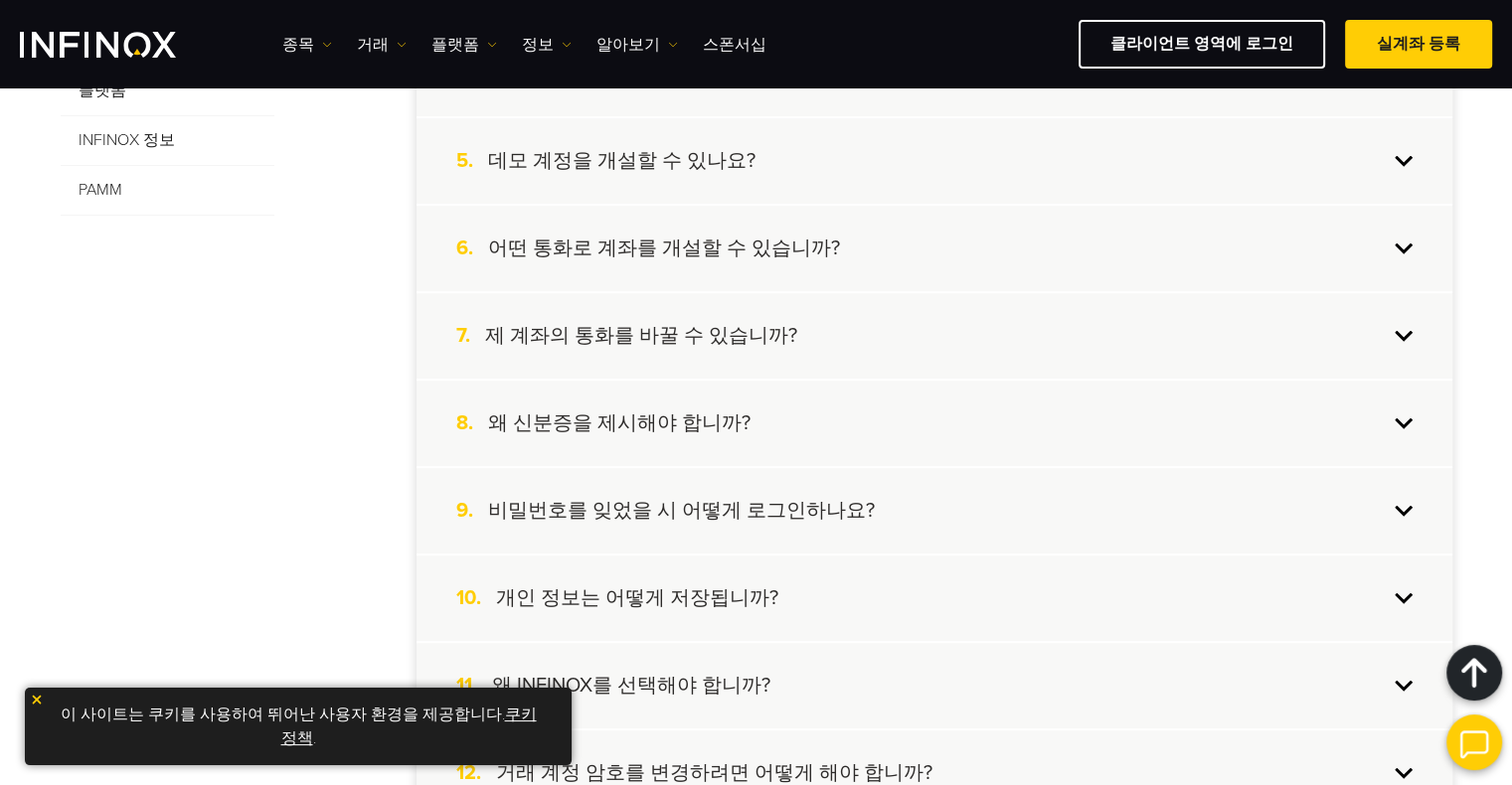 scroll, scrollTop: 696, scrollLeft: 0, axis: vertical 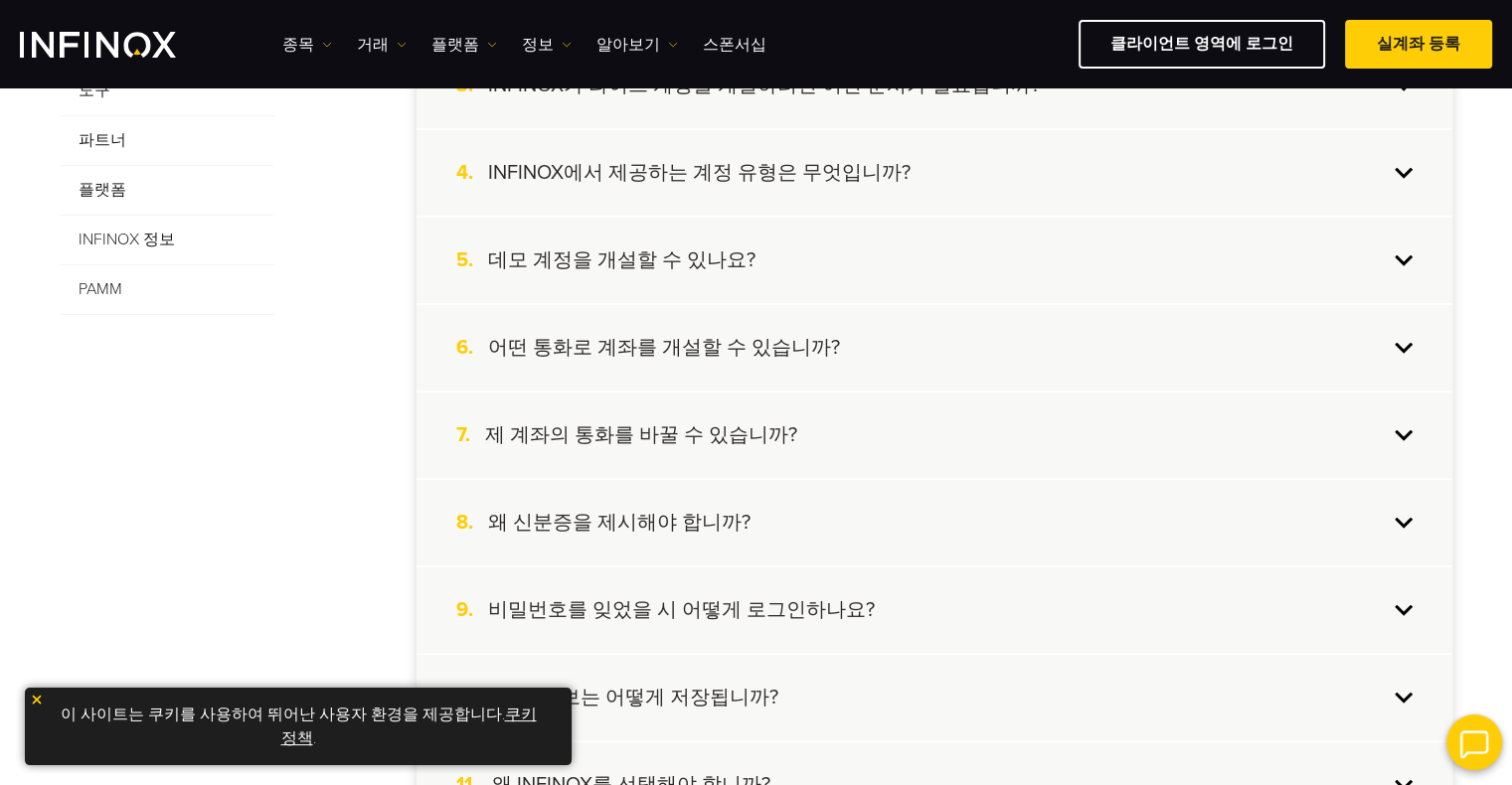 click on "5. 데모 계정을 개설할 수 있나요?" at bounding box center [934, 260] 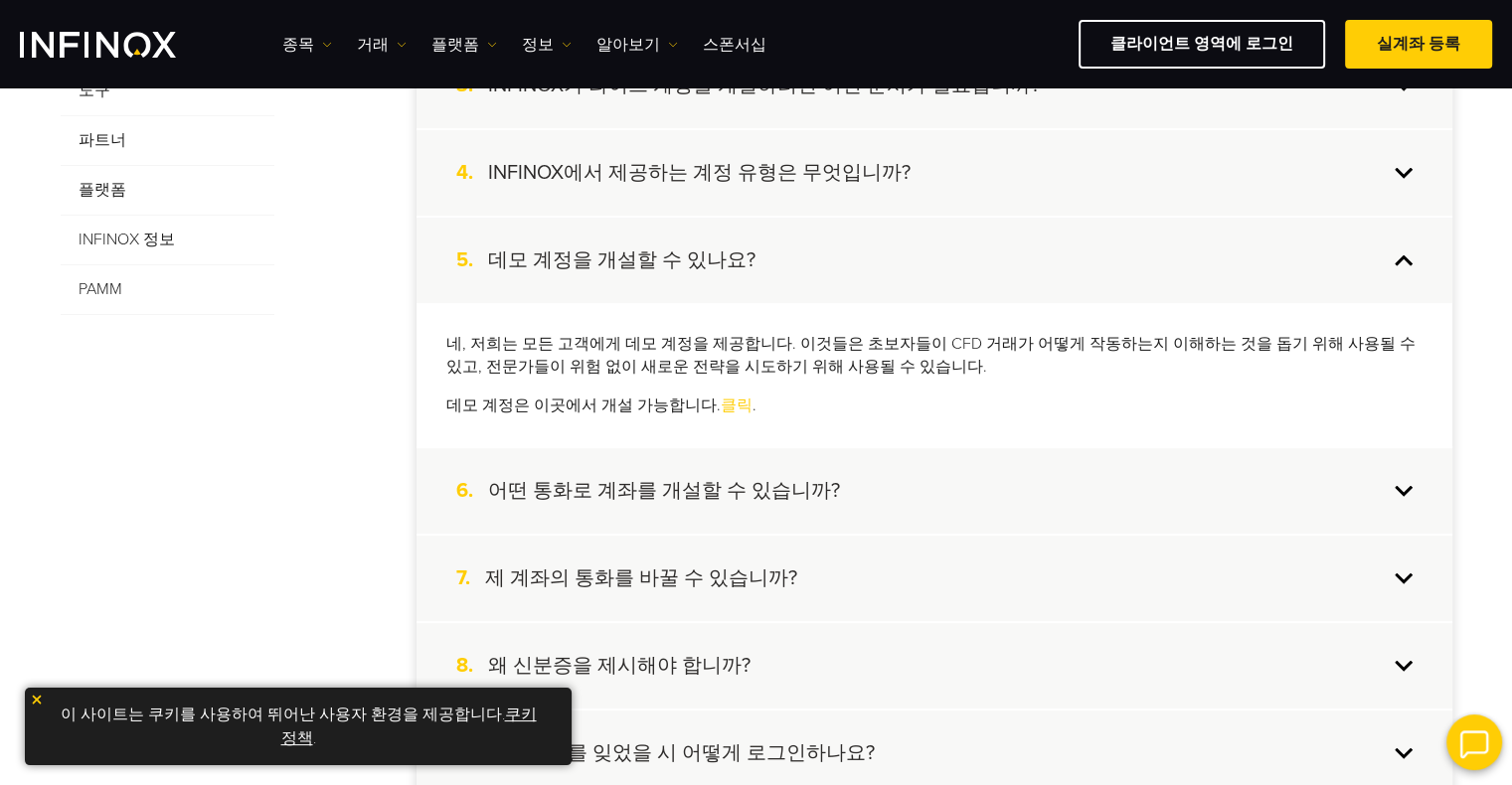 click on "클릭" at bounding box center (737, 405) 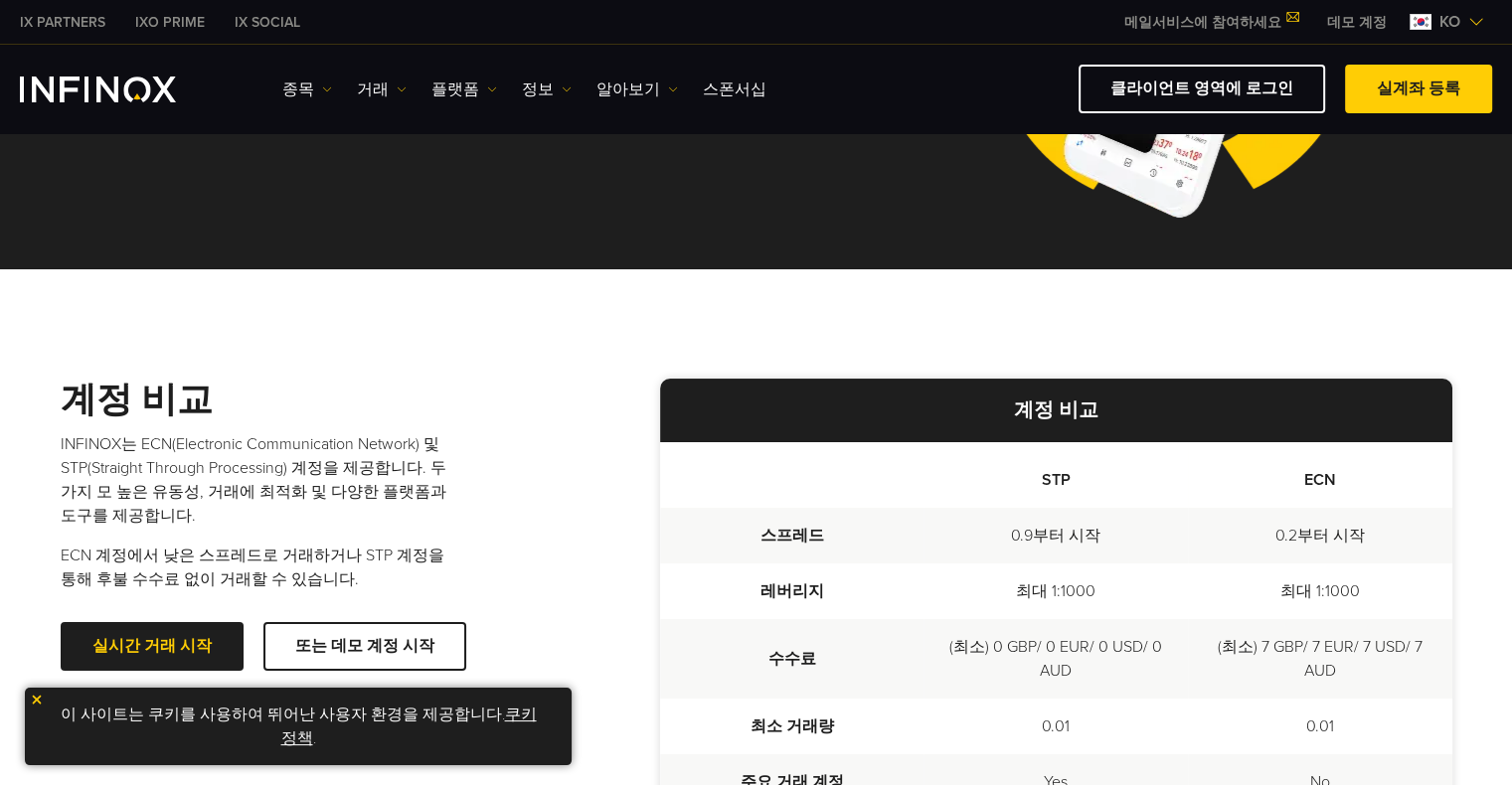 scroll, scrollTop: 0, scrollLeft: 0, axis: both 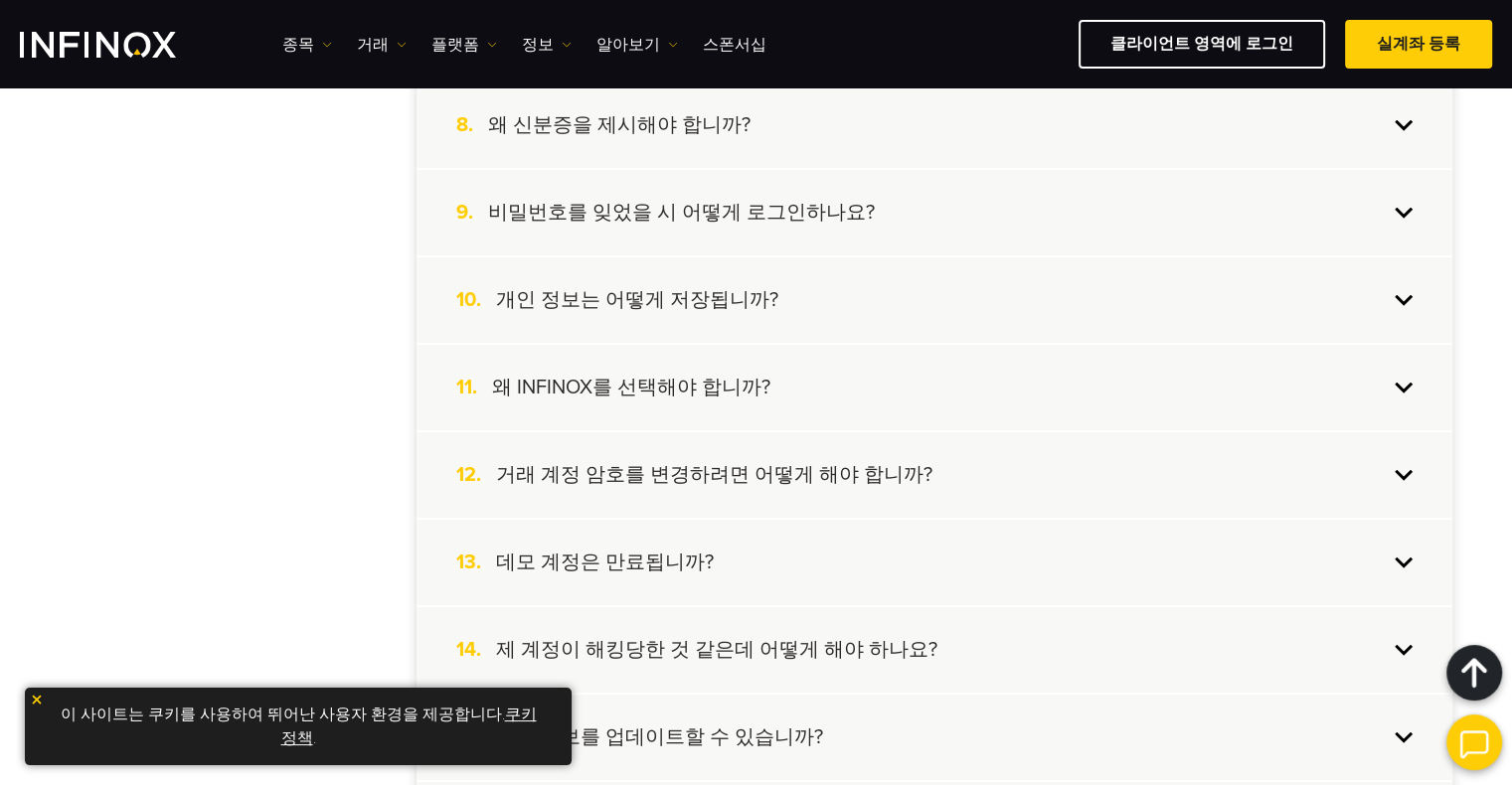 click at bounding box center (37, 700) 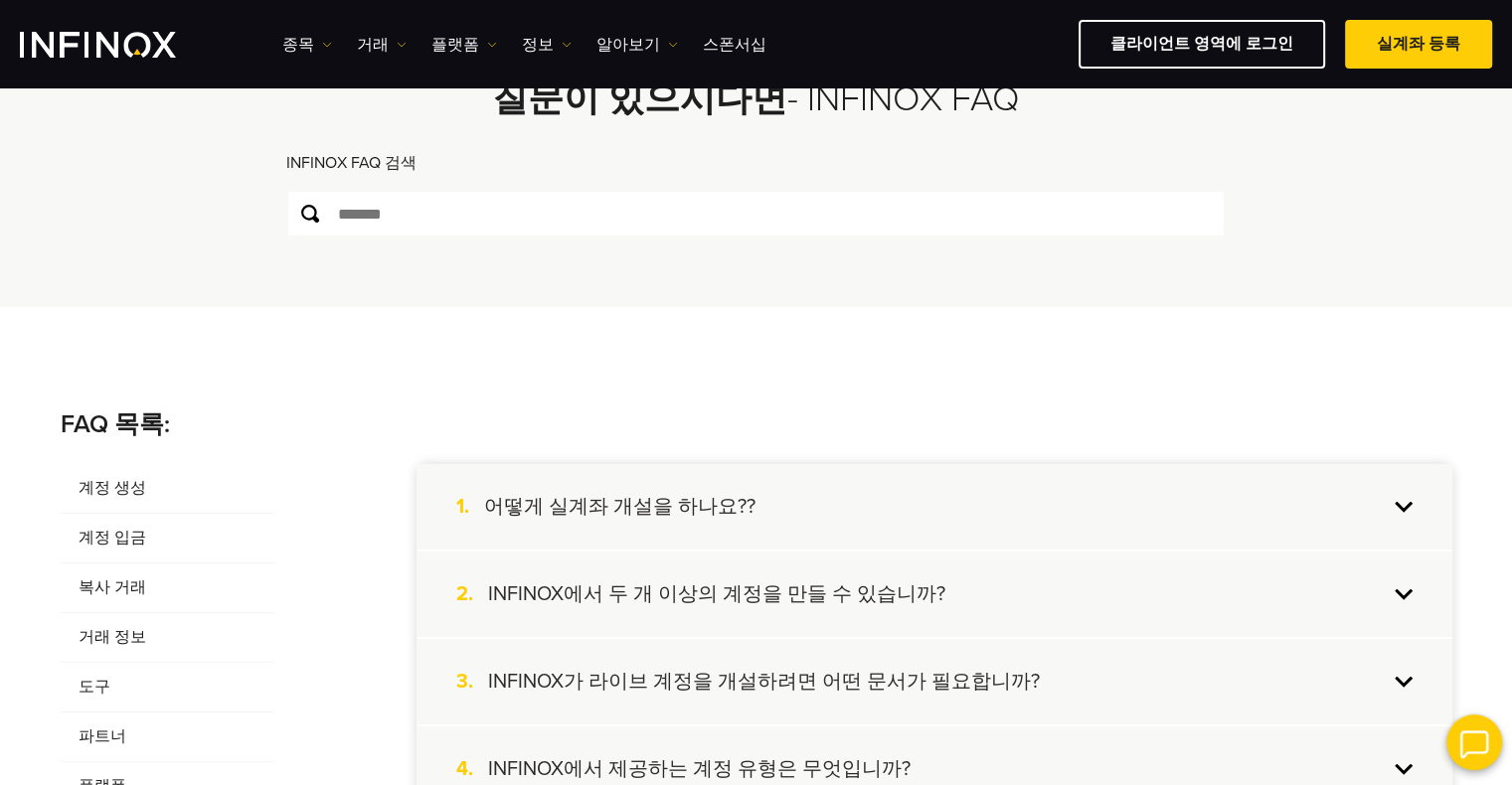 scroll, scrollTop: 0, scrollLeft: 0, axis: both 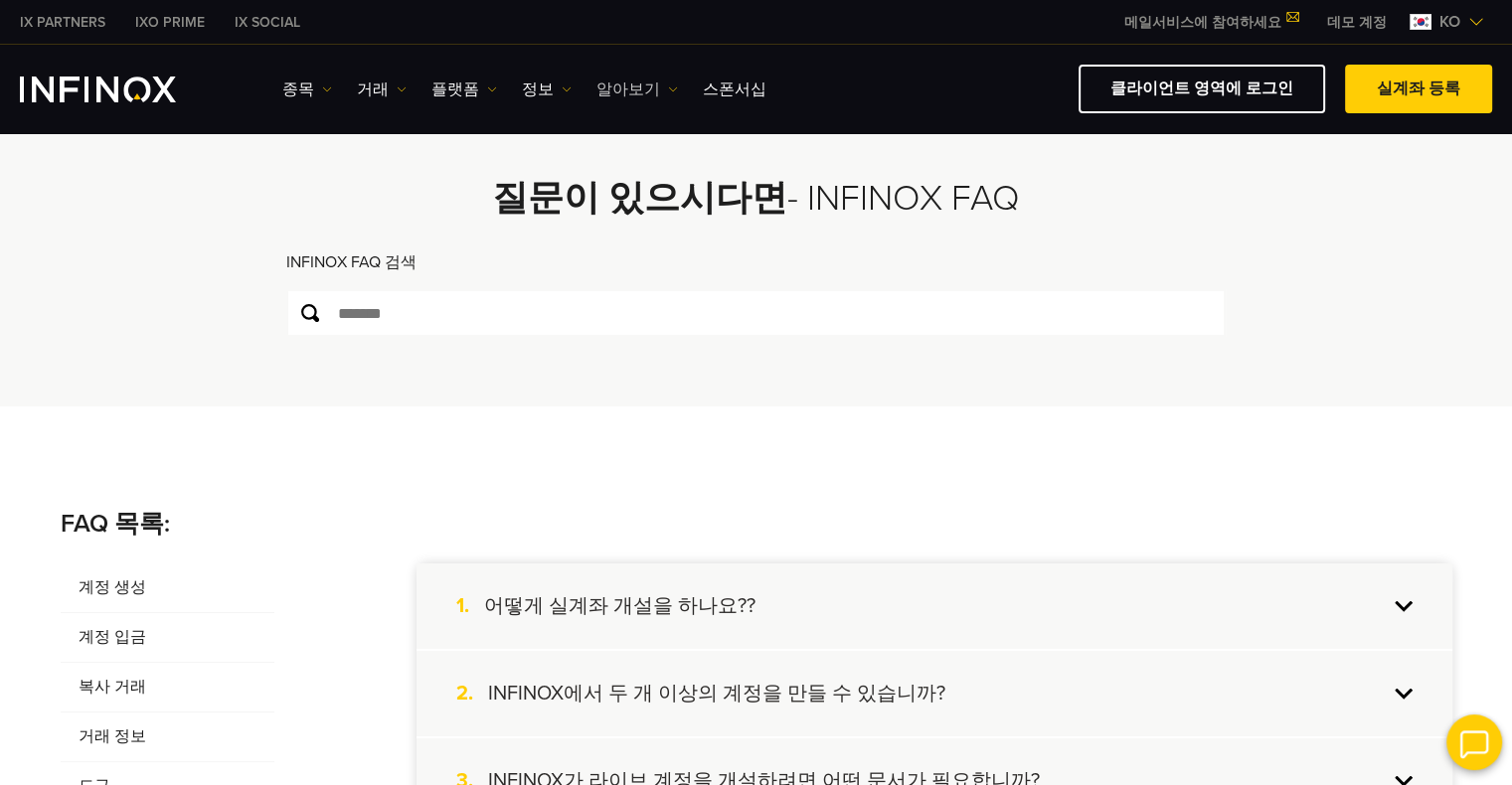click on "알아보기" at bounding box center (637, 89) 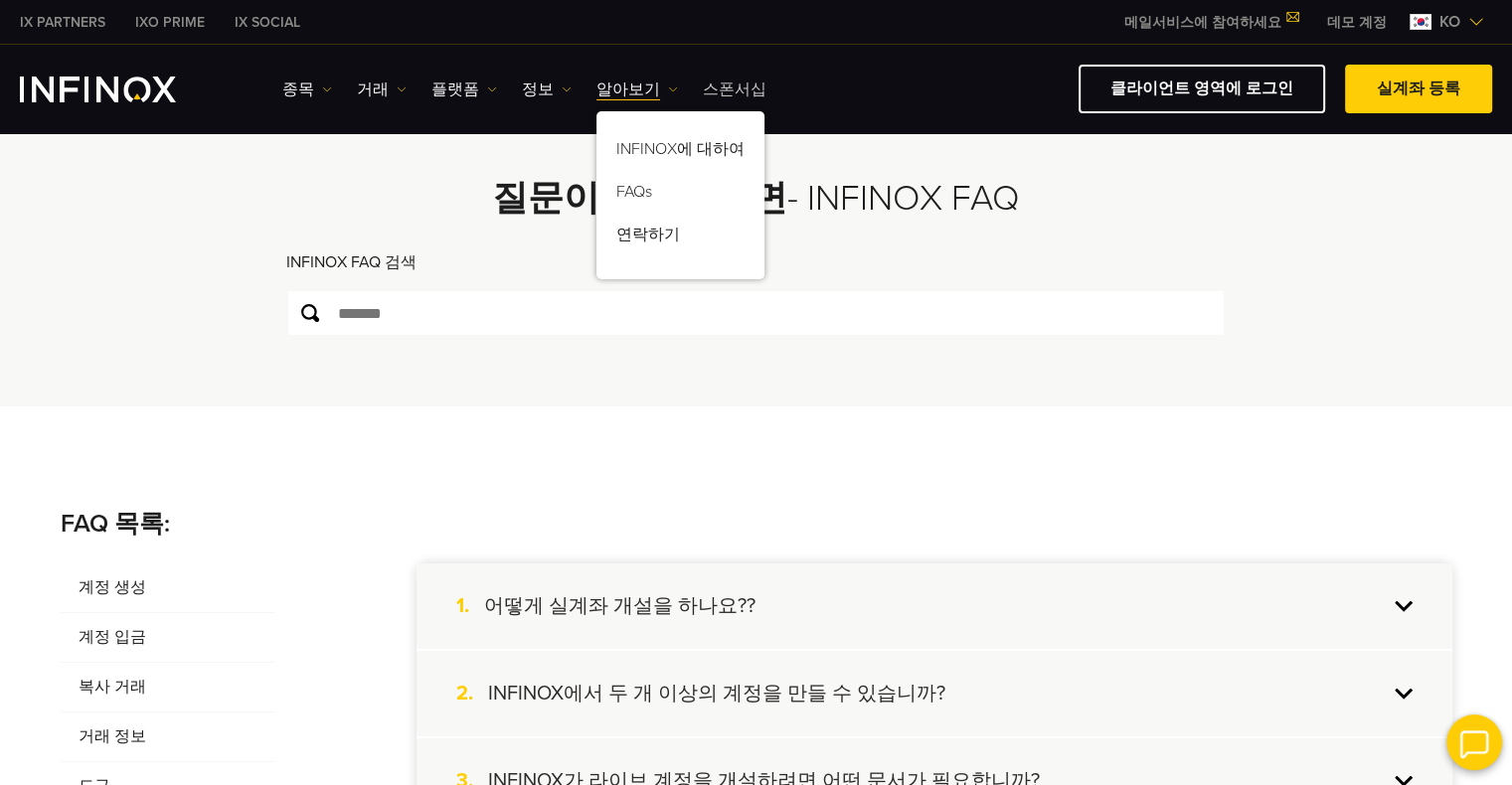click on "스폰서십" at bounding box center [735, 89] 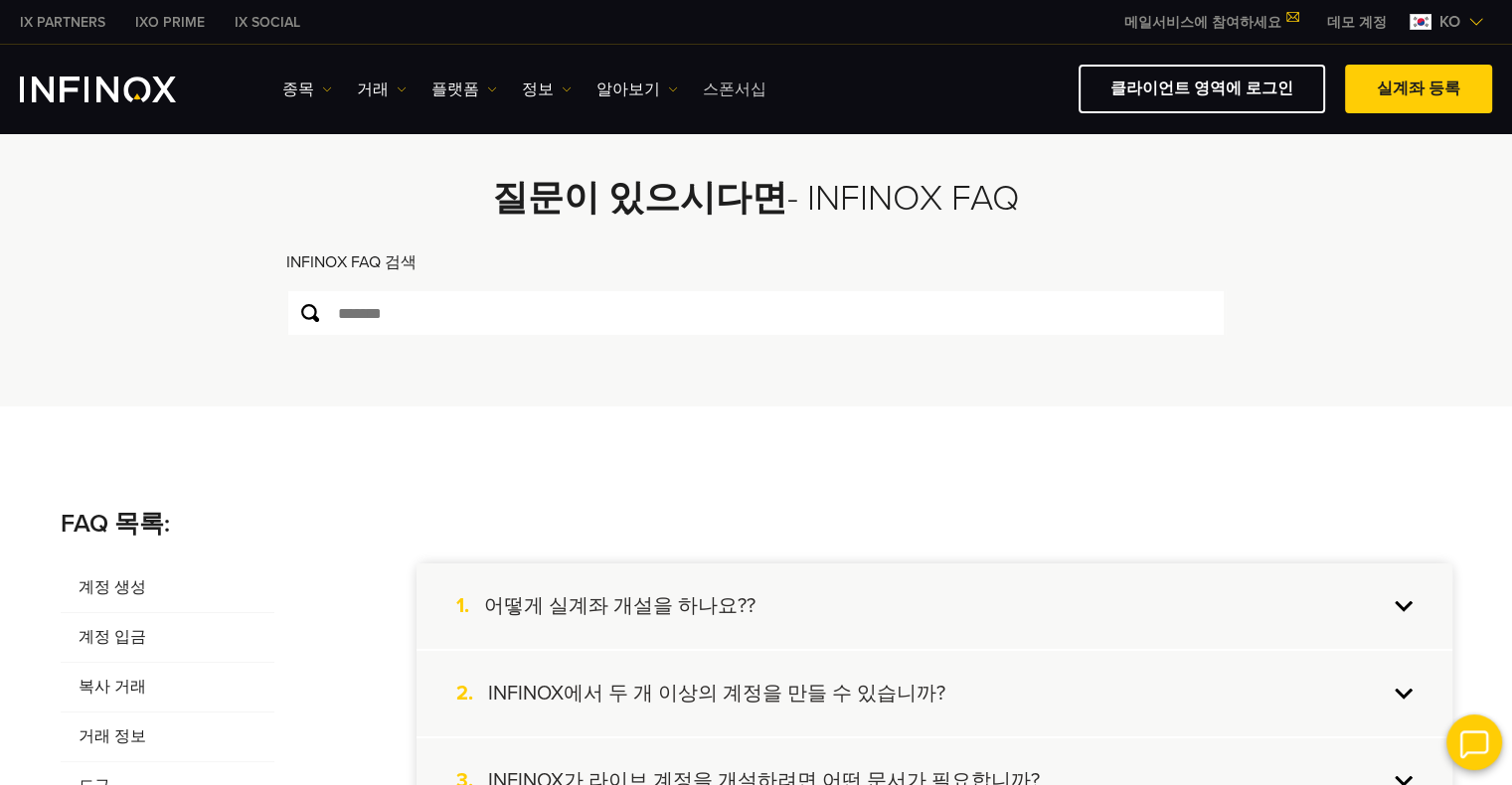 scroll, scrollTop: 0, scrollLeft: 0, axis: both 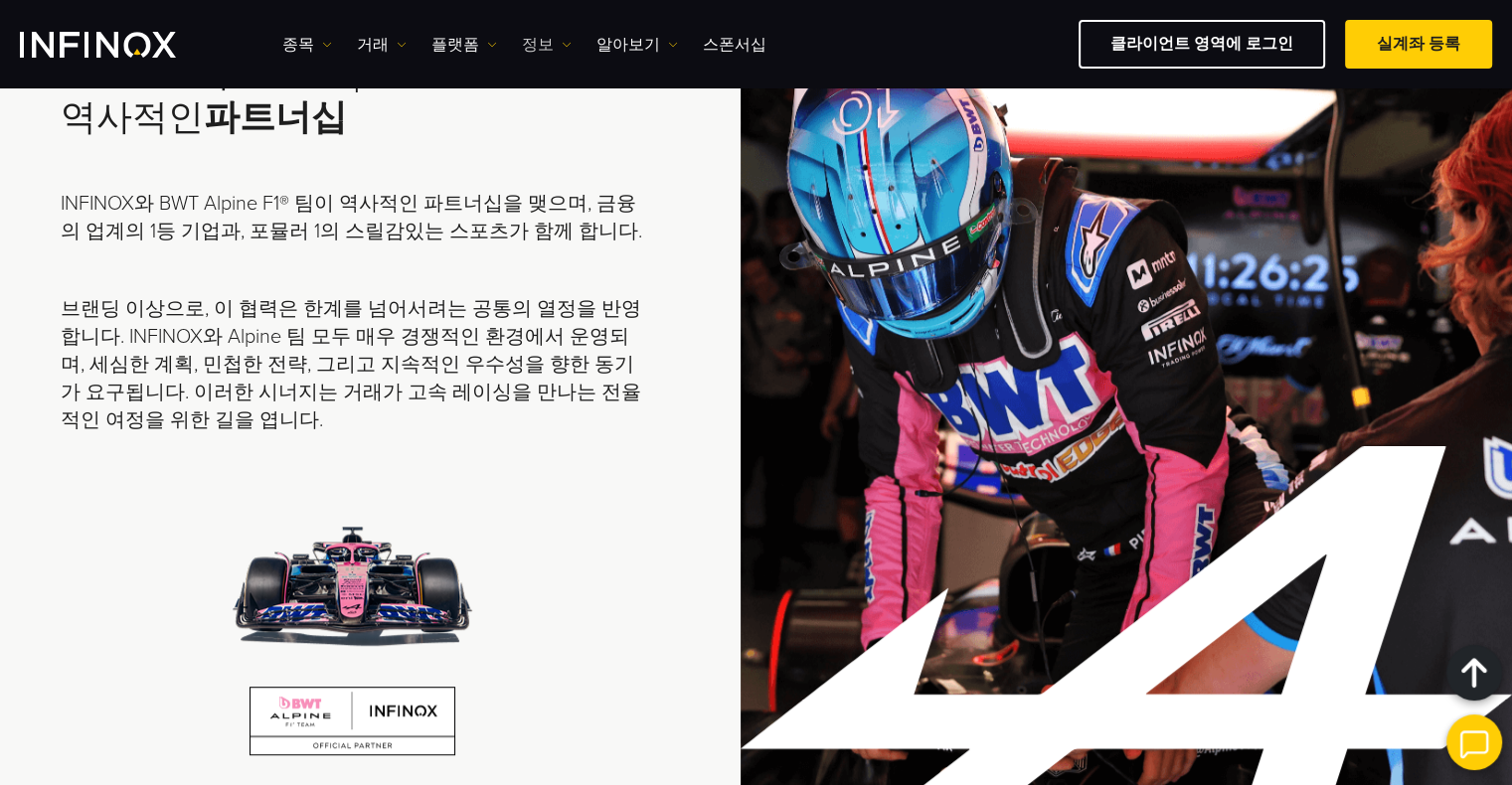 click at bounding box center [567, 45] 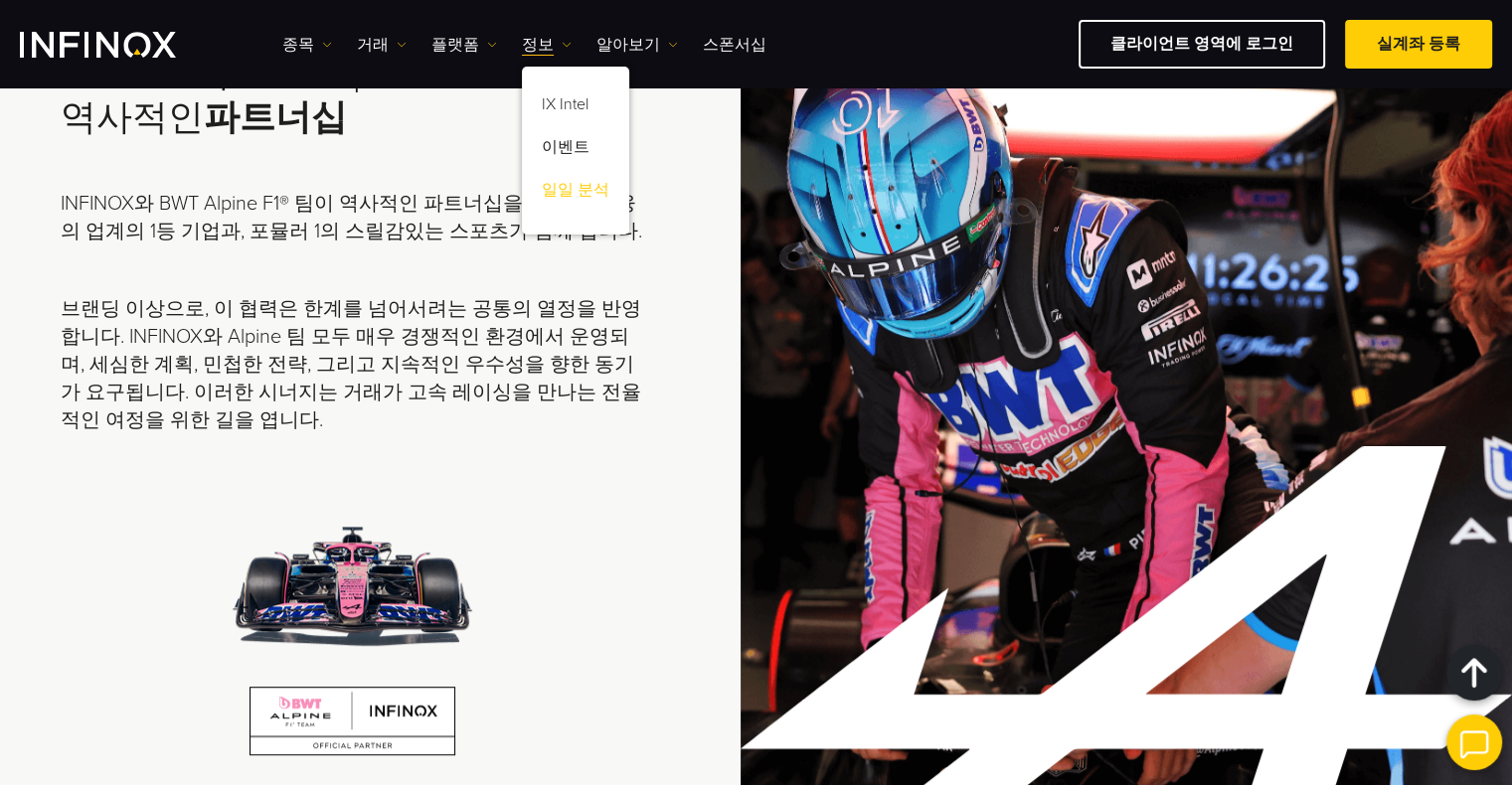 click on "일일 분석" at bounding box center (576, 193) 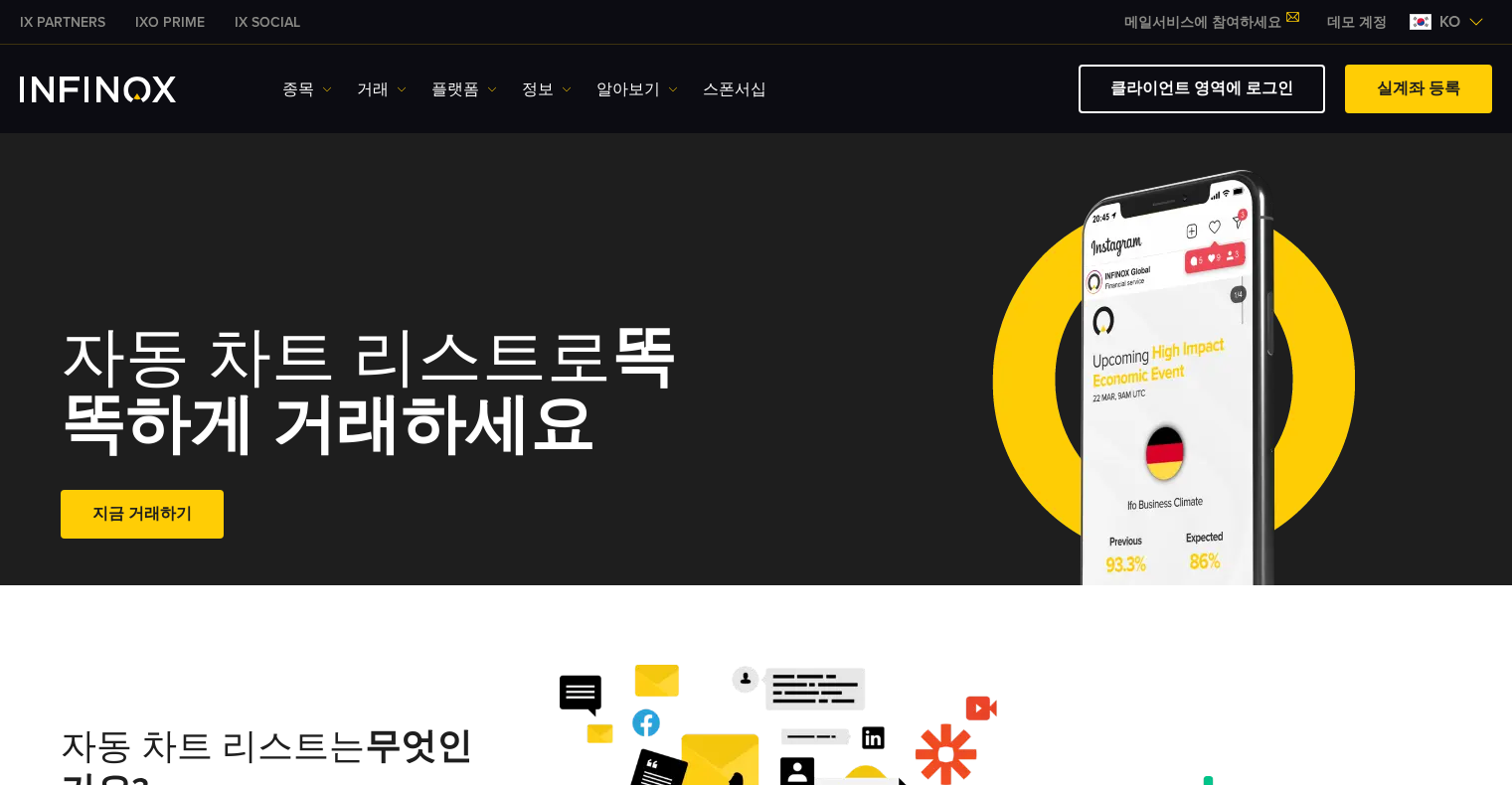 scroll, scrollTop: 0, scrollLeft: 0, axis: both 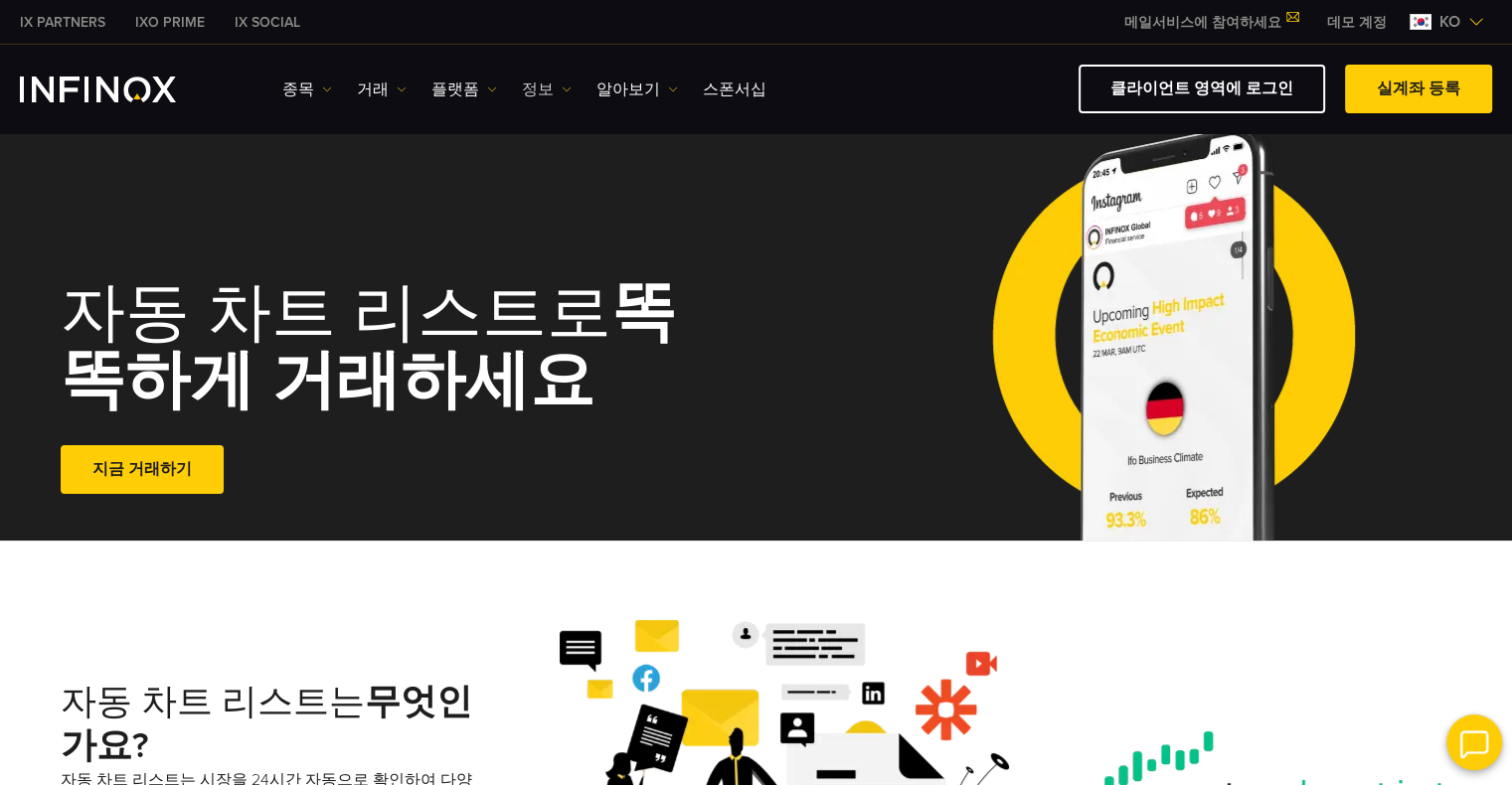 click on "정보" at bounding box center [547, 89] 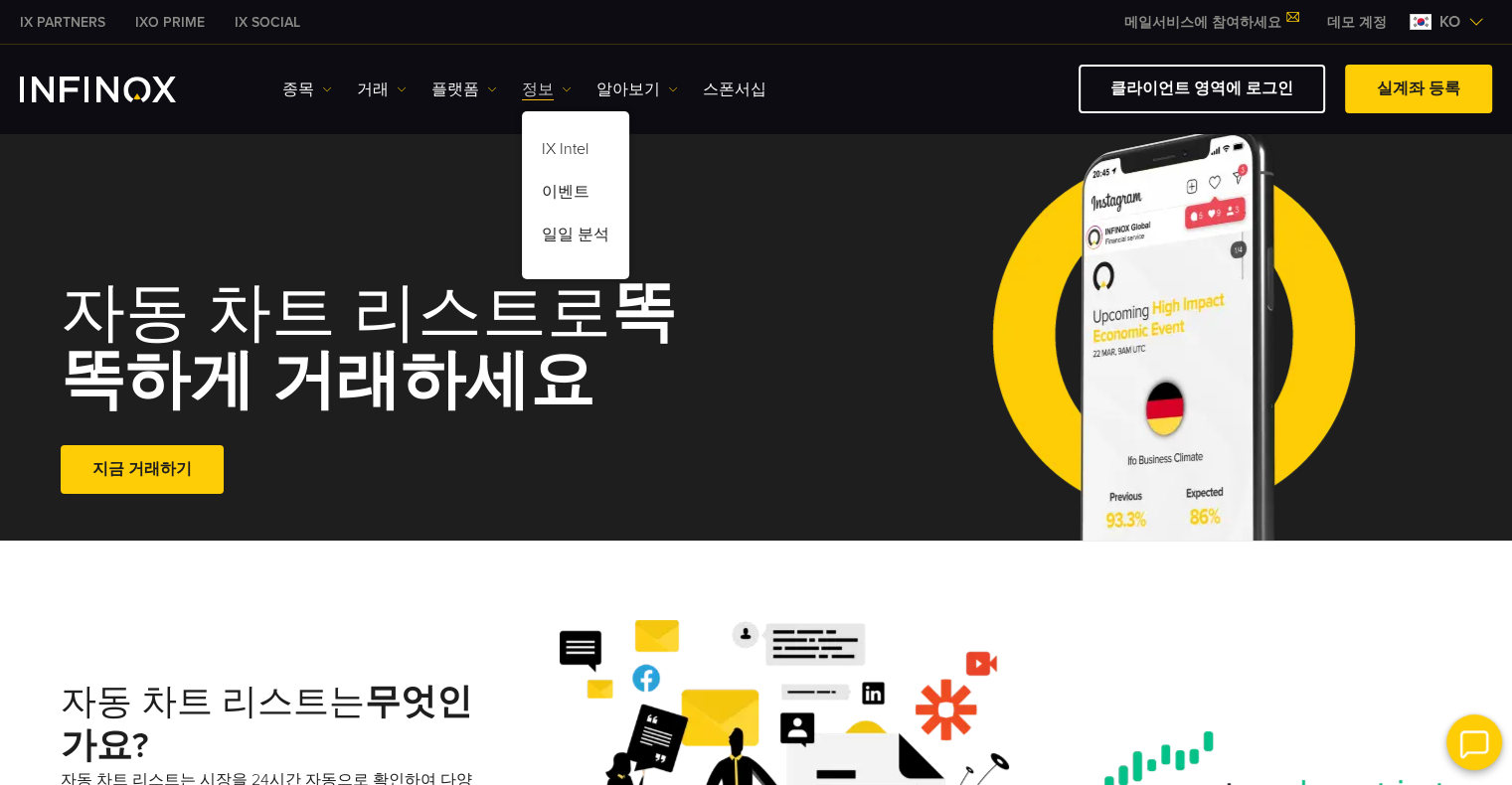 click on "정보" at bounding box center [547, 89] 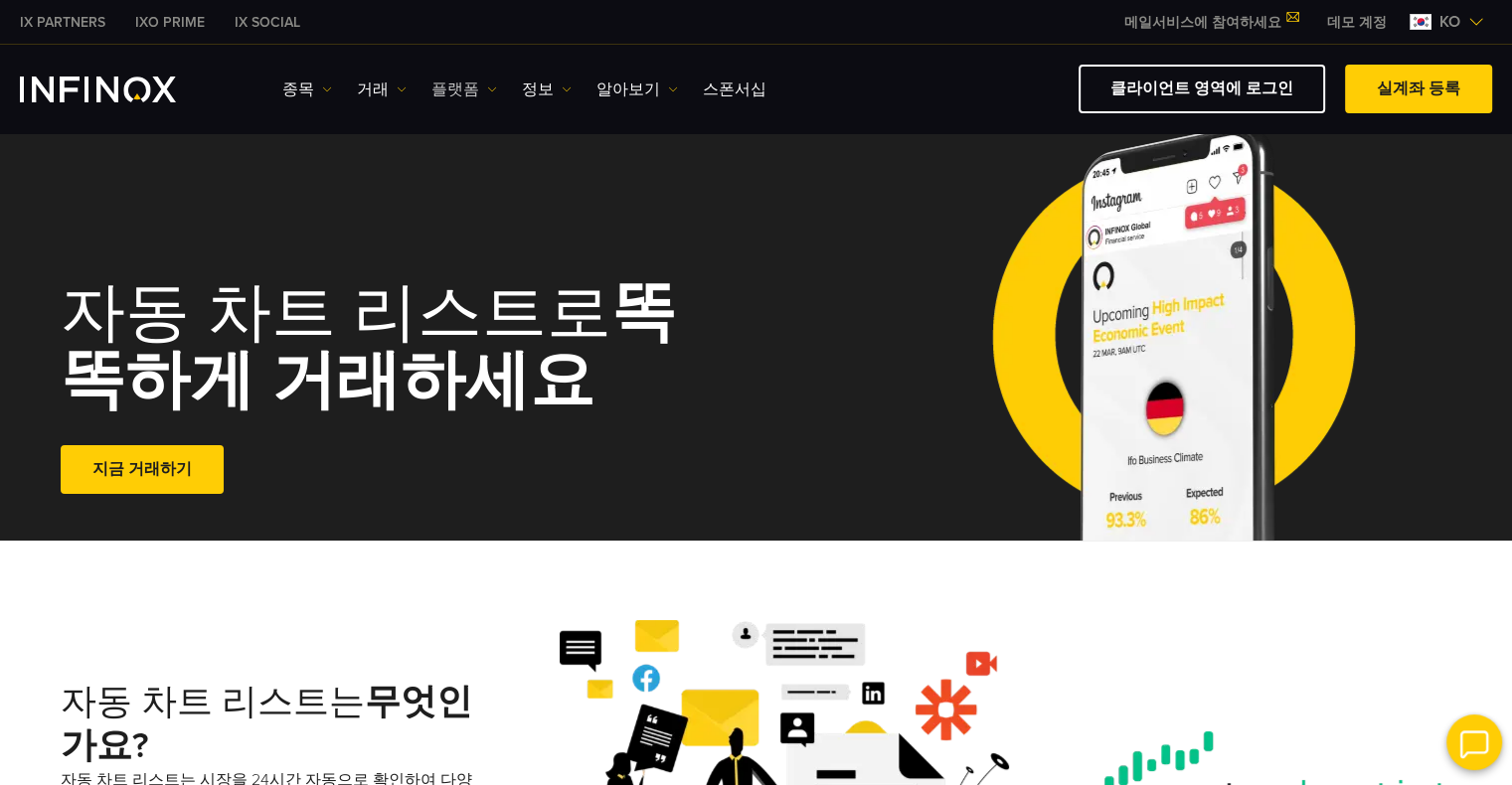 click at bounding box center [492, 89] 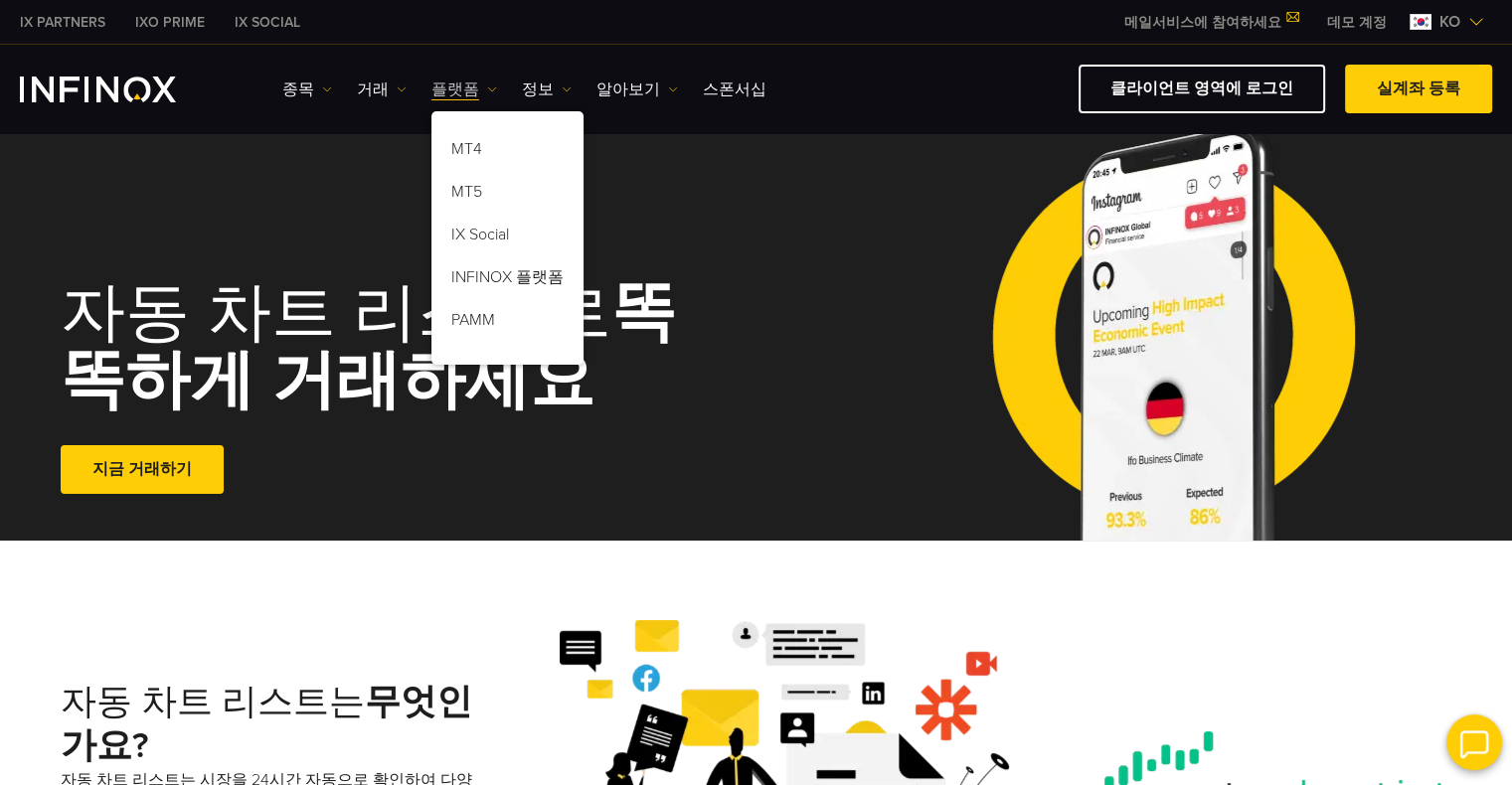 click at bounding box center (492, 89) 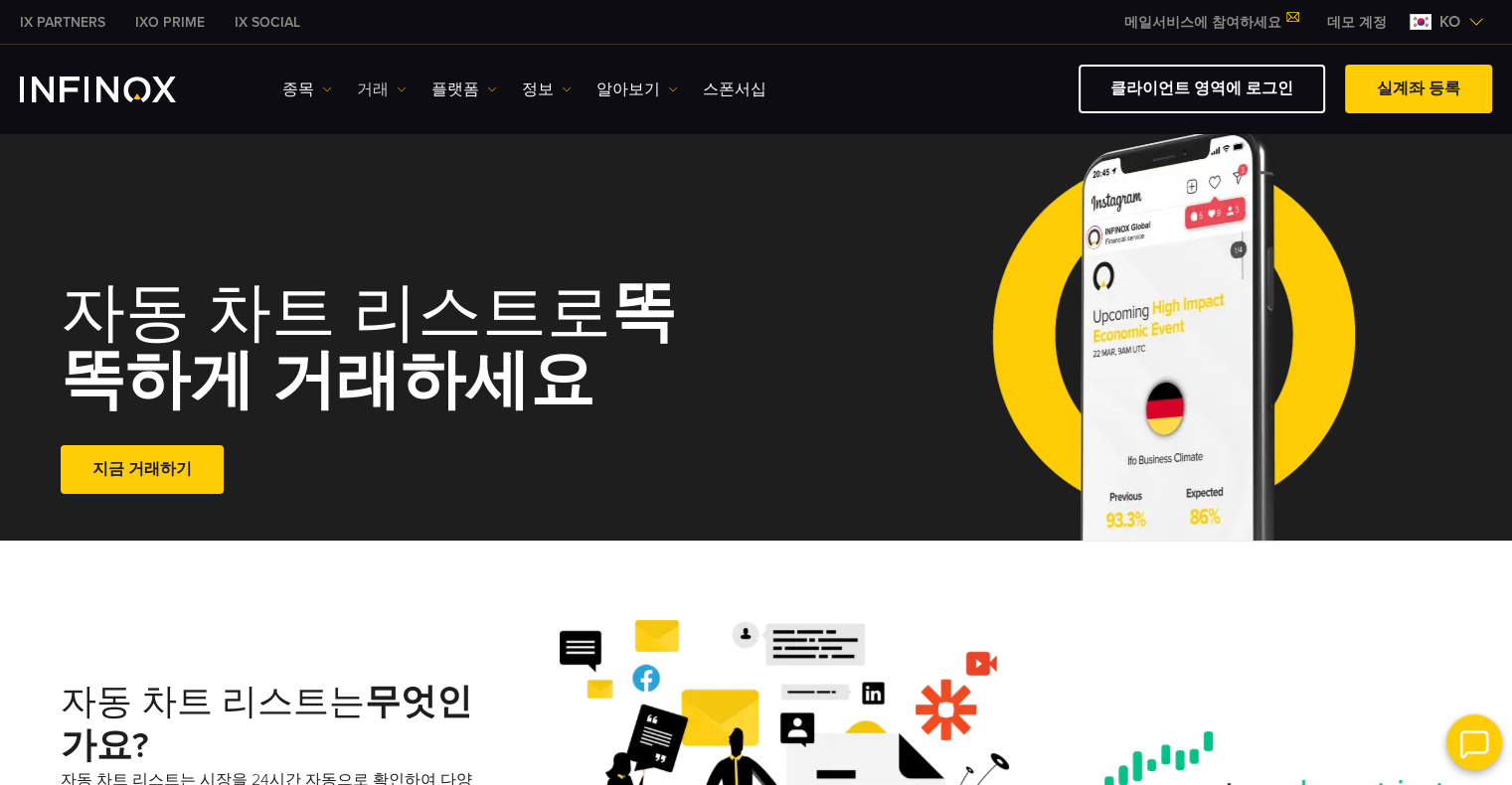 click at bounding box center (402, 89) 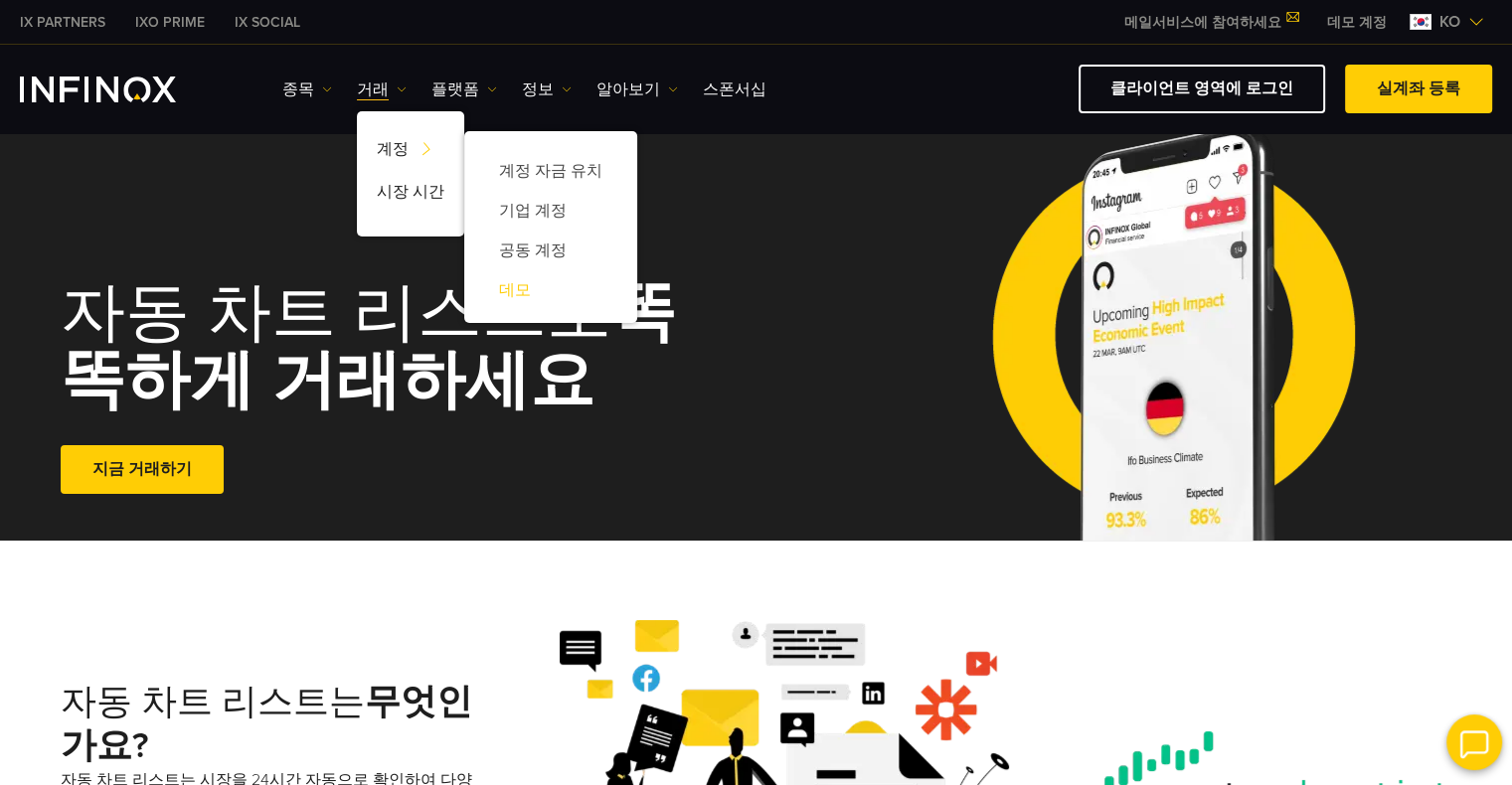 click on "데모" at bounding box center (551, 290) 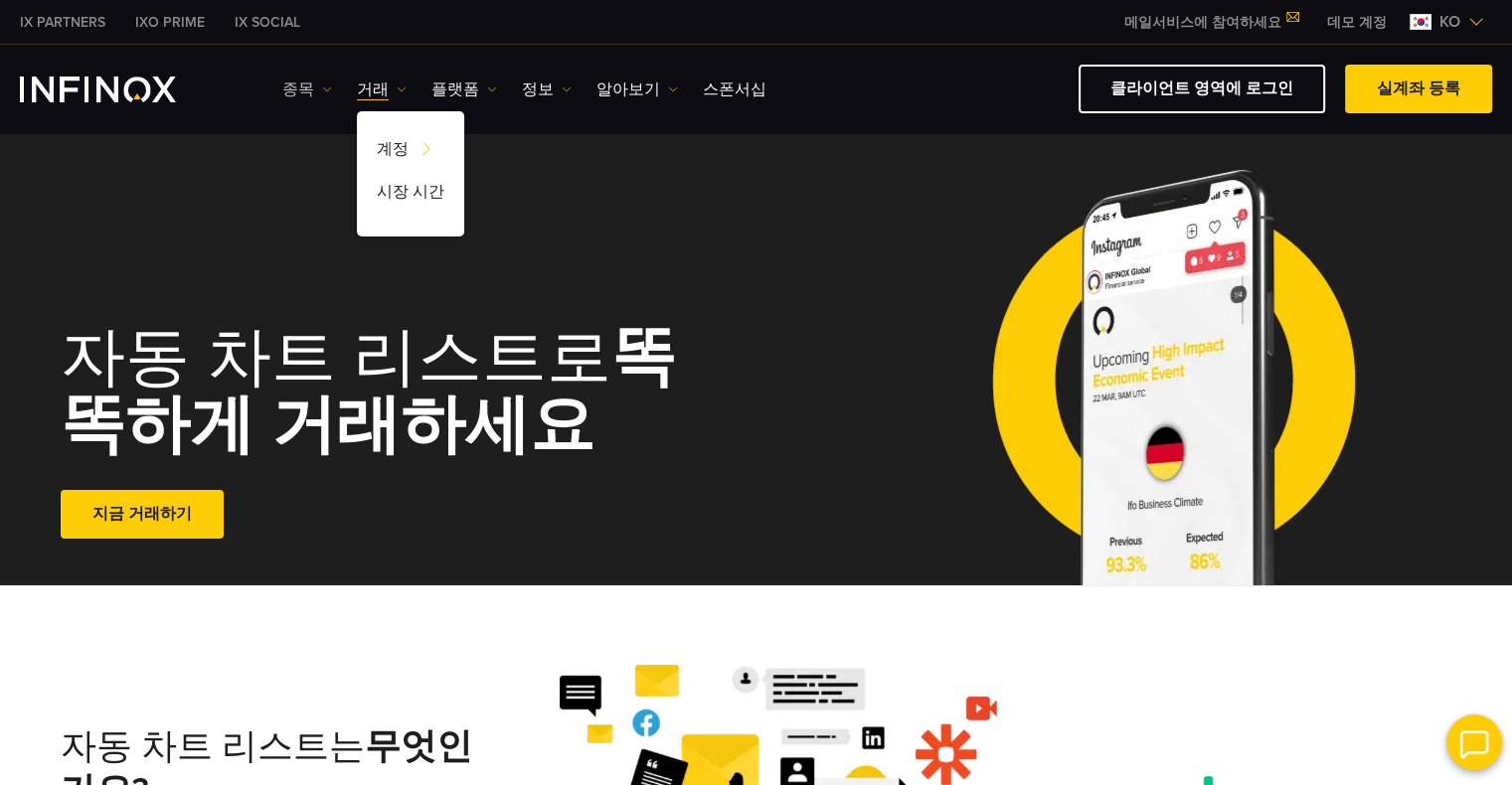 click on "종목" at bounding box center [307, 89] 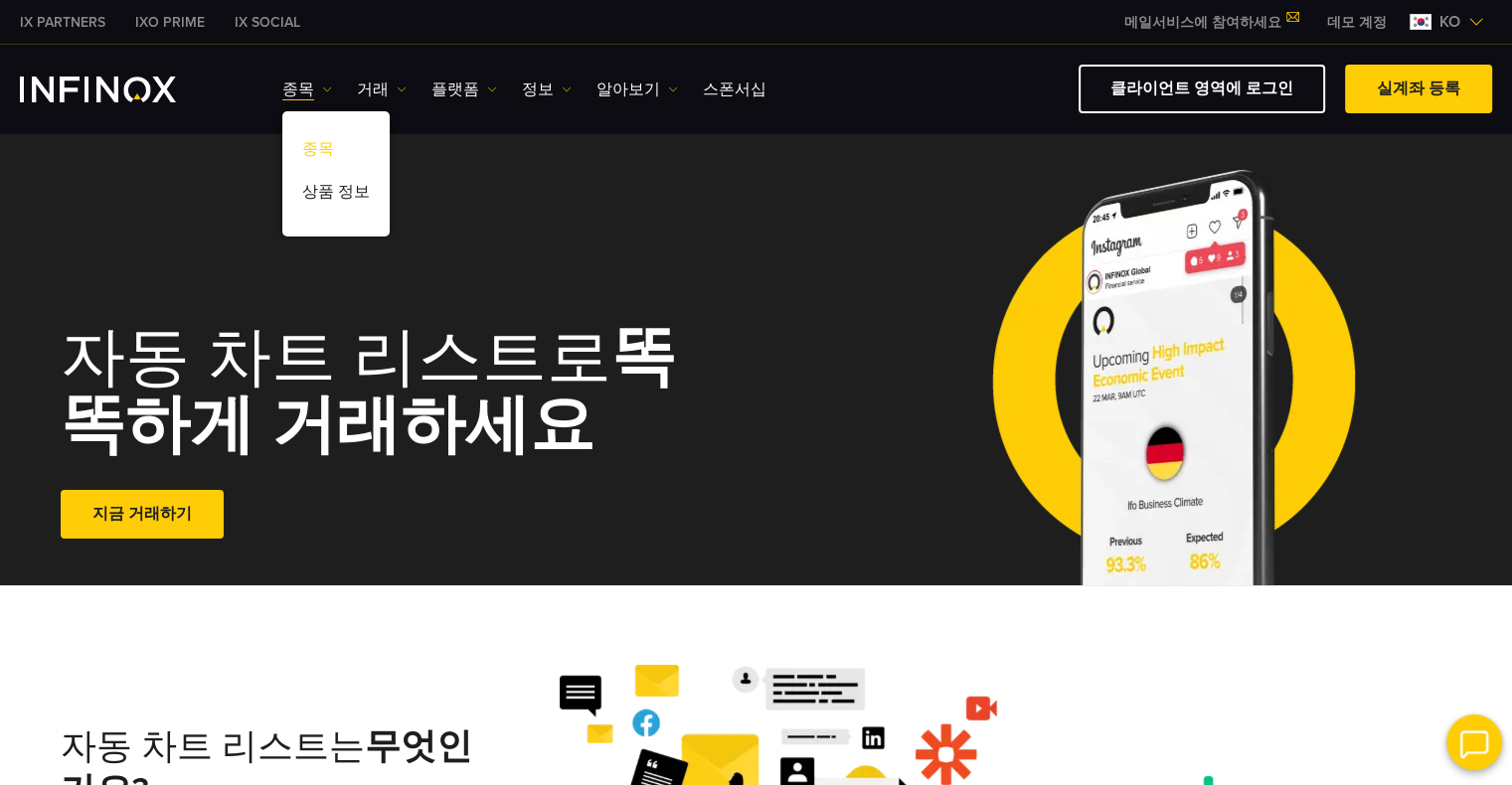click on "종목" at bounding box center [336, 152] 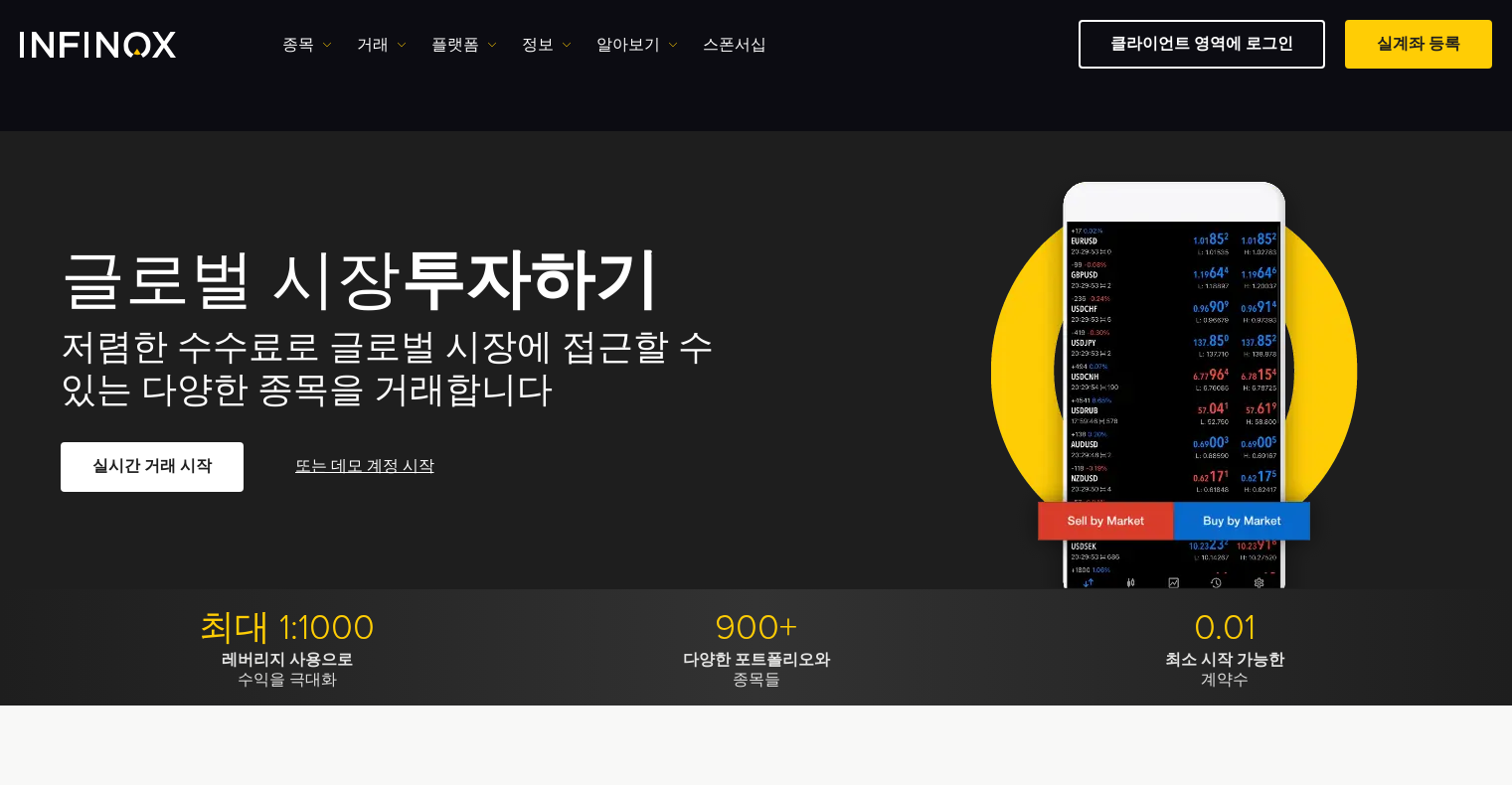 scroll, scrollTop: 199, scrollLeft: 0, axis: vertical 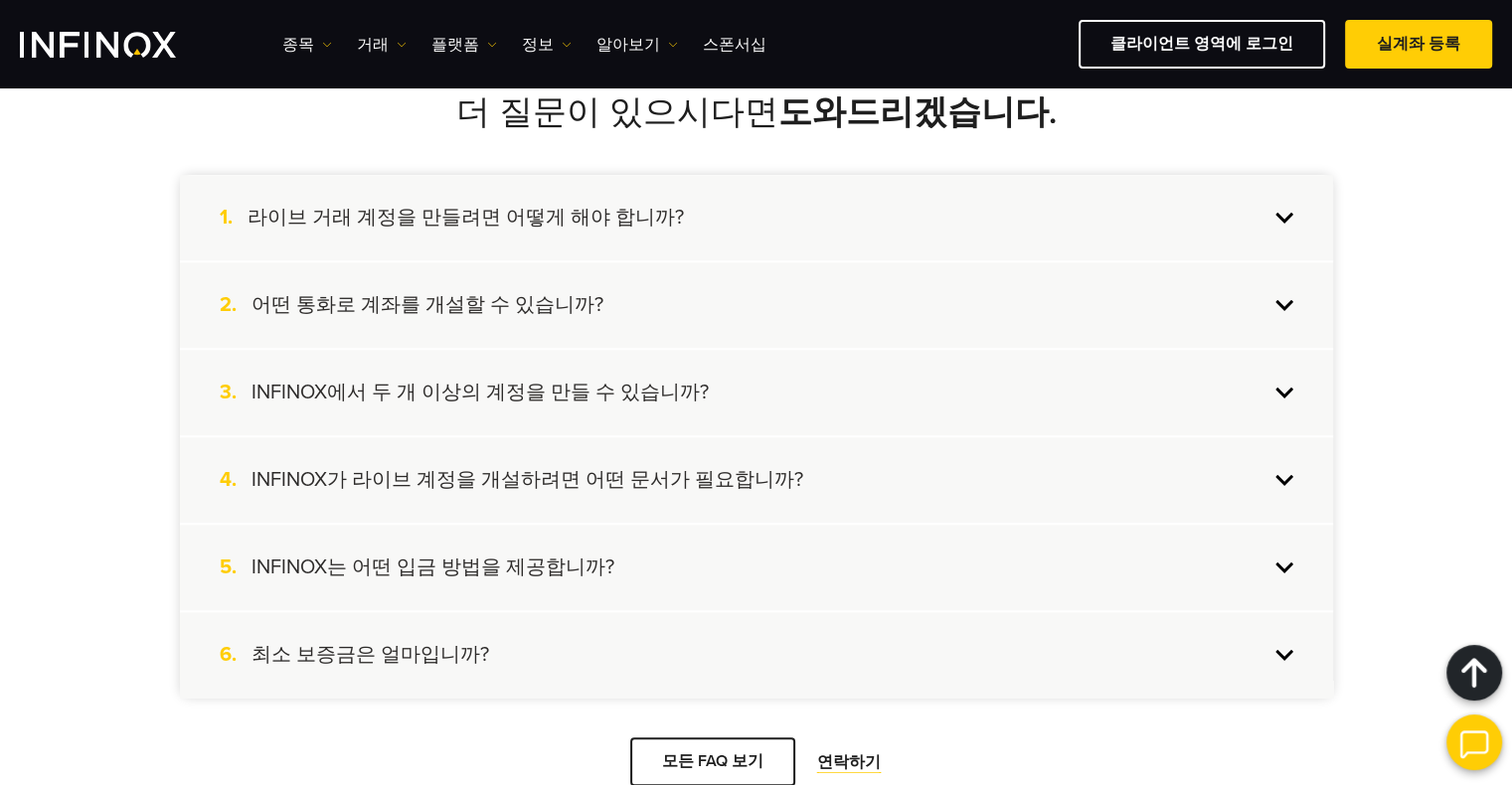 click on "3. INFINOX에서 두 개 이상의 계정을 만들 수 있습니까?" at bounding box center [756, 392] 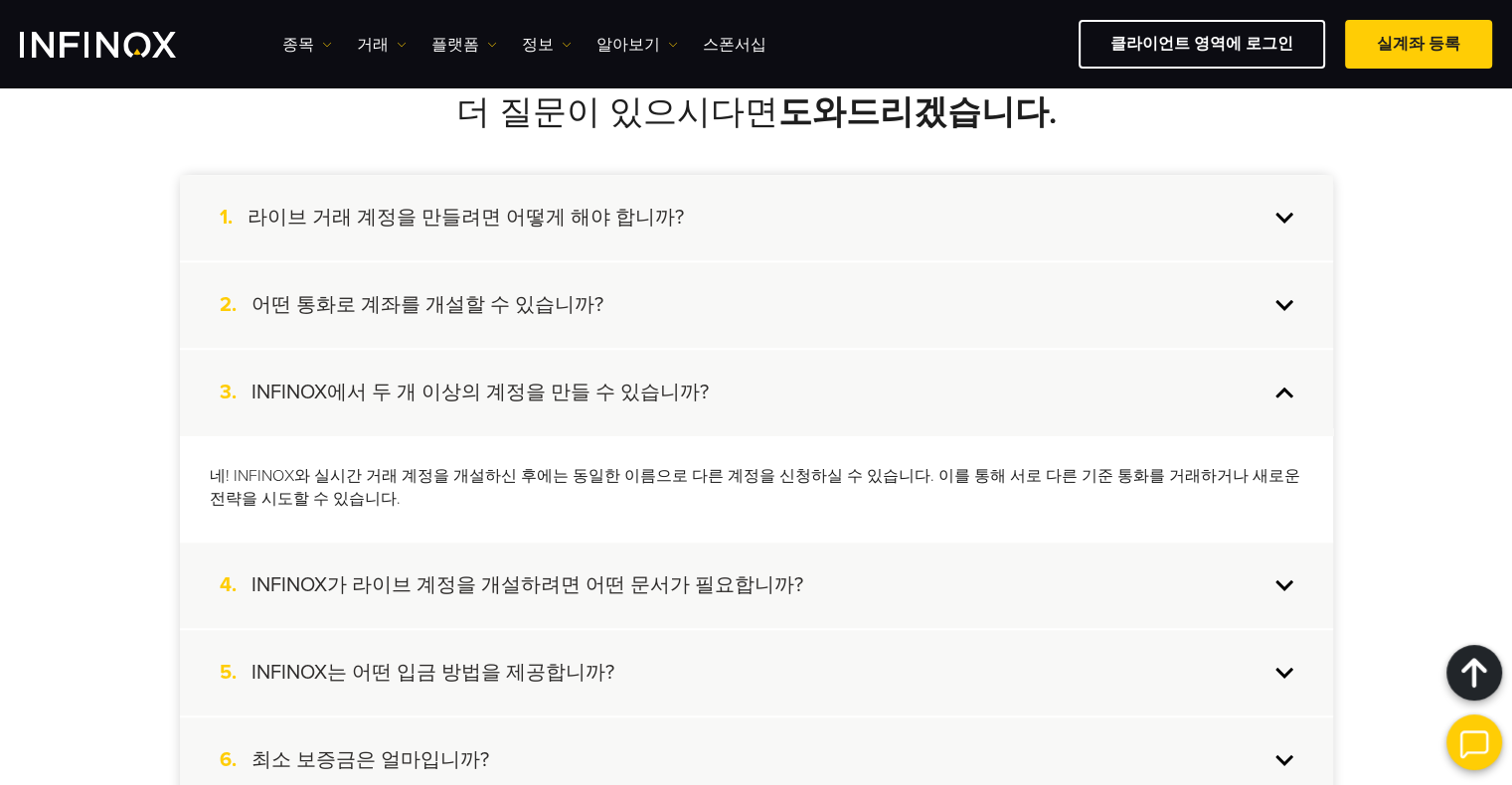 click on "3. INFINOX에서 두 개 이상의 계정을 만들 수 있습니까?" at bounding box center (756, 392) 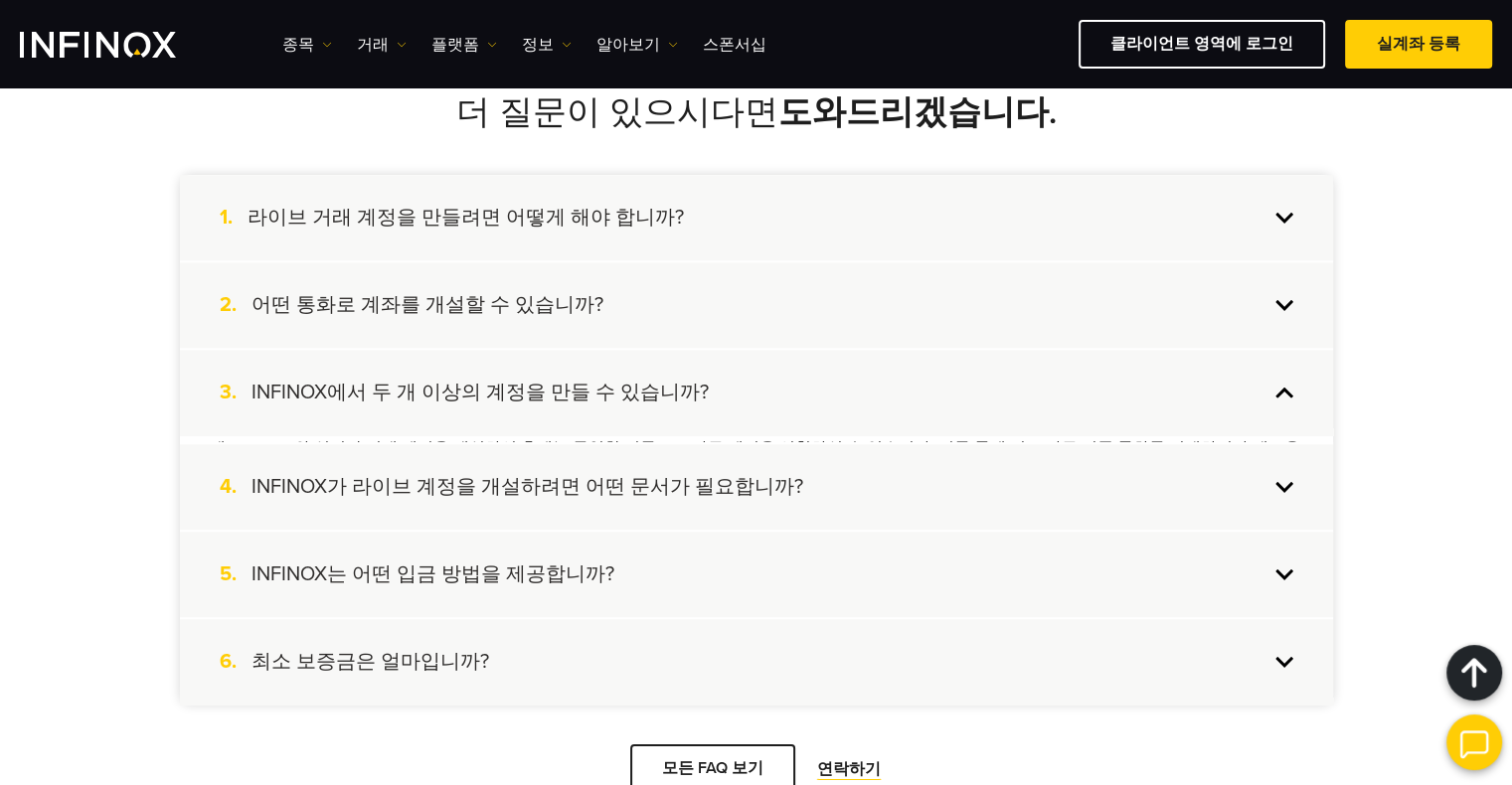 scroll, scrollTop: 0, scrollLeft: 0, axis: both 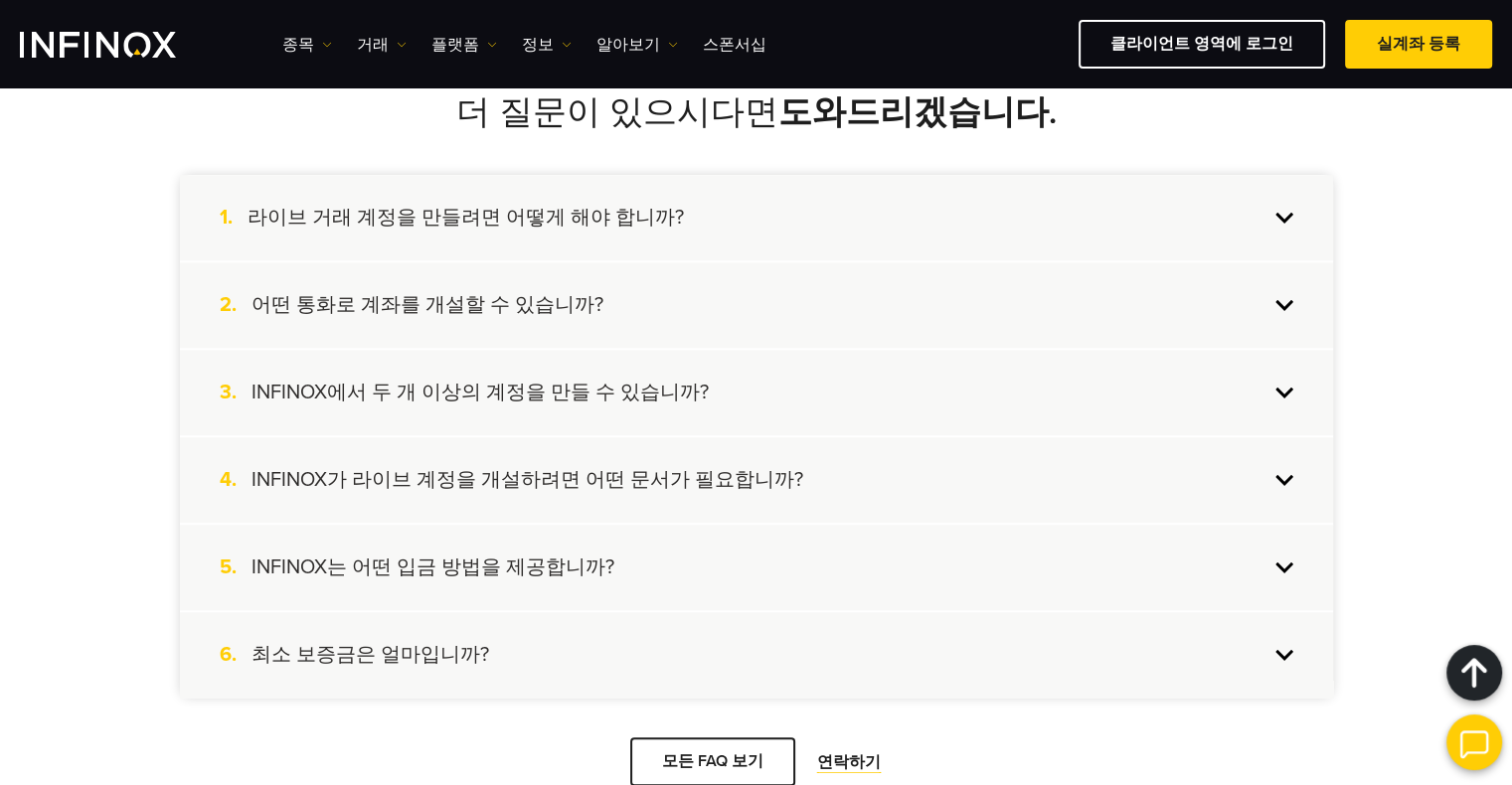 click on "5. INFINOX는 어떤 입금 방법을 제공합니까?" at bounding box center [756, 567] 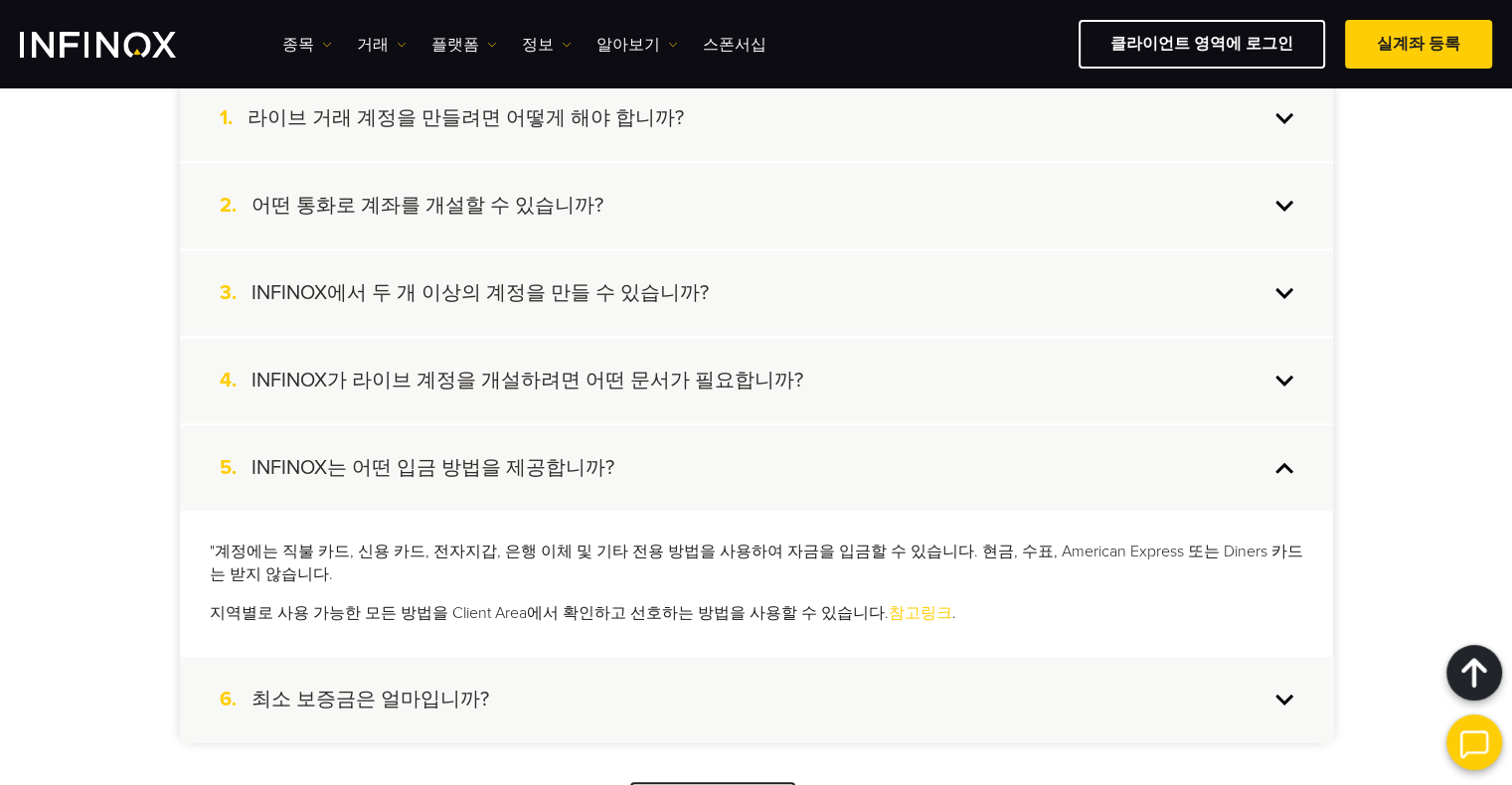 scroll, scrollTop: 1987, scrollLeft: 0, axis: vertical 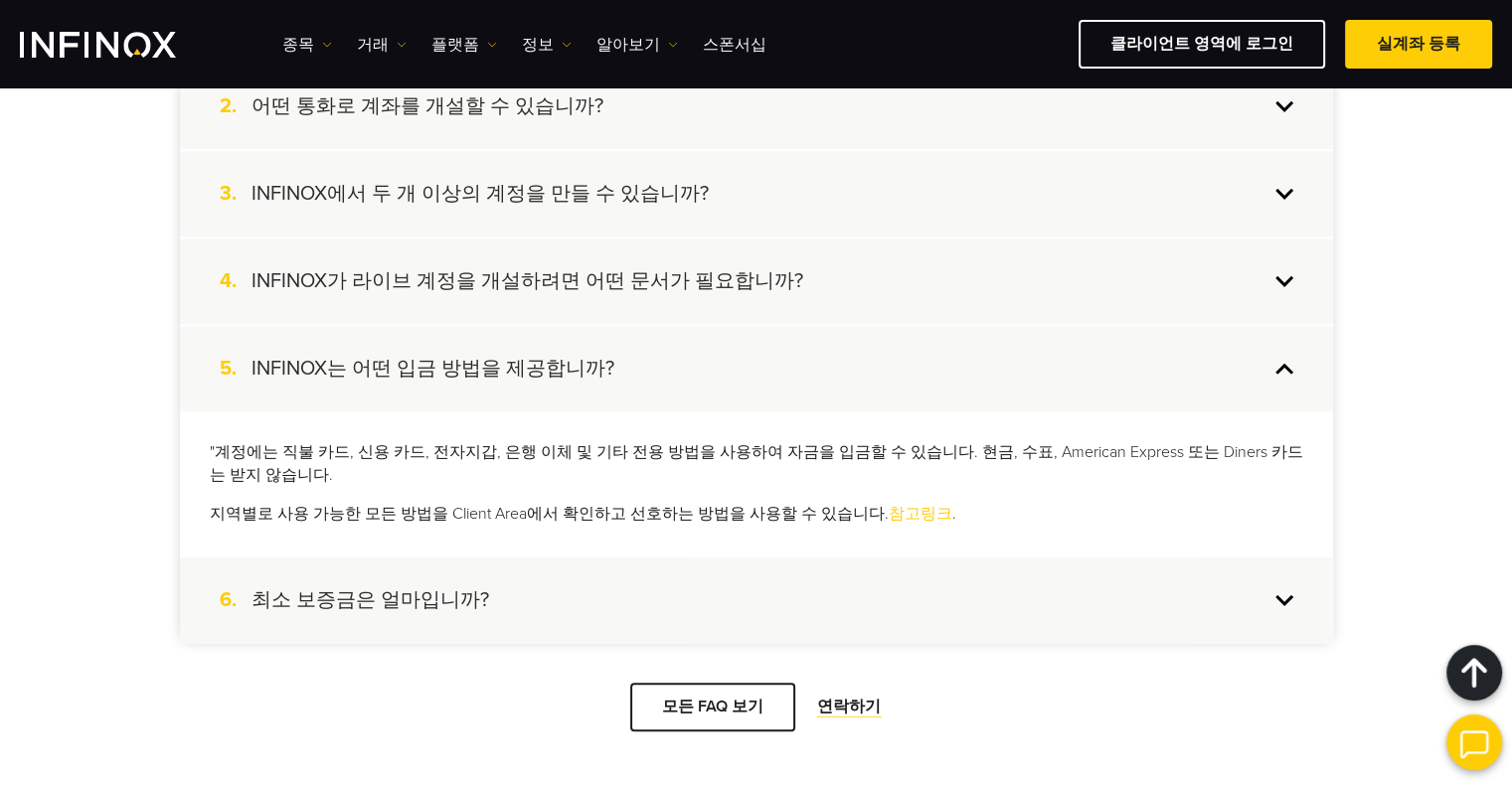 click on "6. 최소 보증금은 얼마입니까?" at bounding box center (756, 600) 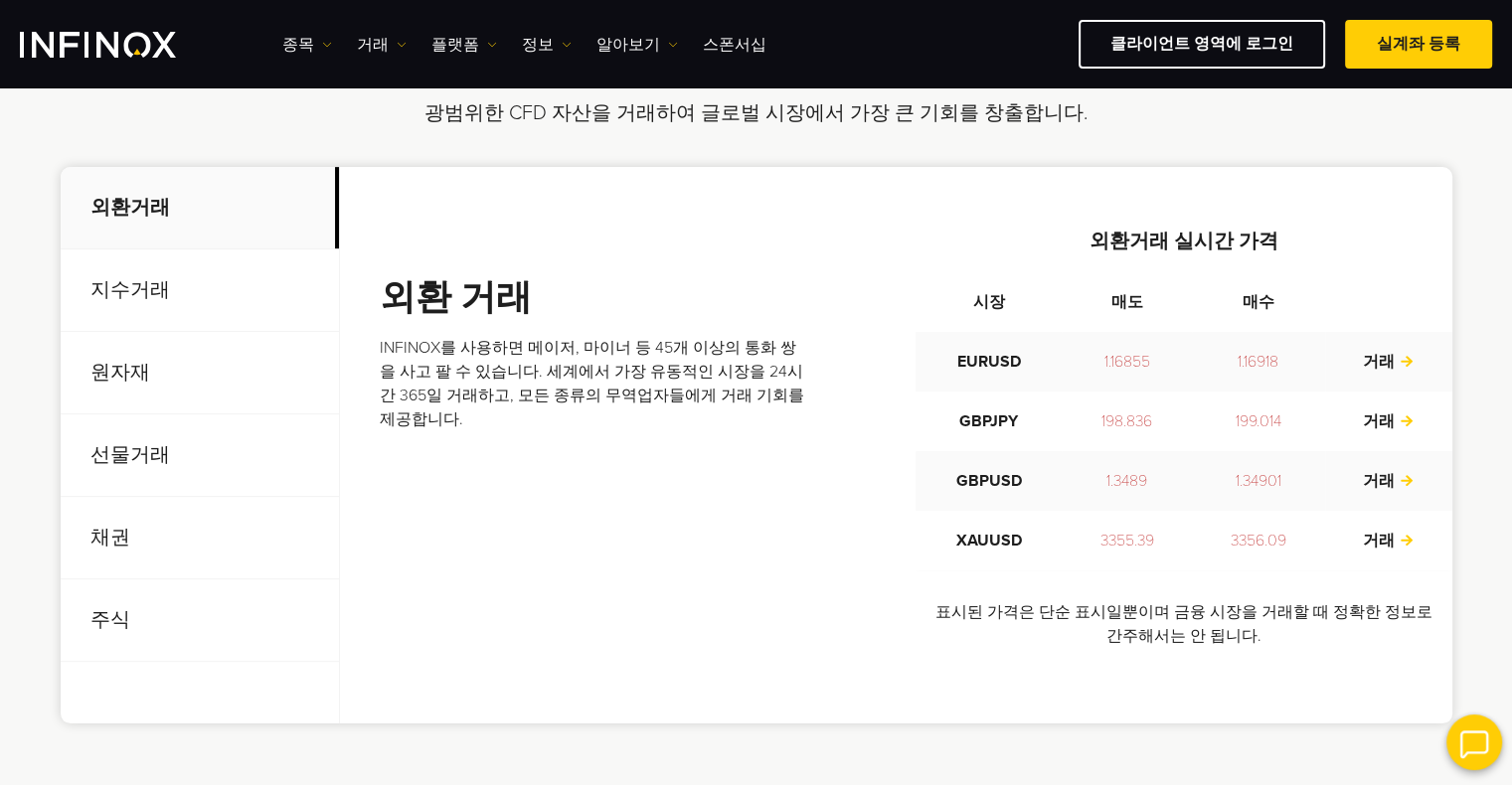 scroll, scrollTop: 596, scrollLeft: 0, axis: vertical 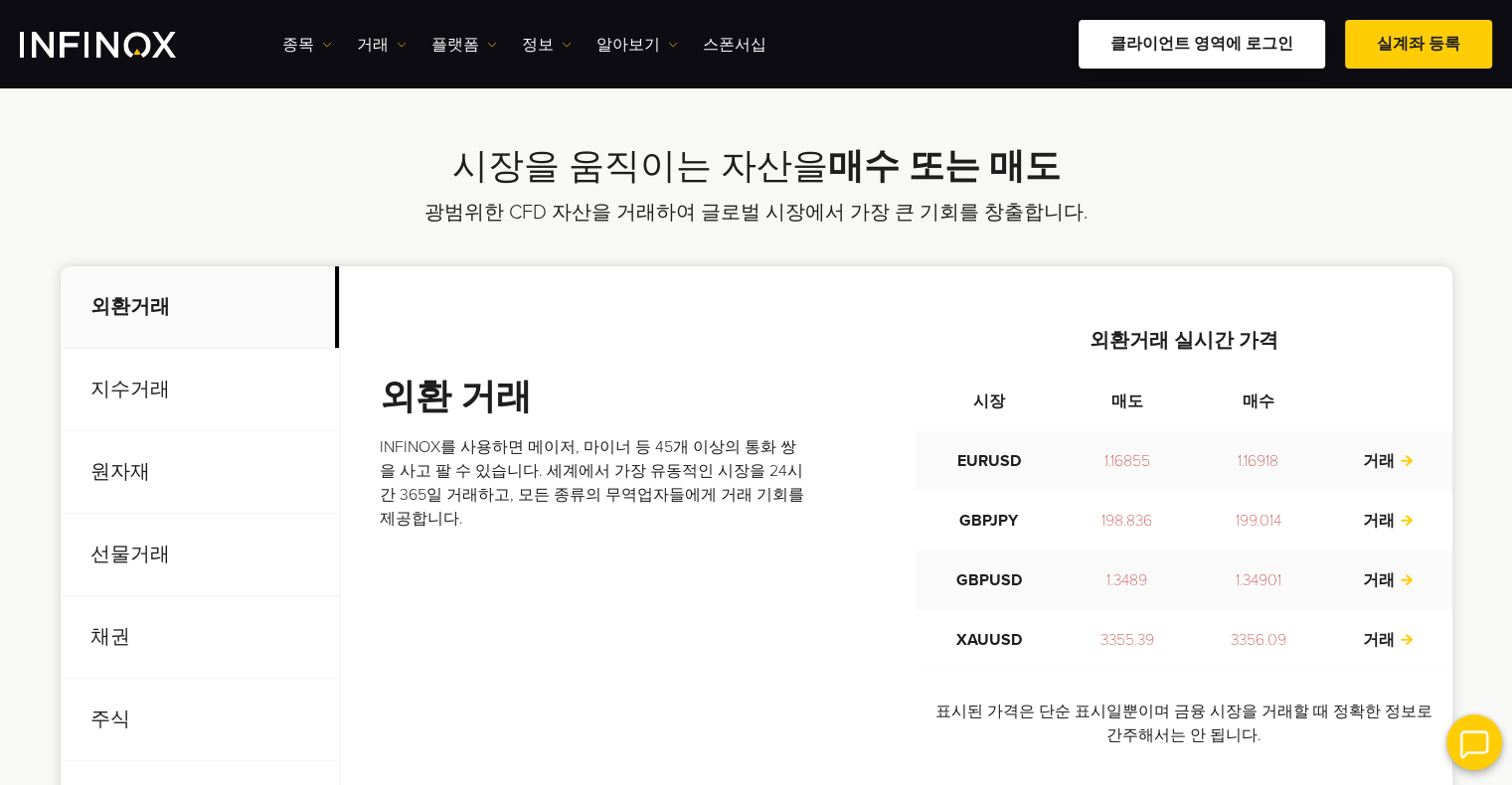 click on "클라이언트 영역에 로그인" at bounding box center (1202, 44) 